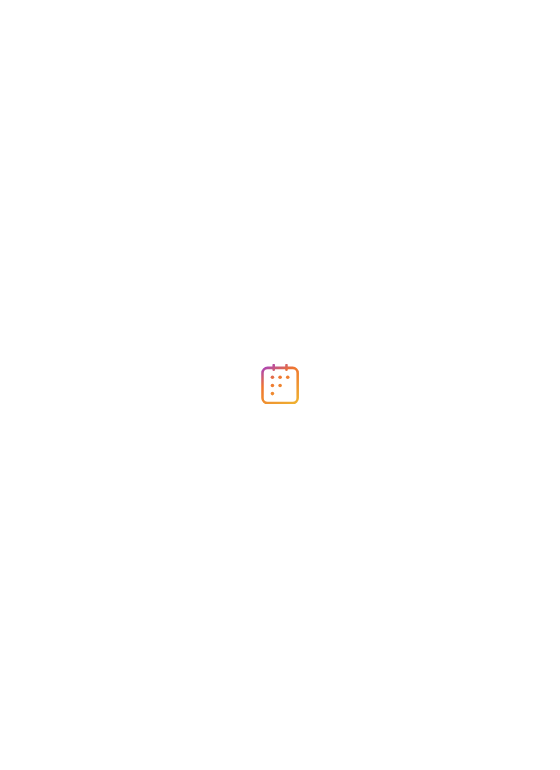 scroll, scrollTop: 0, scrollLeft: 0, axis: both 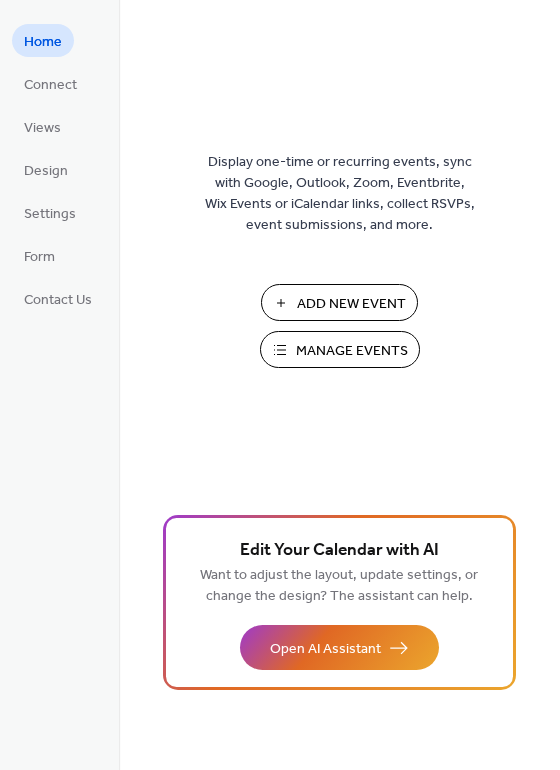 click on "Add New Event" at bounding box center (351, 304) 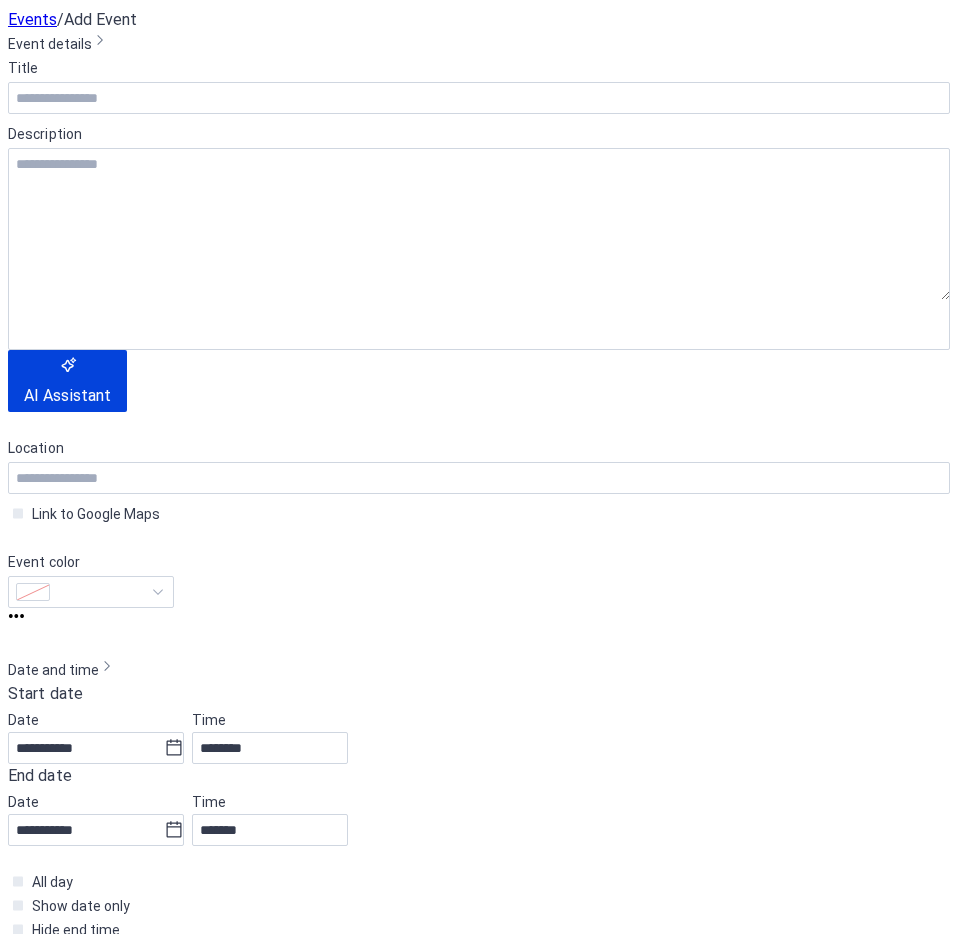 scroll, scrollTop: 0, scrollLeft: 0, axis: both 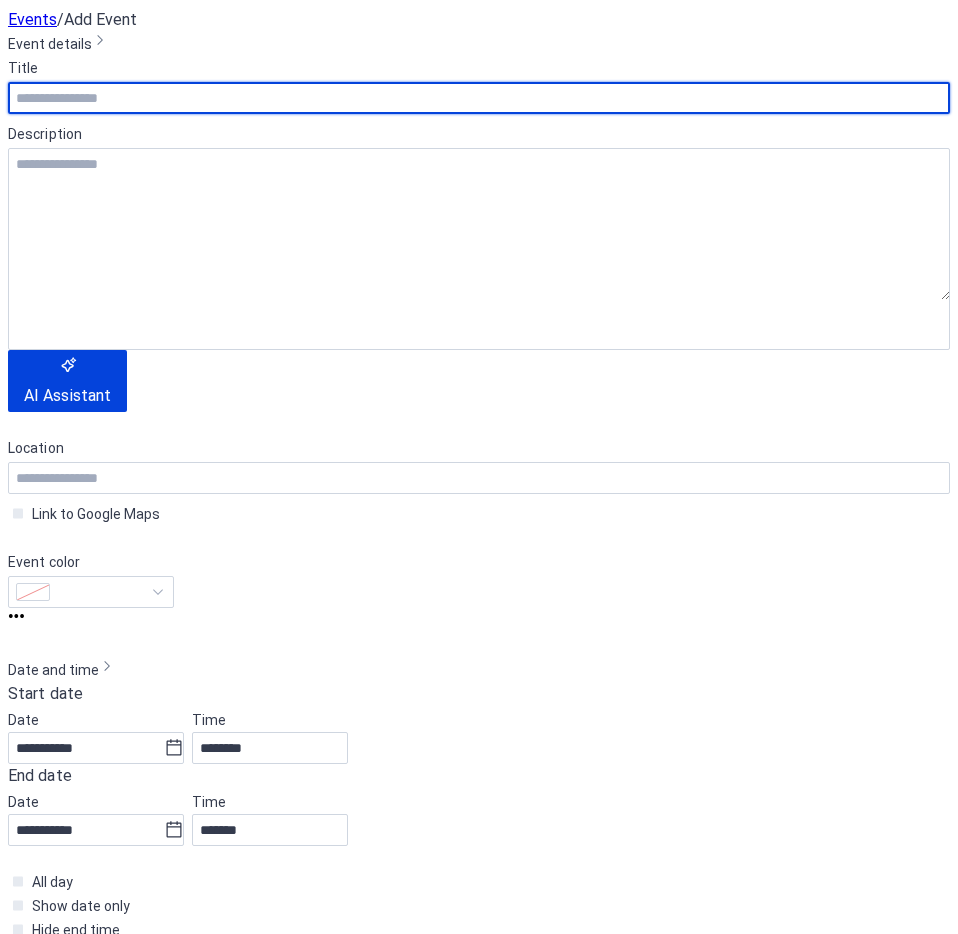 click at bounding box center (479, 98) 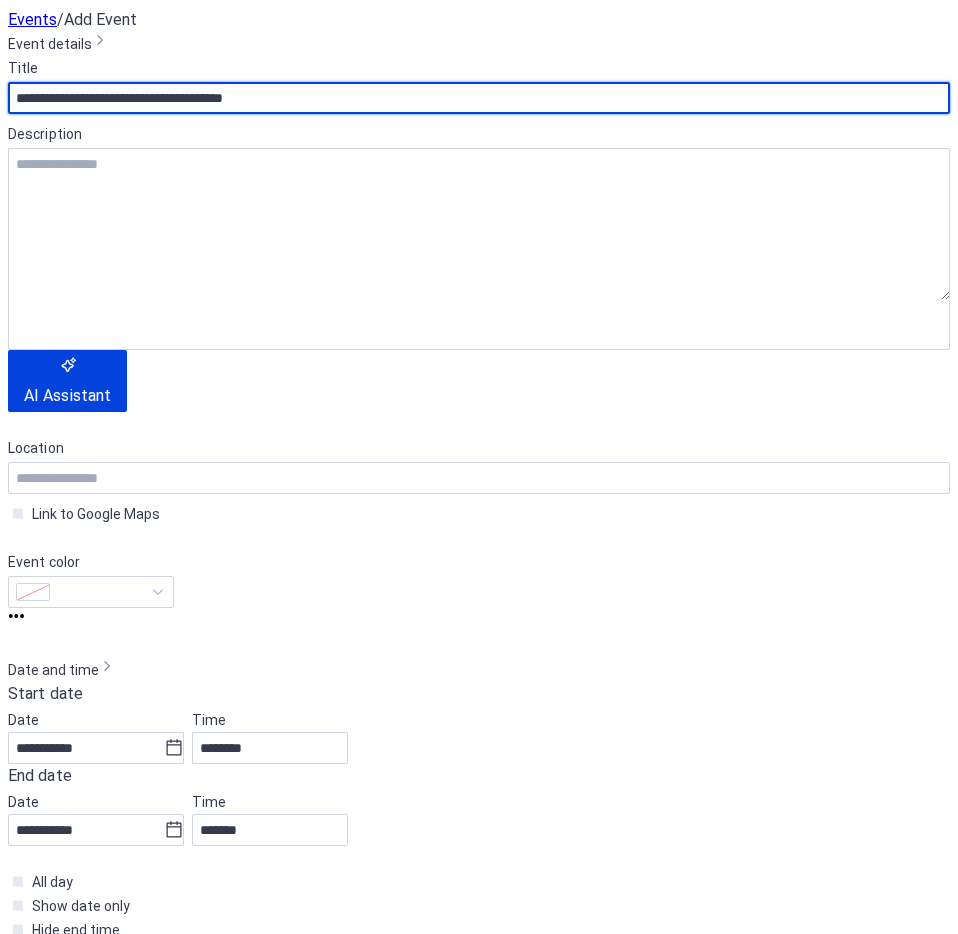 type on "**********" 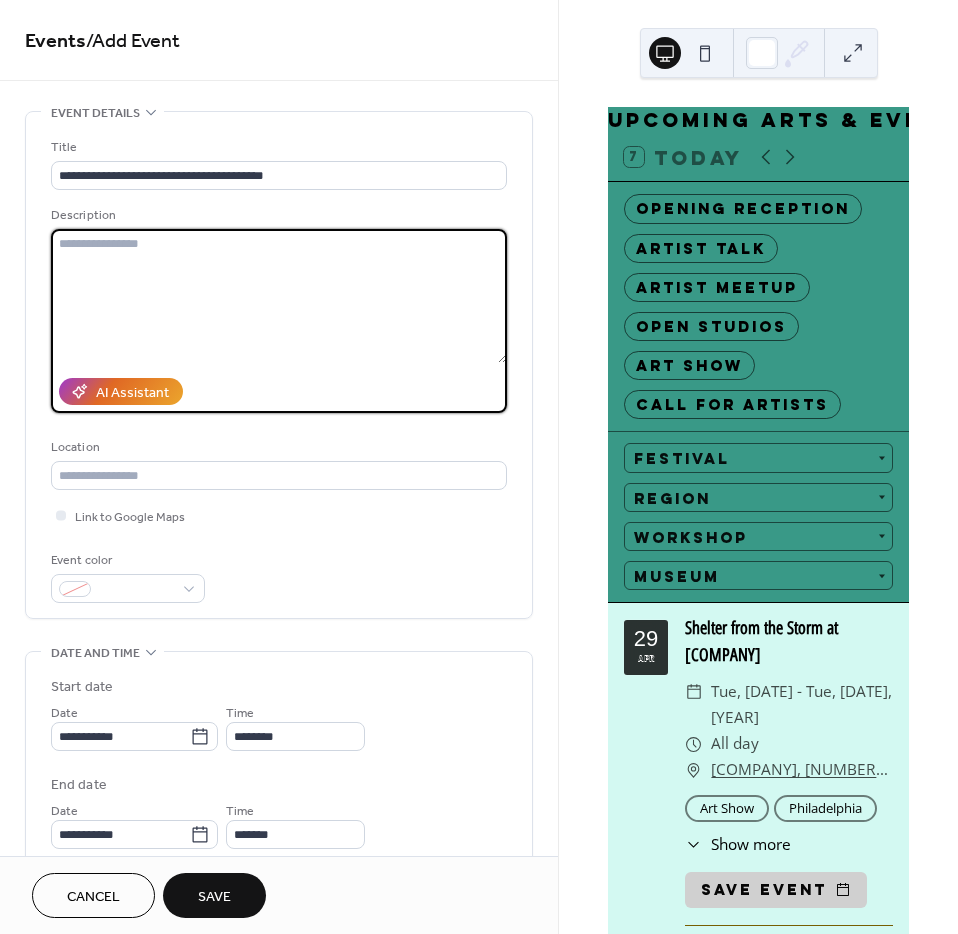click at bounding box center [279, 296] 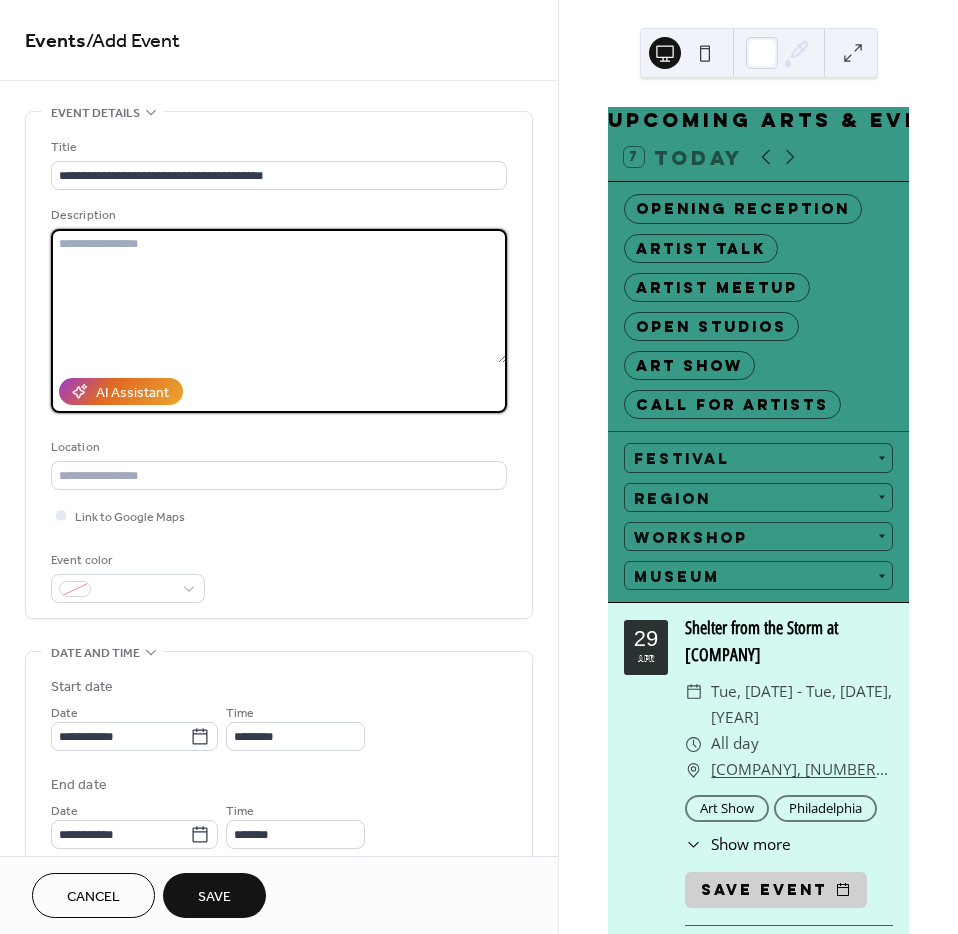 paste on "**********" 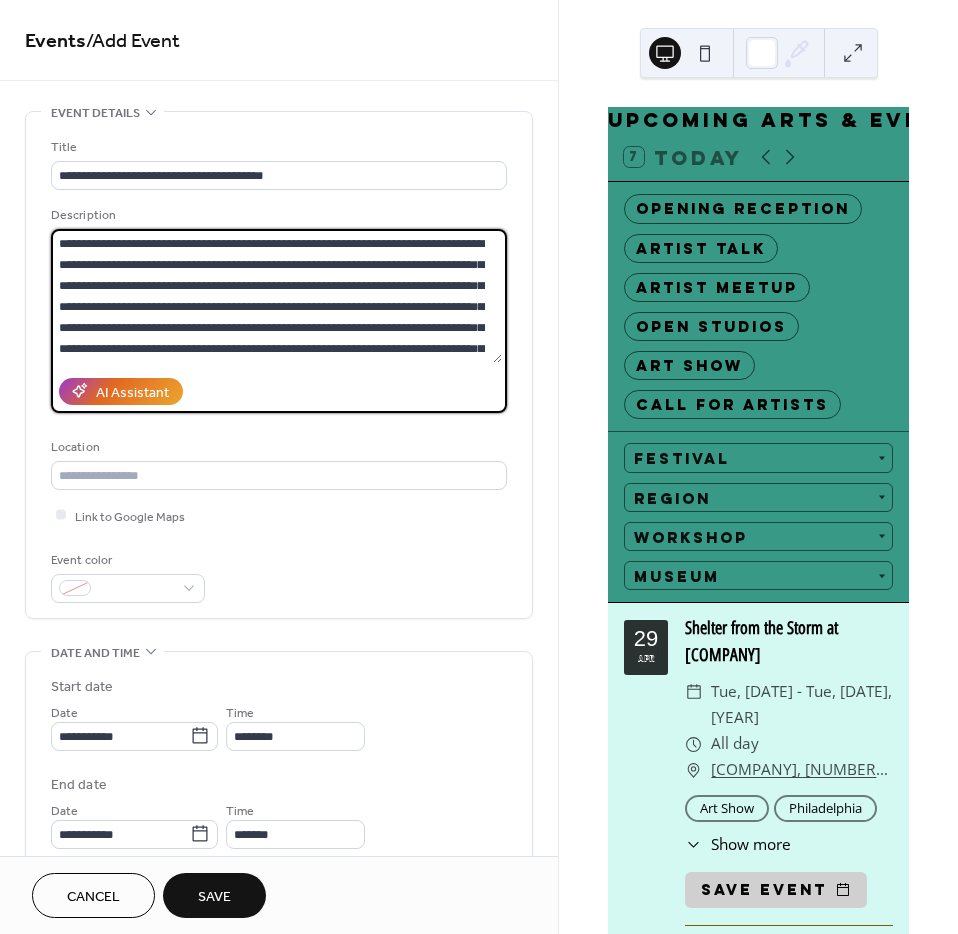 scroll, scrollTop: 104, scrollLeft: 0, axis: vertical 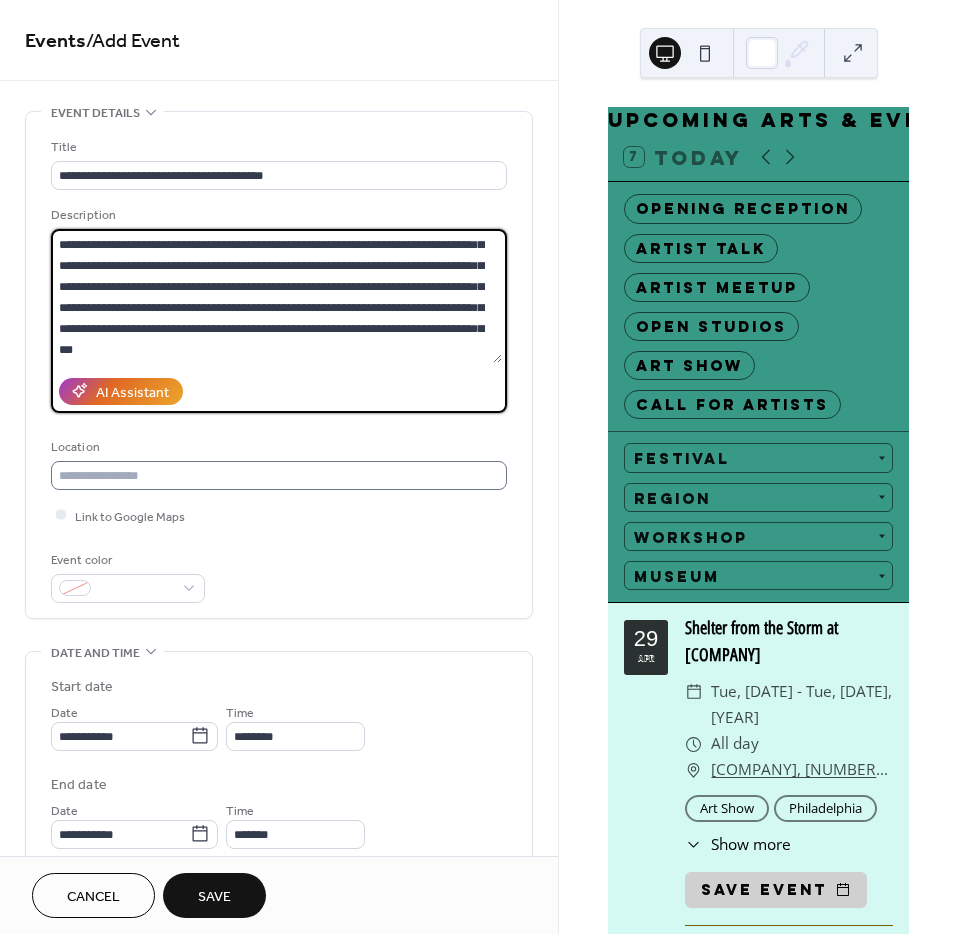 type on "**********" 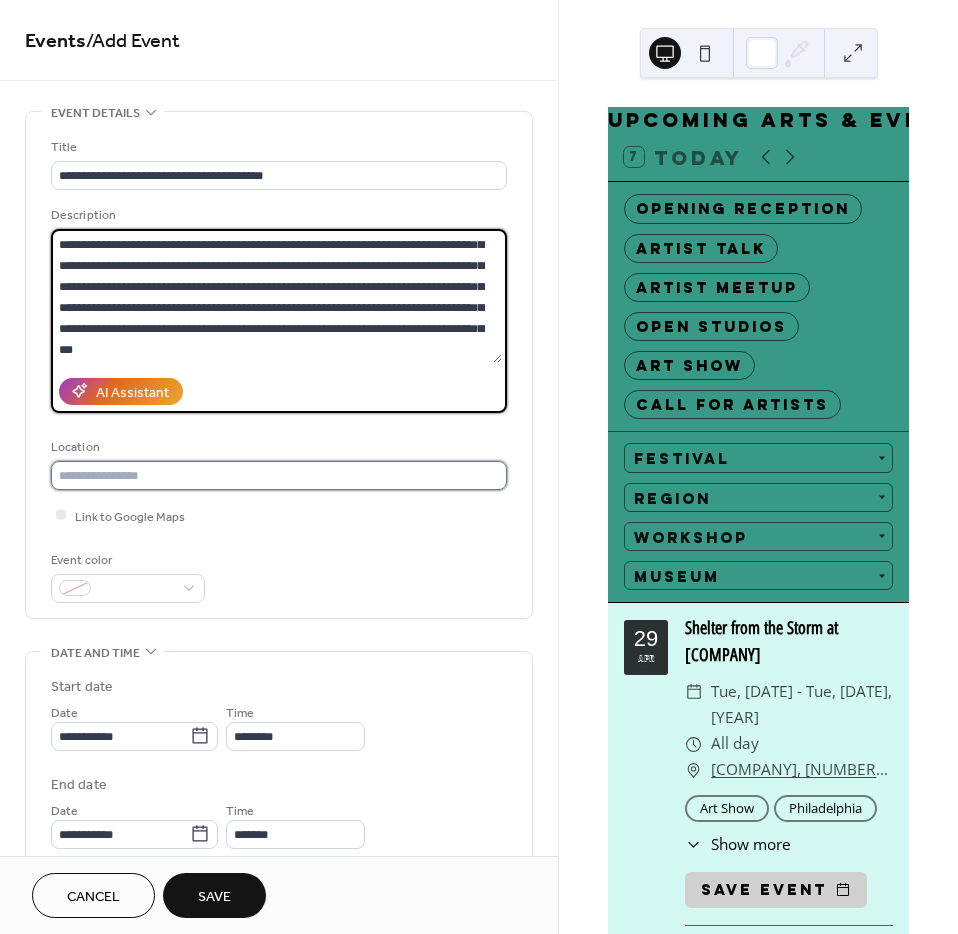 click at bounding box center (279, 475) 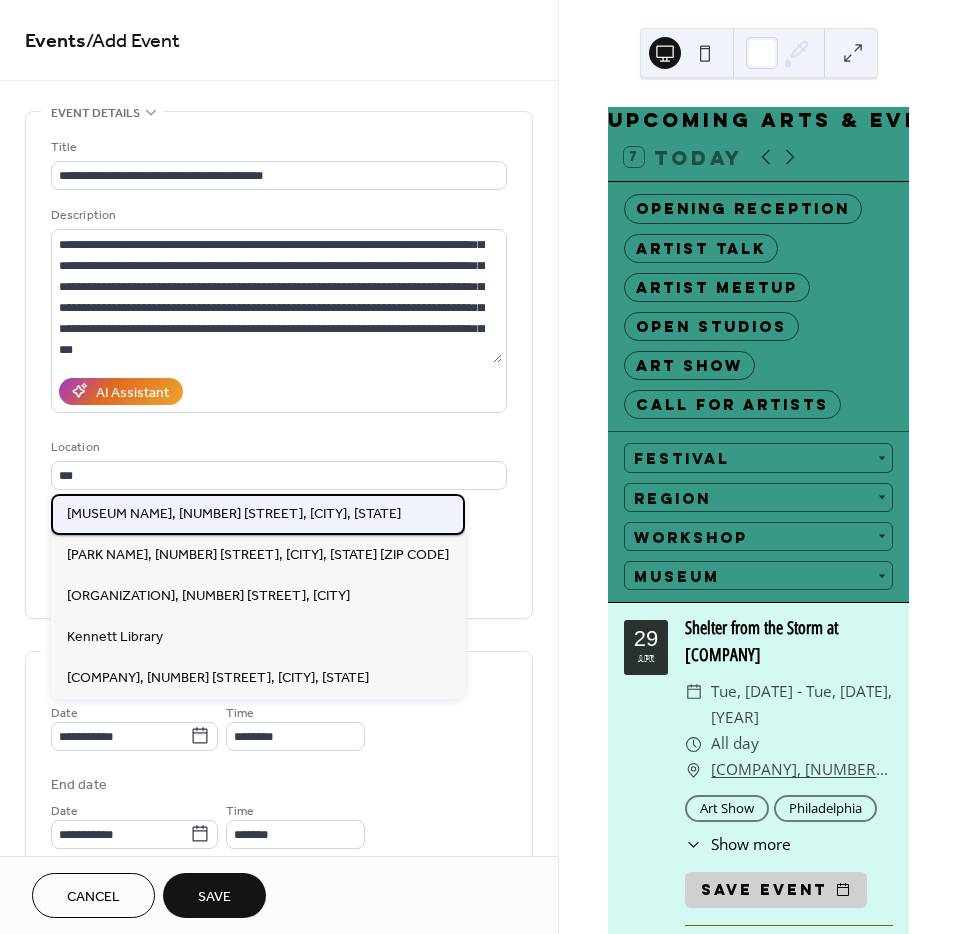 click on "[MUSEUM NAME], [NUMBER] [STREET], [CITY], [STATE]" at bounding box center (234, 514) 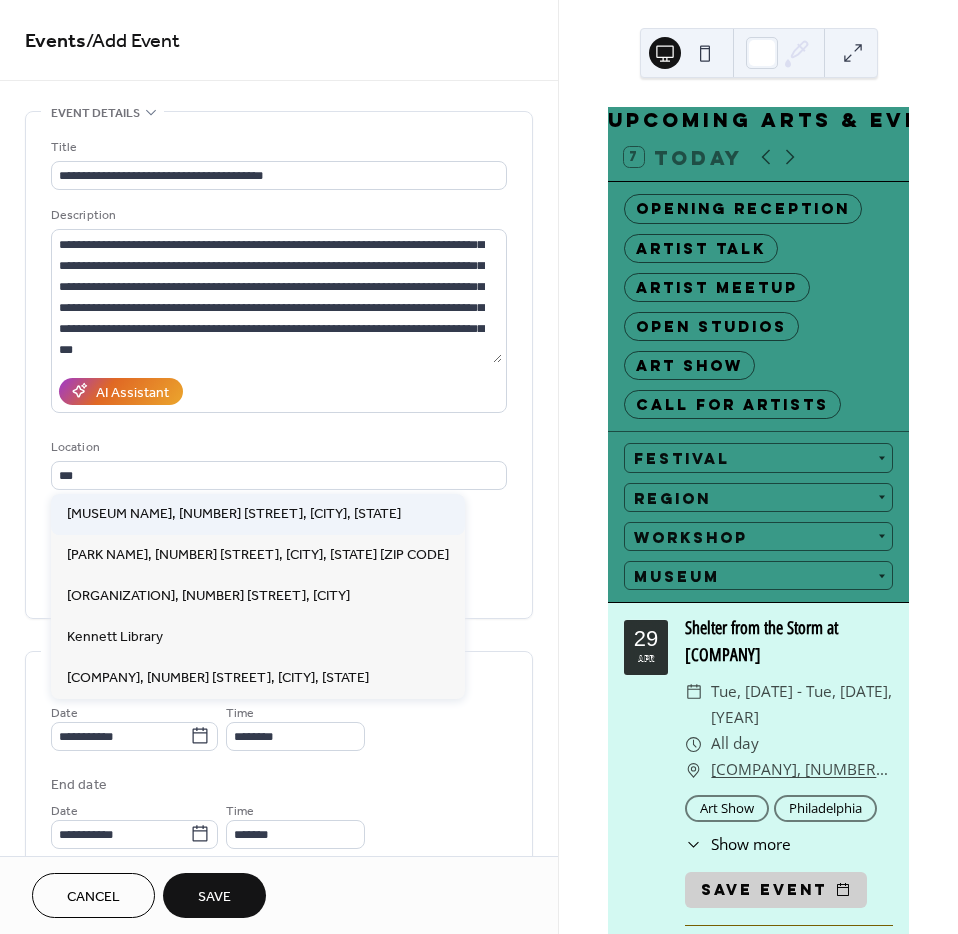 type on "**********" 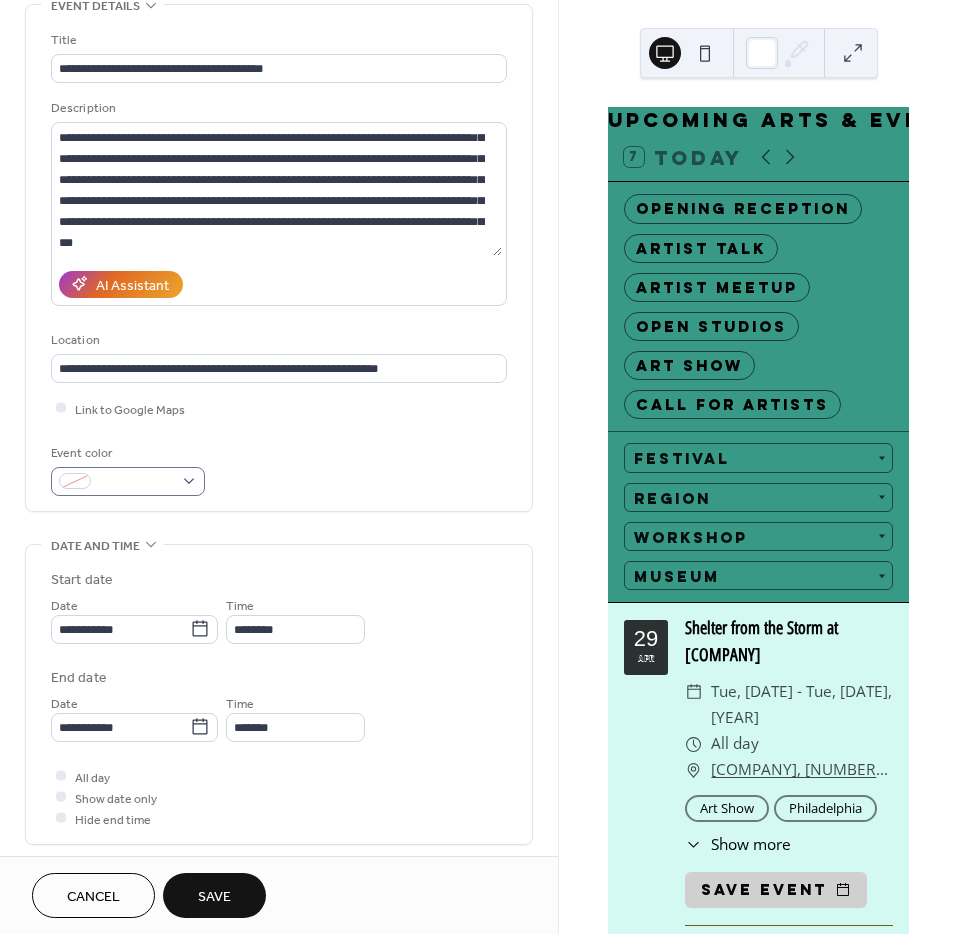 scroll, scrollTop: 108, scrollLeft: 0, axis: vertical 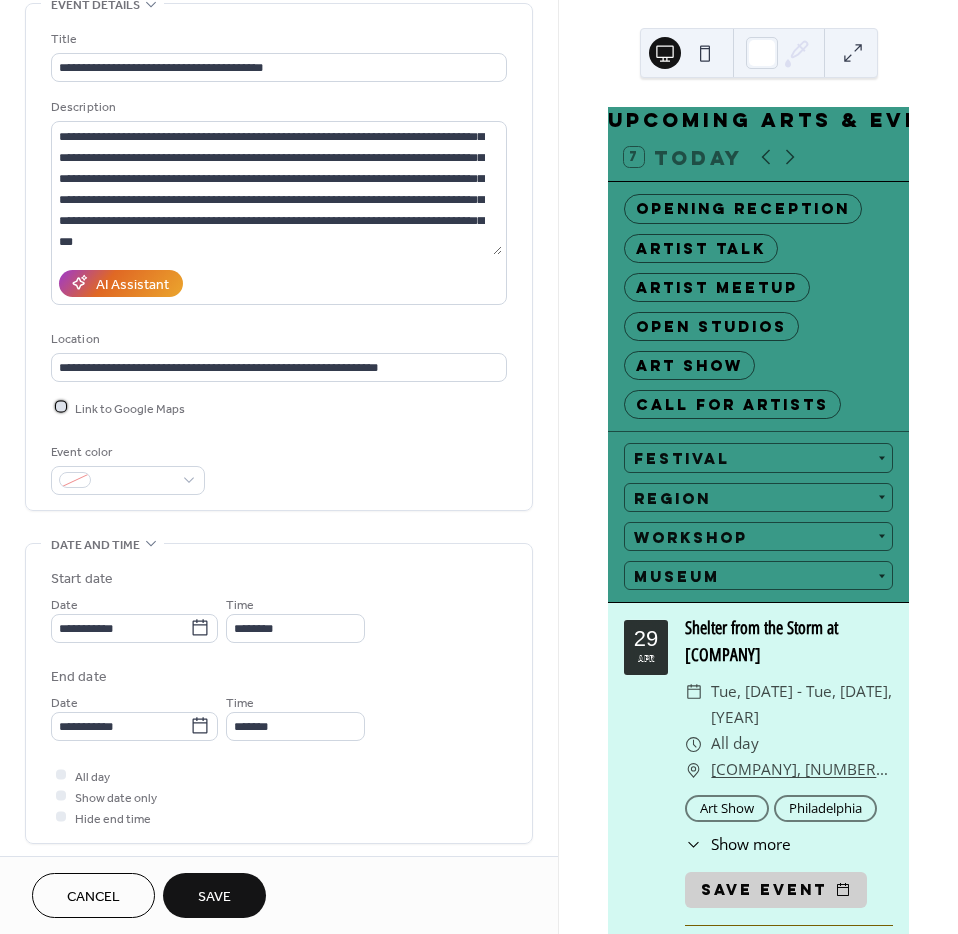 click on "Link to Google Maps" at bounding box center (130, 408) 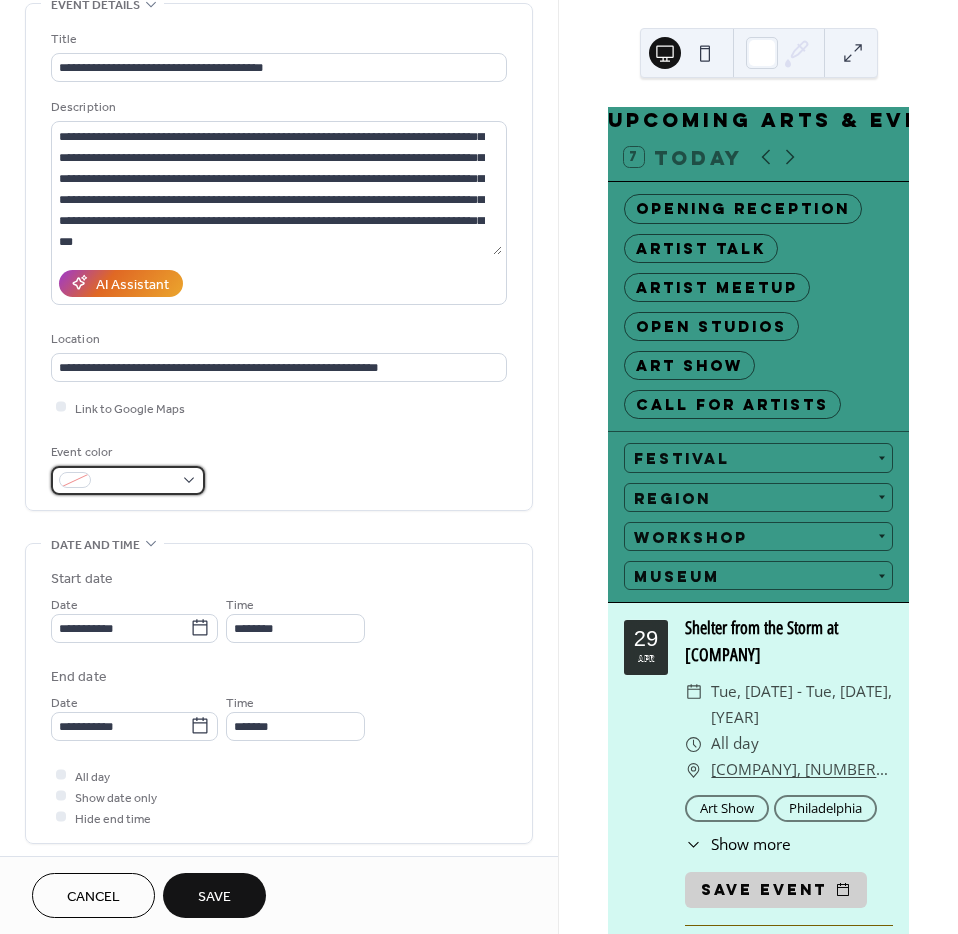 click at bounding box center [128, 480] 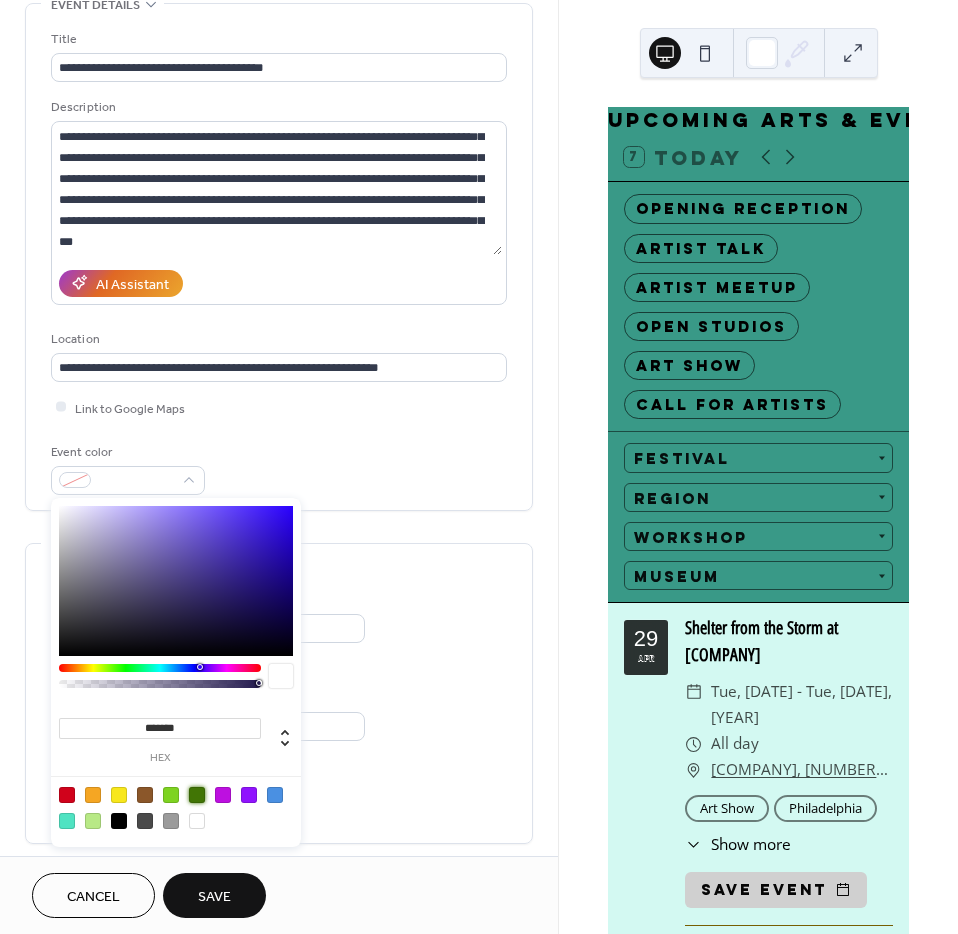 click at bounding box center (197, 795) 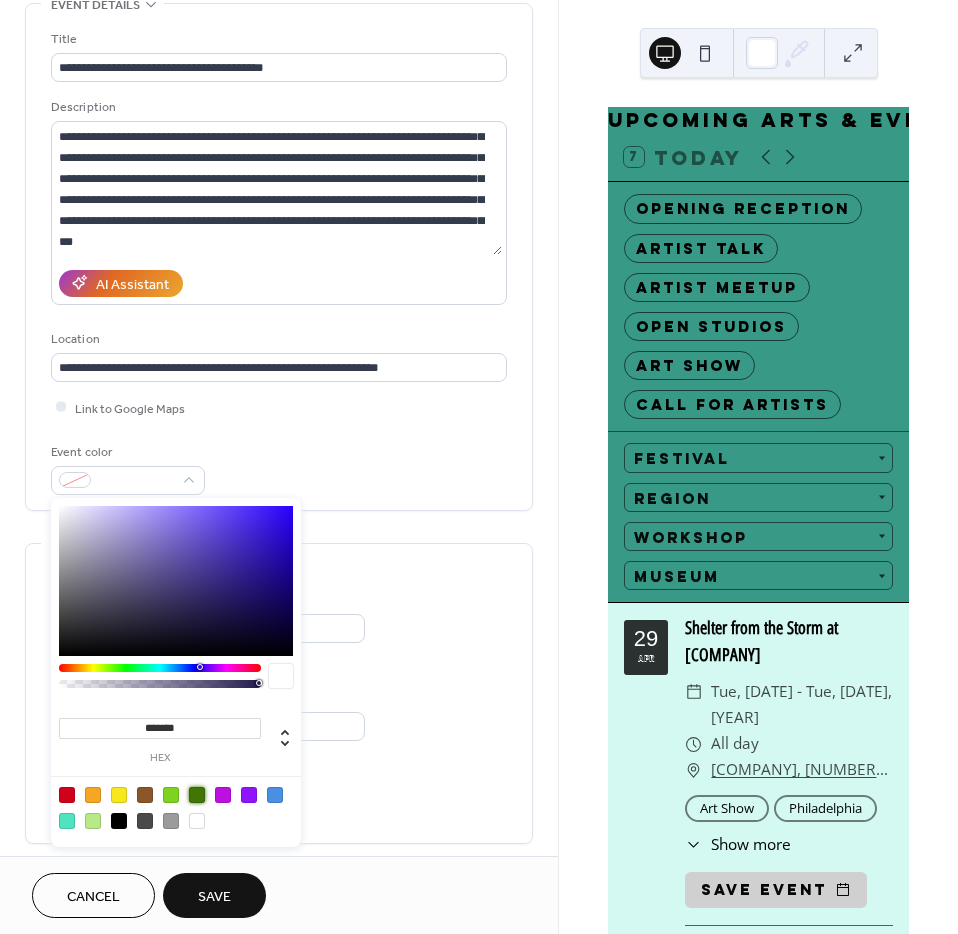 type on "*******" 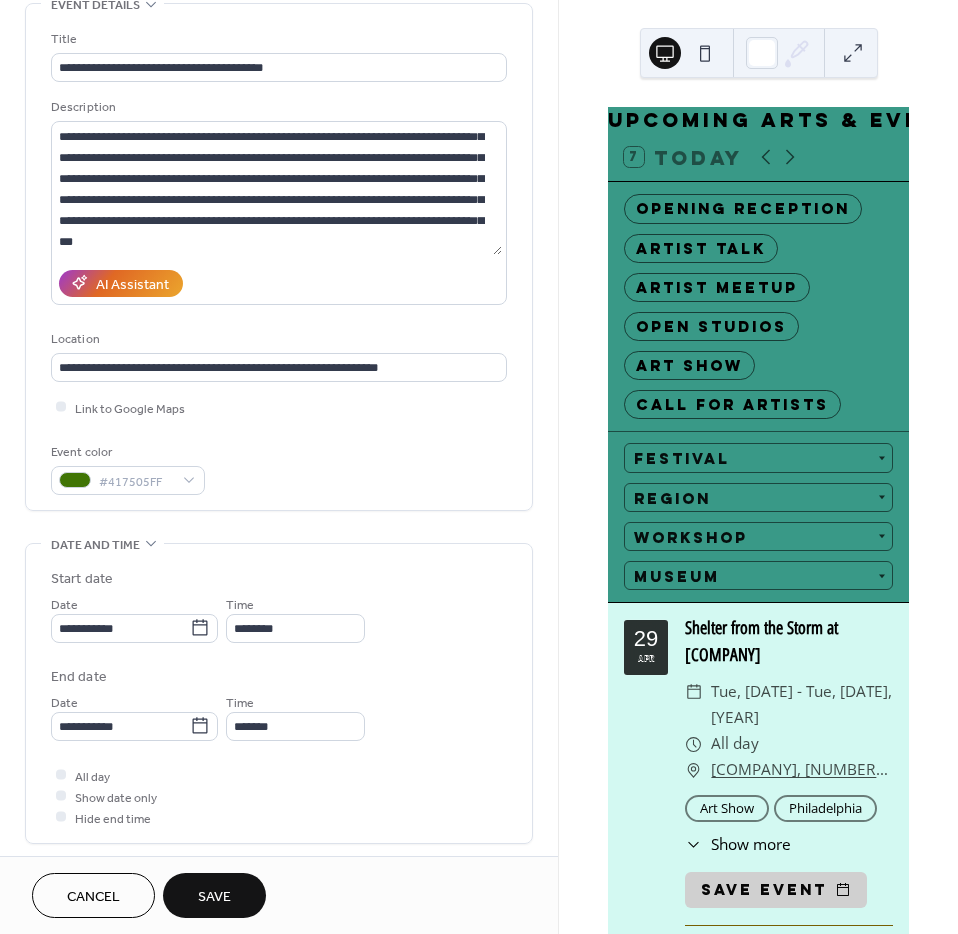 click on "**********" at bounding box center [279, 969] 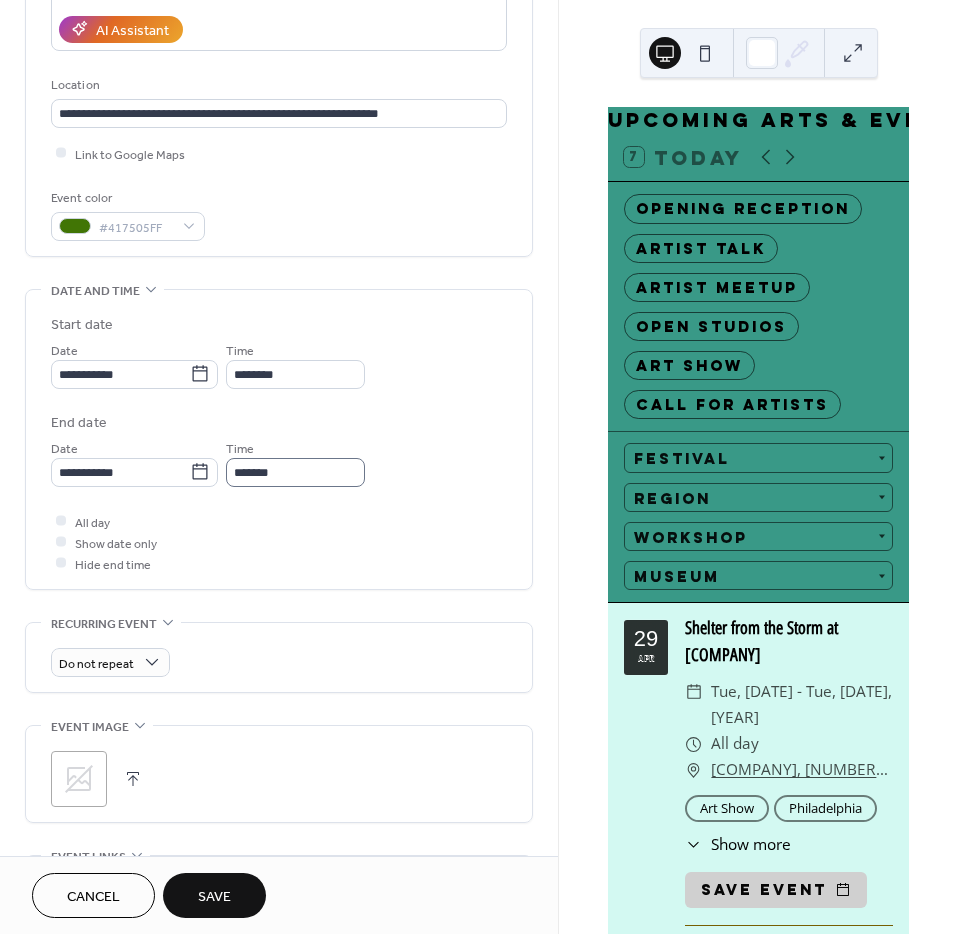 scroll, scrollTop: 363, scrollLeft: 0, axis: vertical 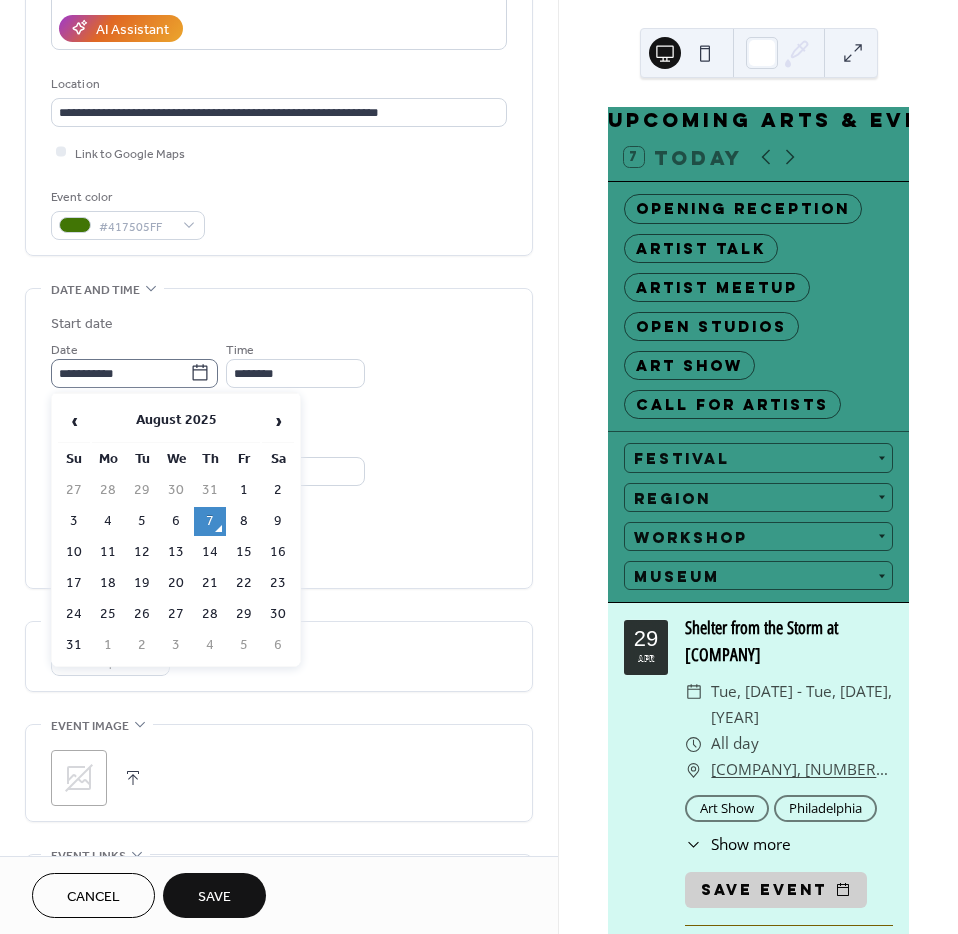 click 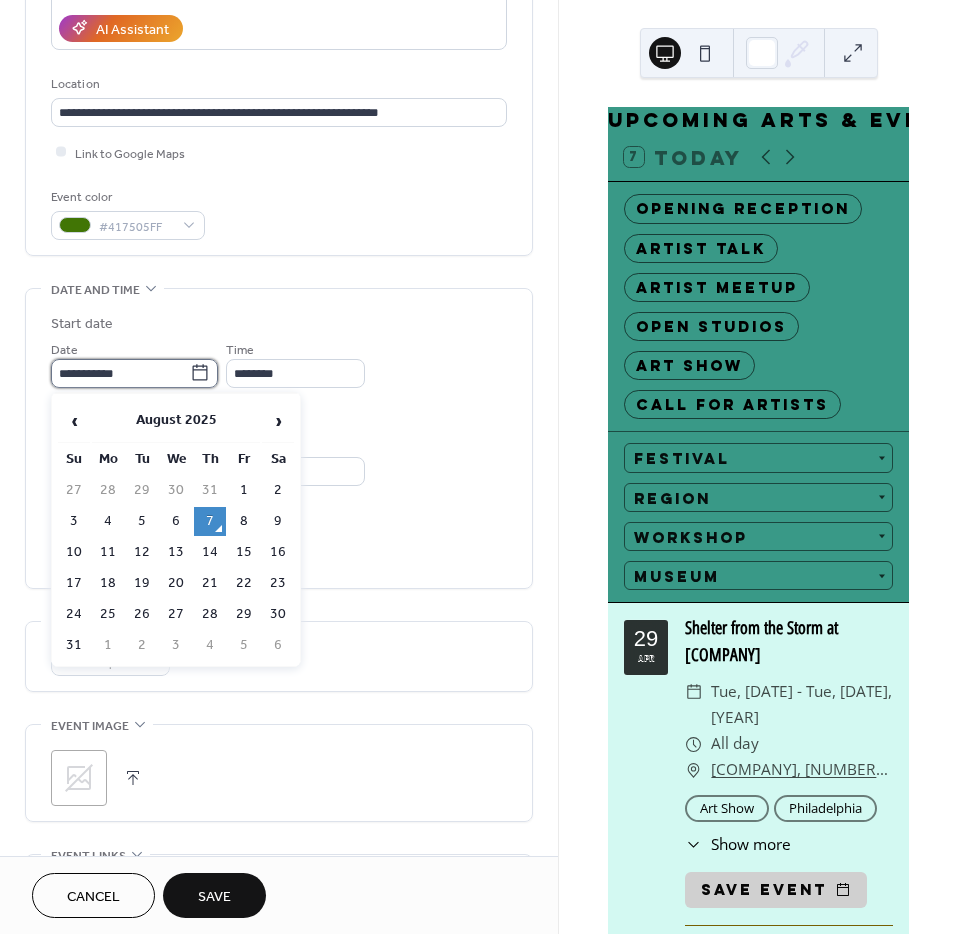 click on "**********" at bounding box center [120, 373] 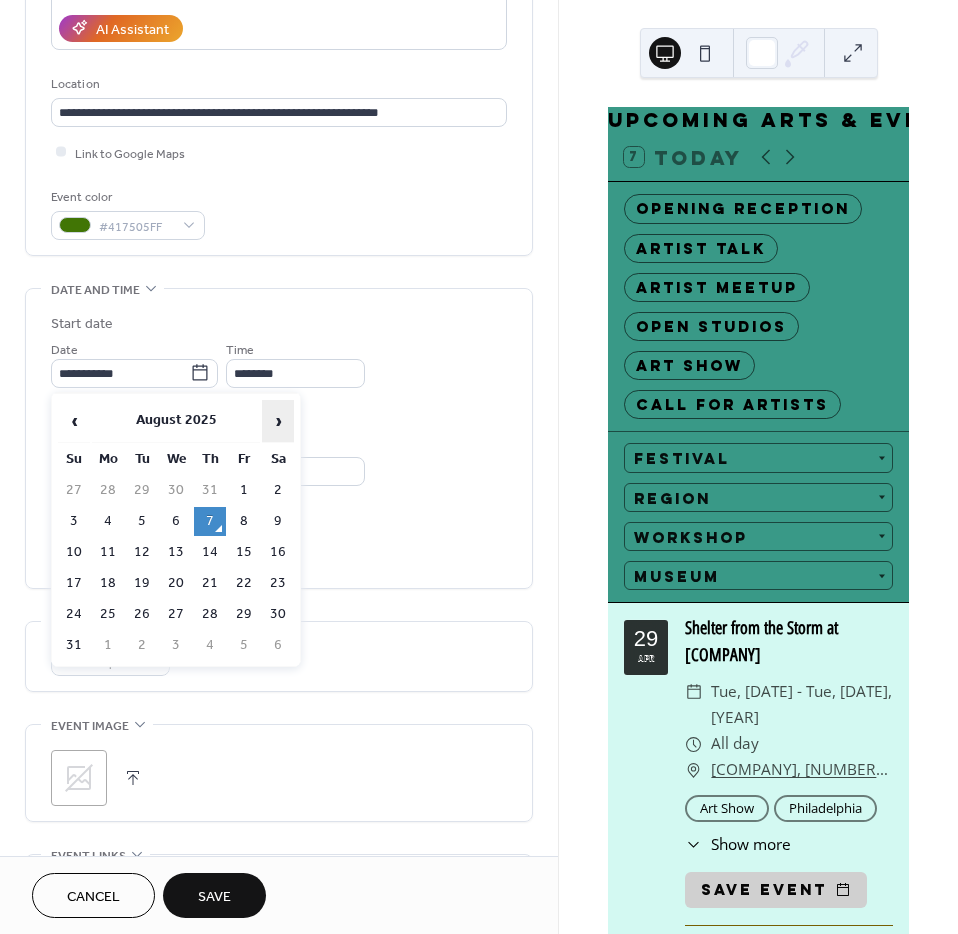 click on "›" at bounding box center [278, 421] 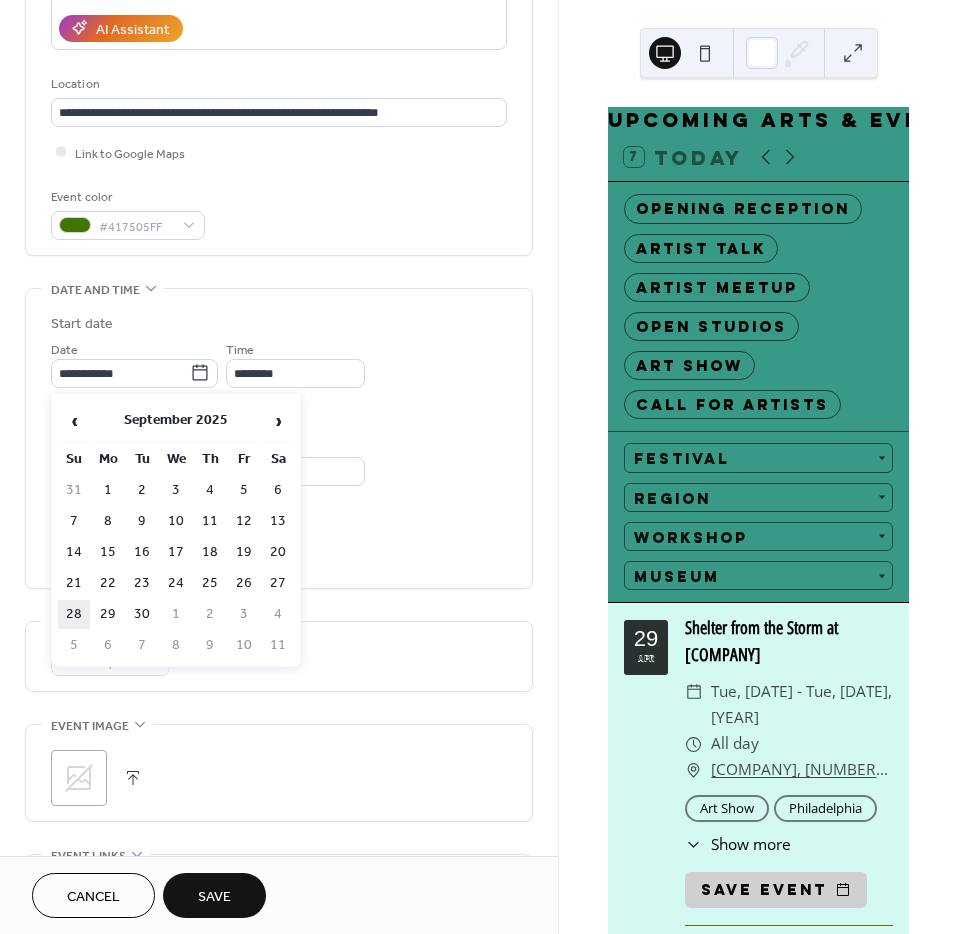 click on "28" at bounding box center (74, 614) 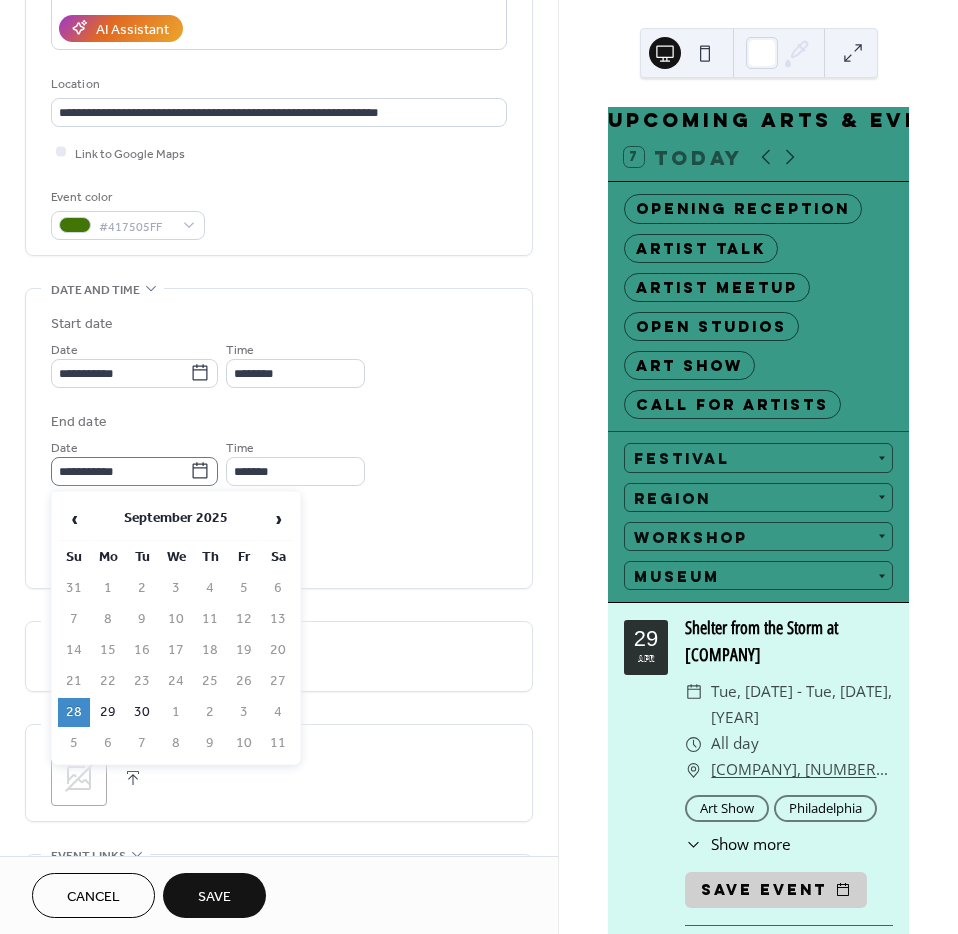 click 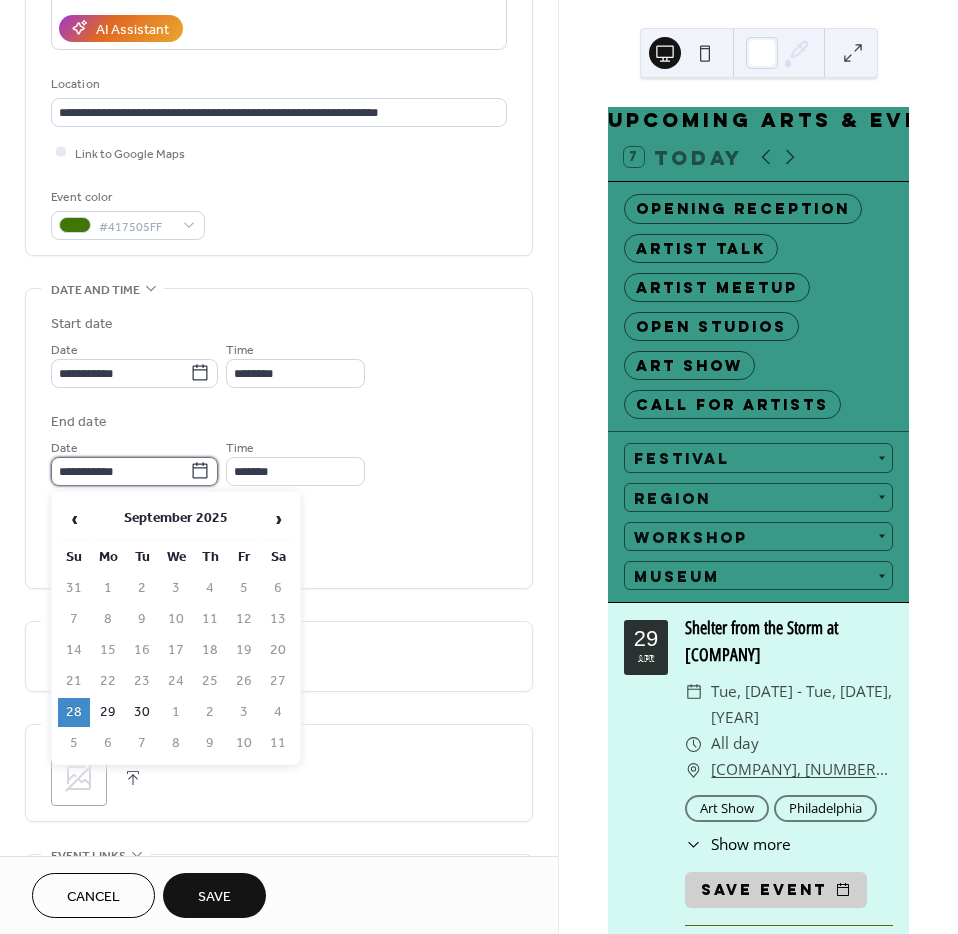 click on "**********" at bounding box center (120, 471) 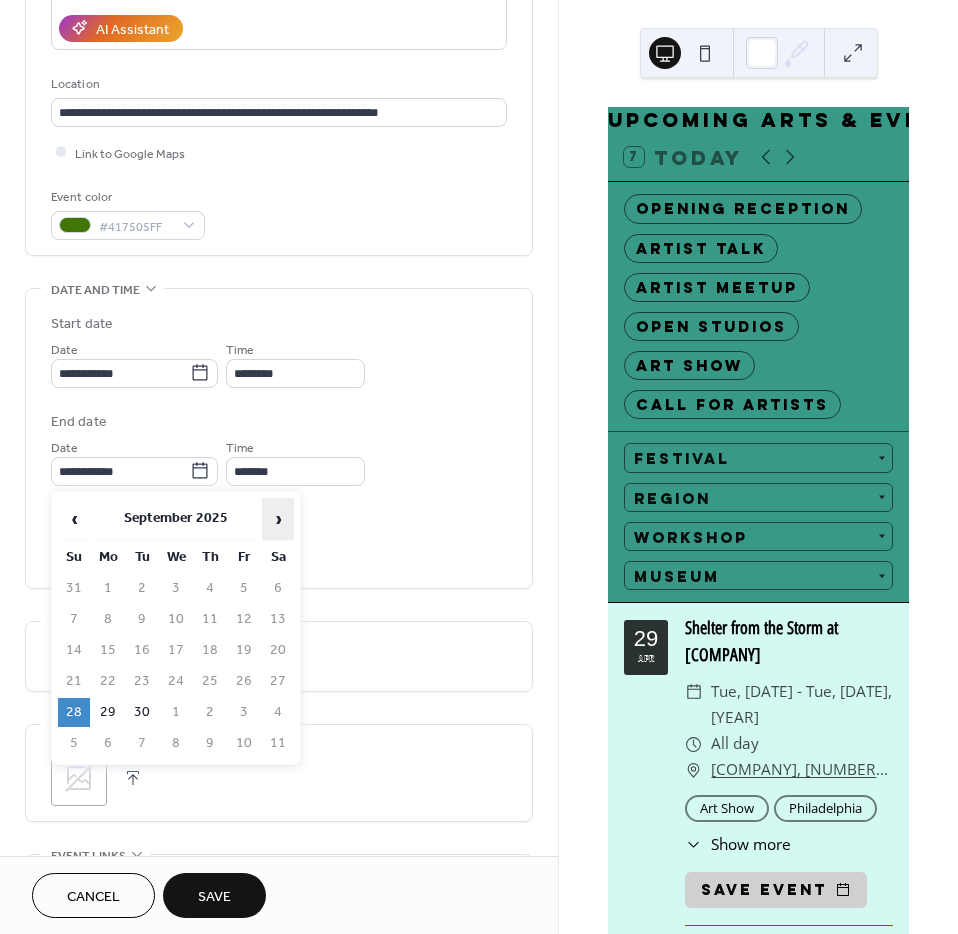 click on "›" at bounding box center [278, 519] 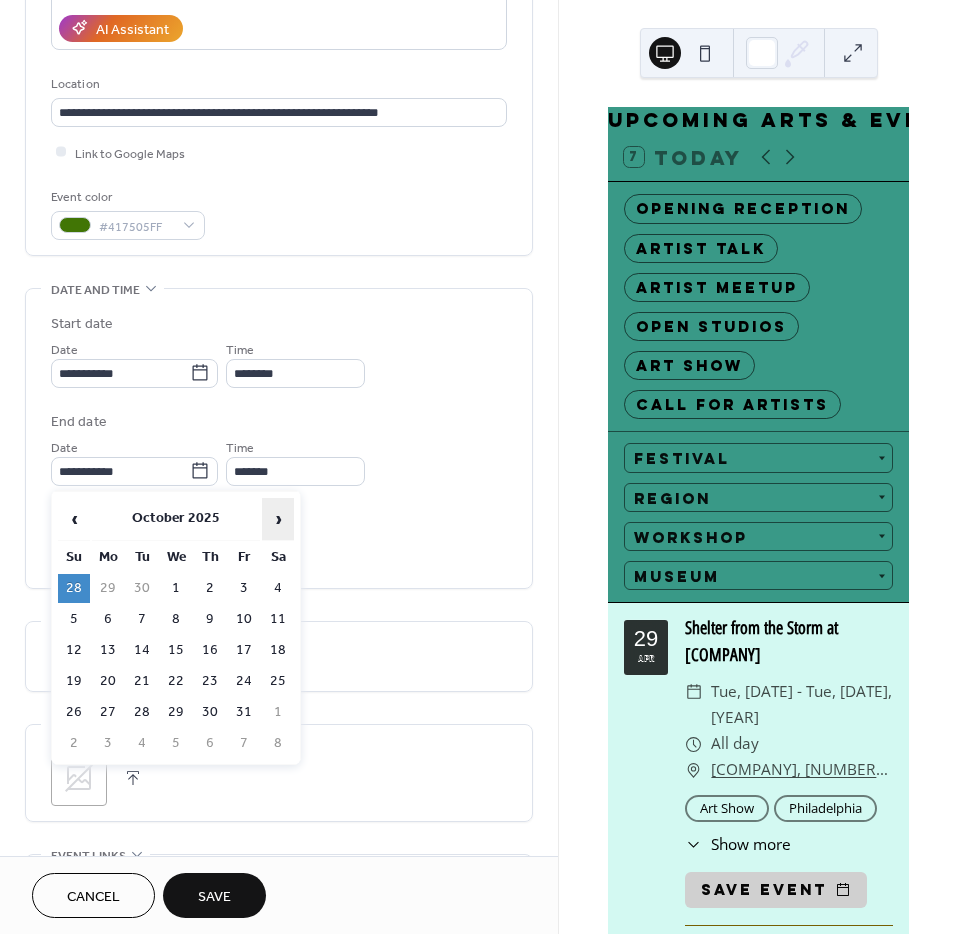 click on "›" at bounding box center [278, 519] 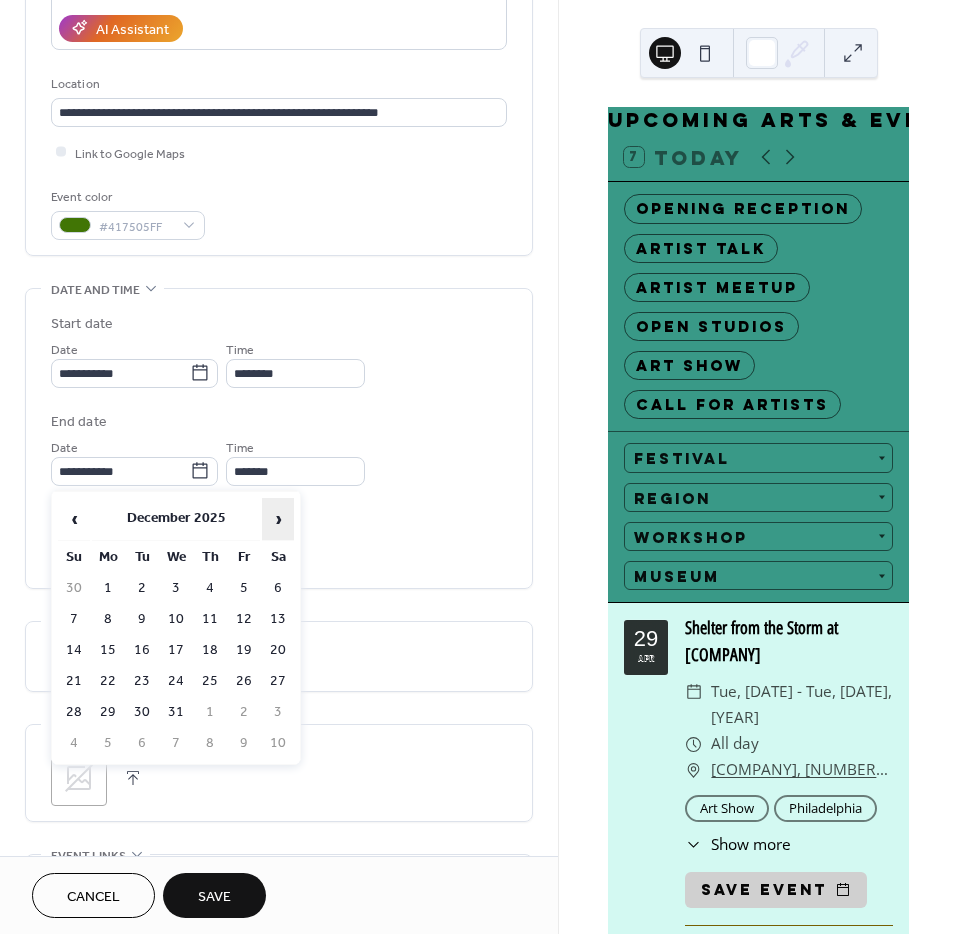 click on "›" at bounding box center (278, 519) 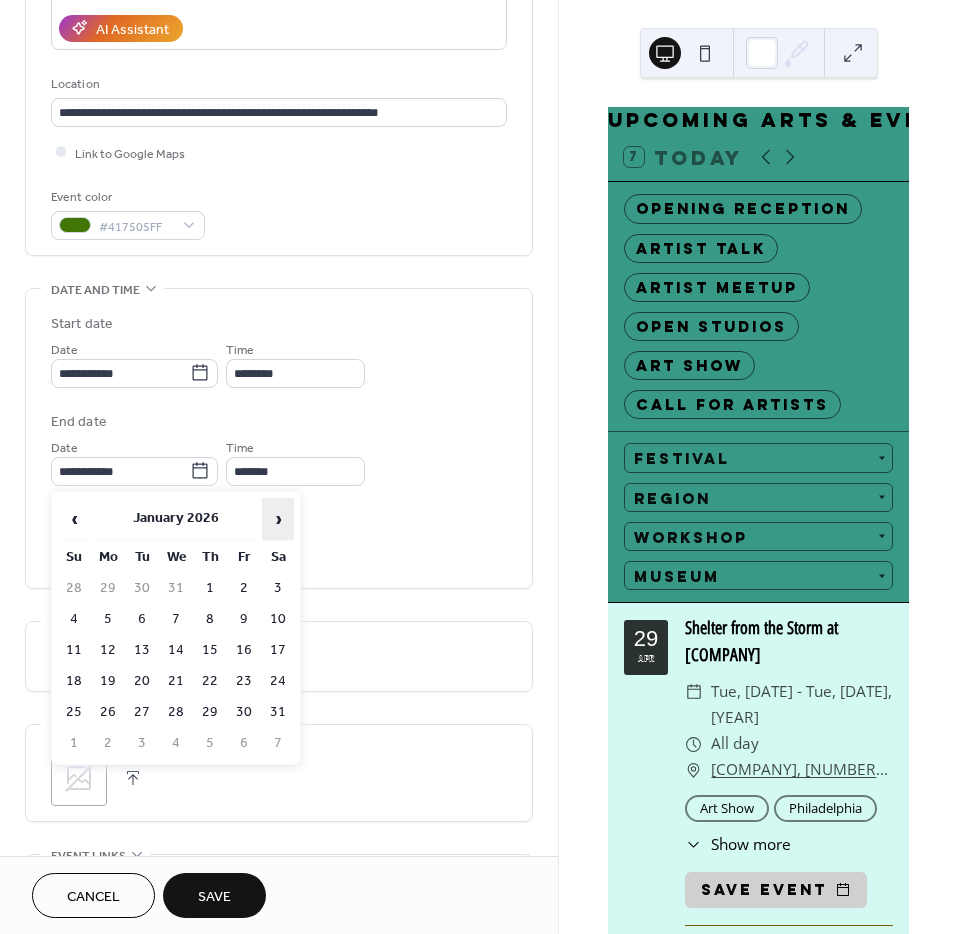 click on "›" at bounding box center (278, 519) 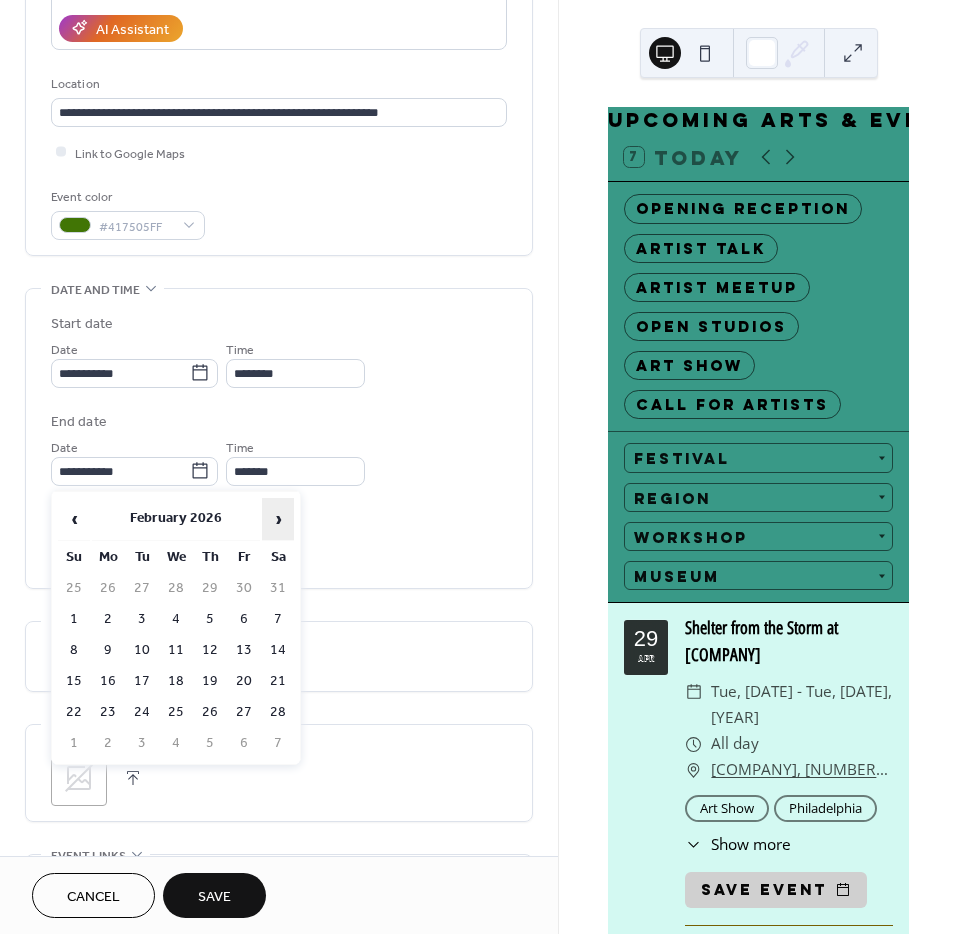 click on "›" at bounding box center (278, 519) 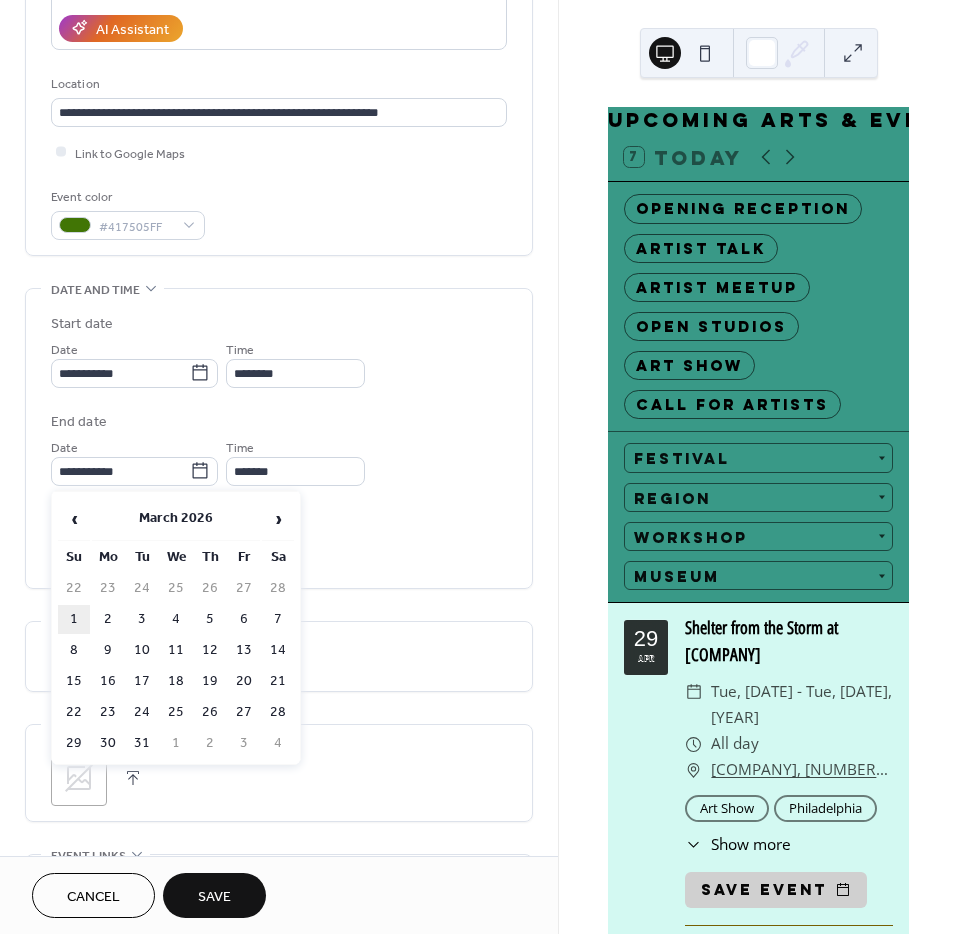 click on "1" at bounding box center (74, 619) 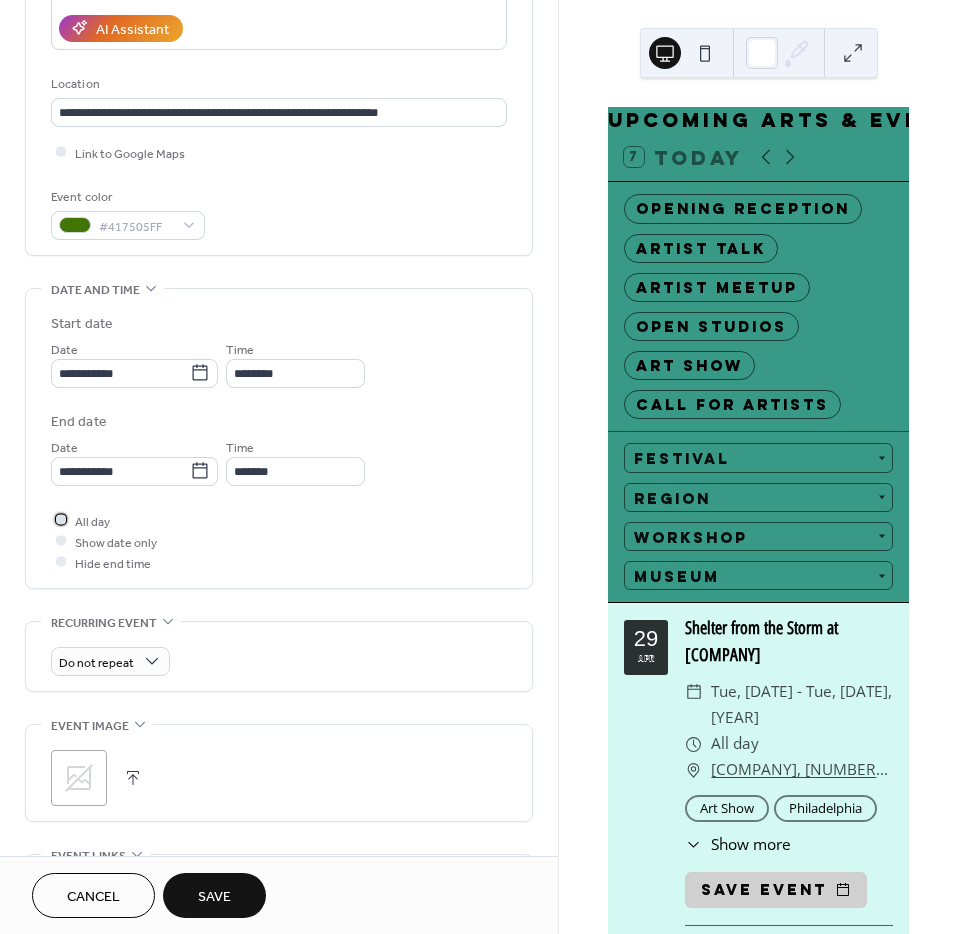 click on "All day" at bounding box center (92, 521) 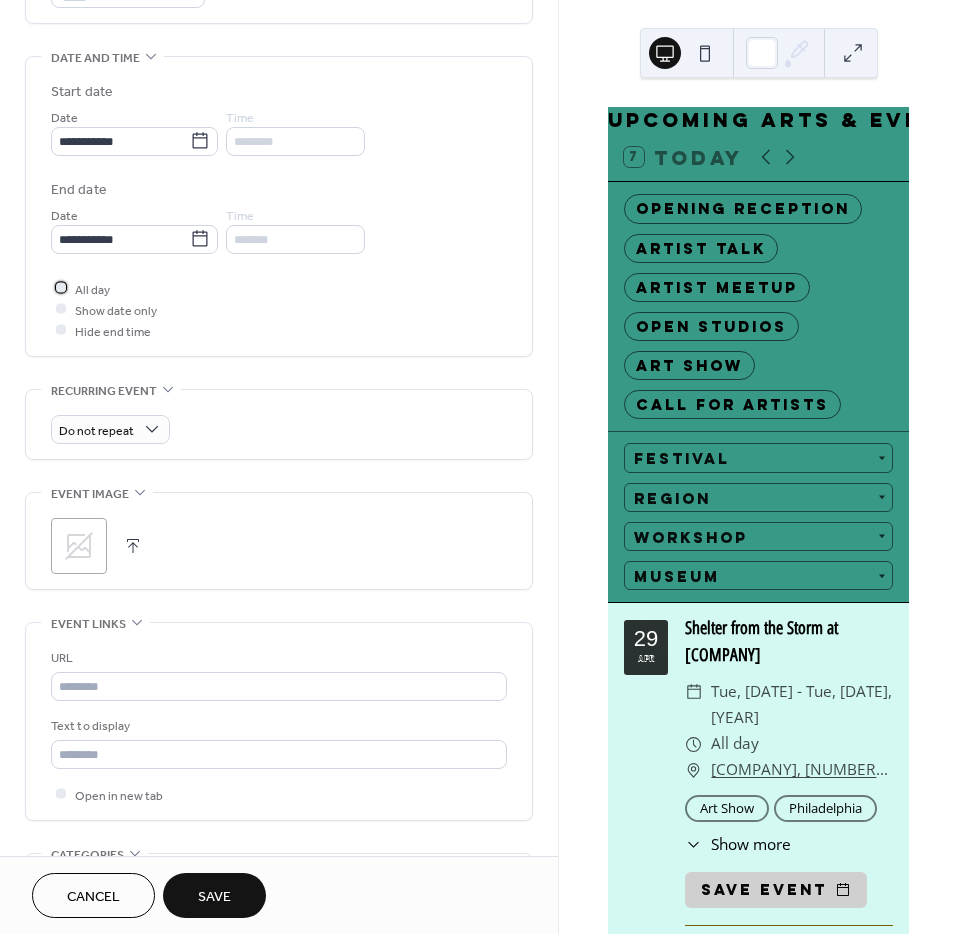 scroll, scrollTop: 596, scrollLeft: 0, axis: vertical 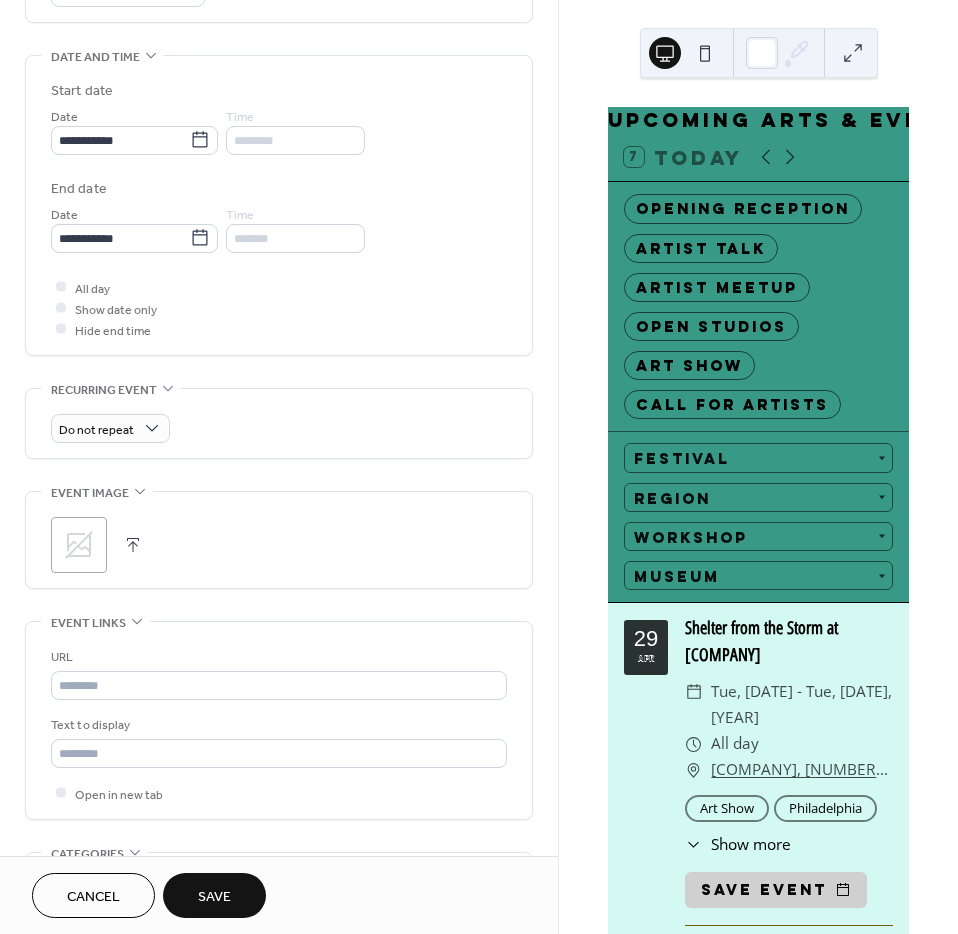 click at bounding box center (133, 545) 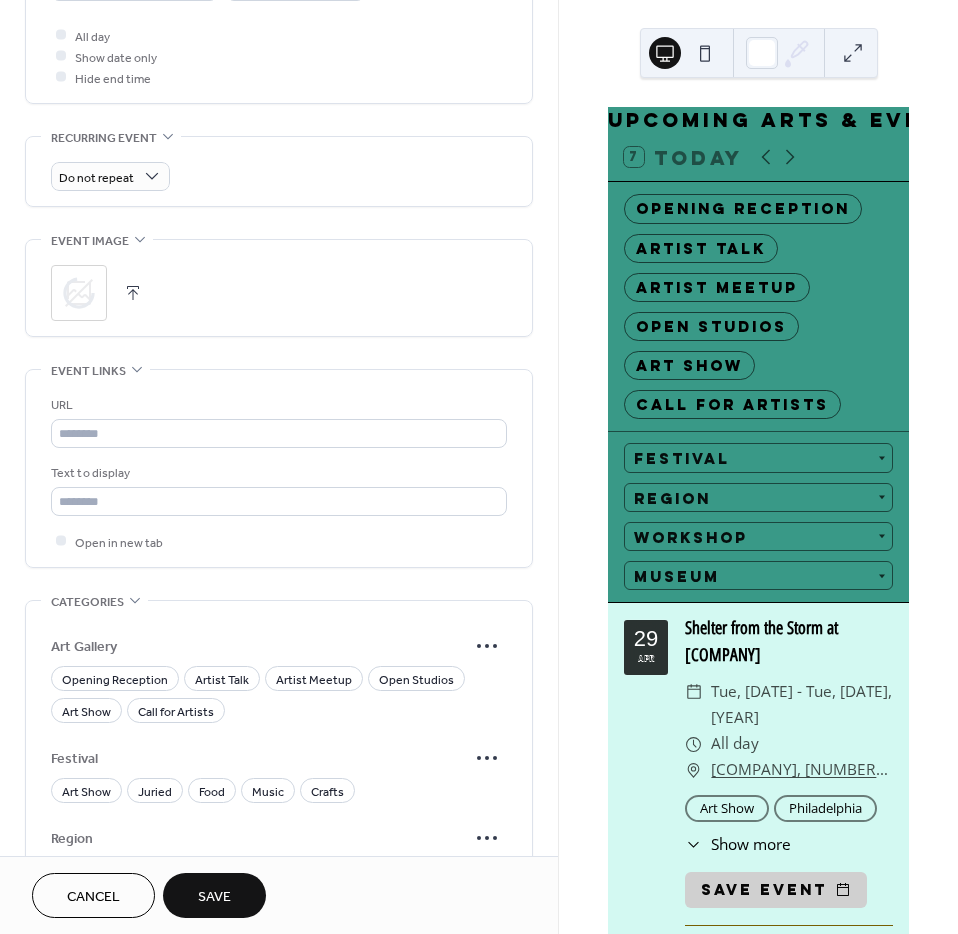 scroll, scrollTop: 850, scrollLeft: 0, axis: vertical 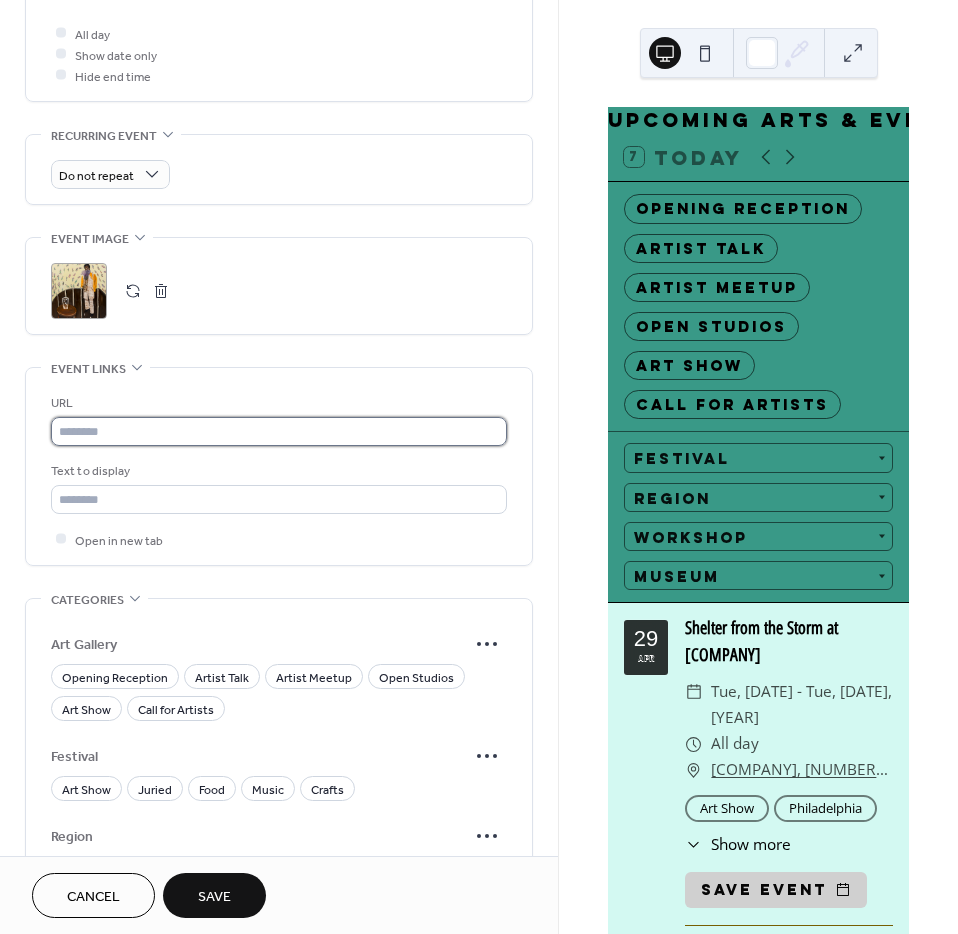 click at bounding box center (279, 431) 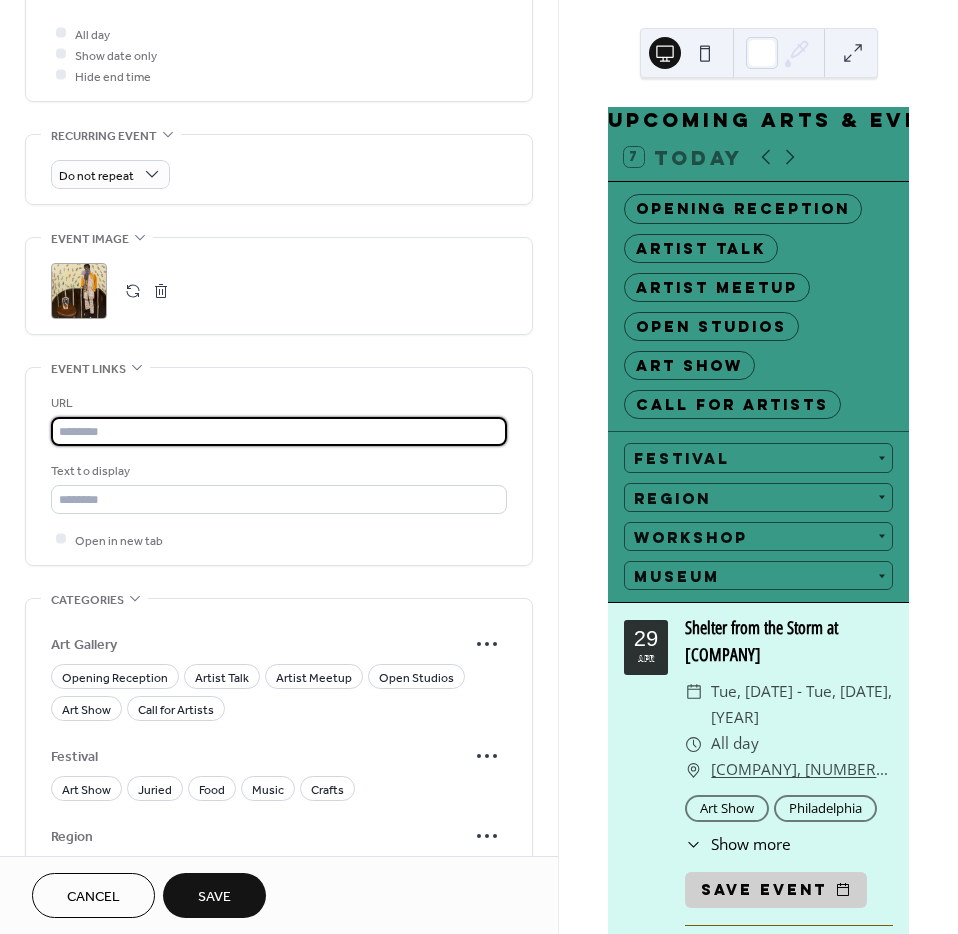 paste on "**********" 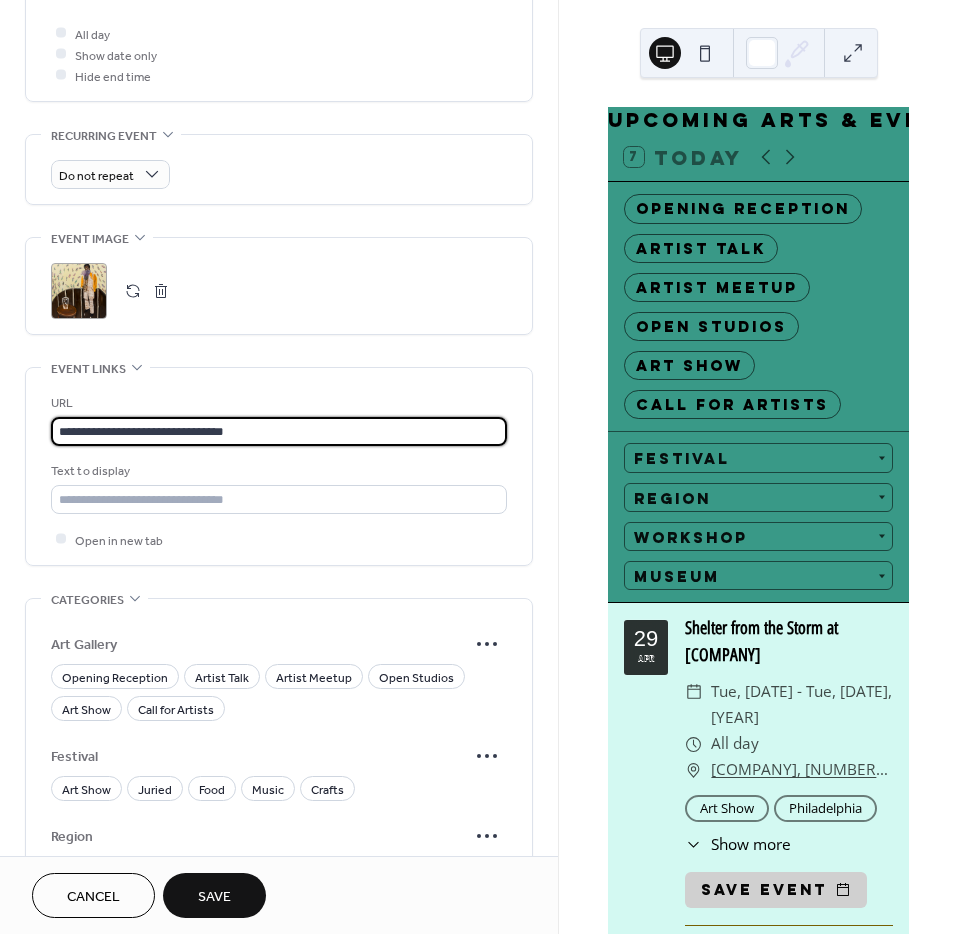 type on "**********" 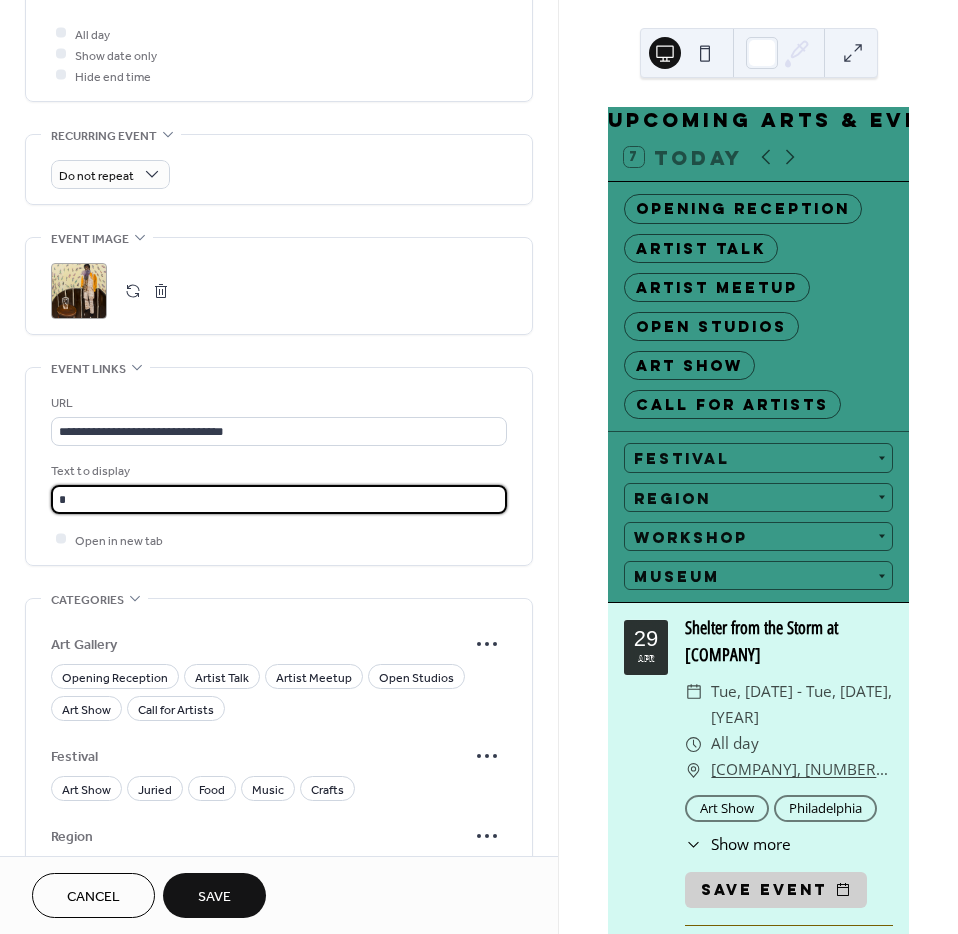type on "**********" 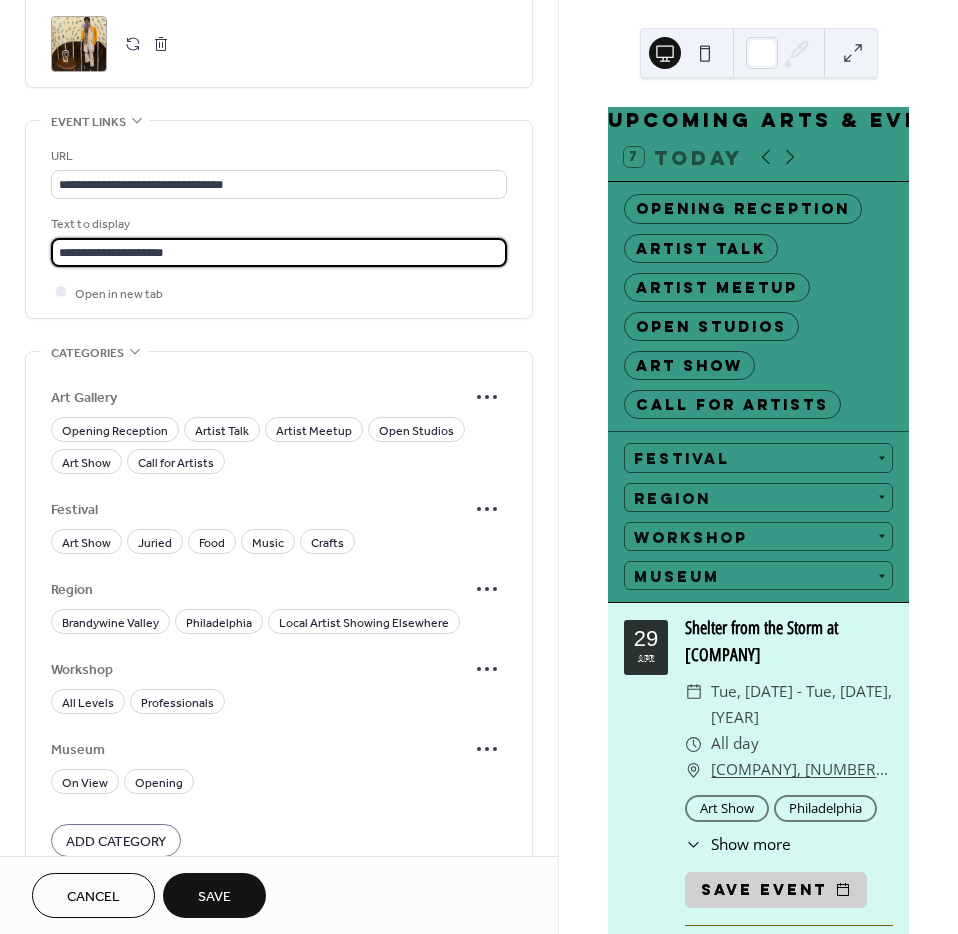 scroll, scrollTop: 1098, scrollLeft: 0, axis: vertical 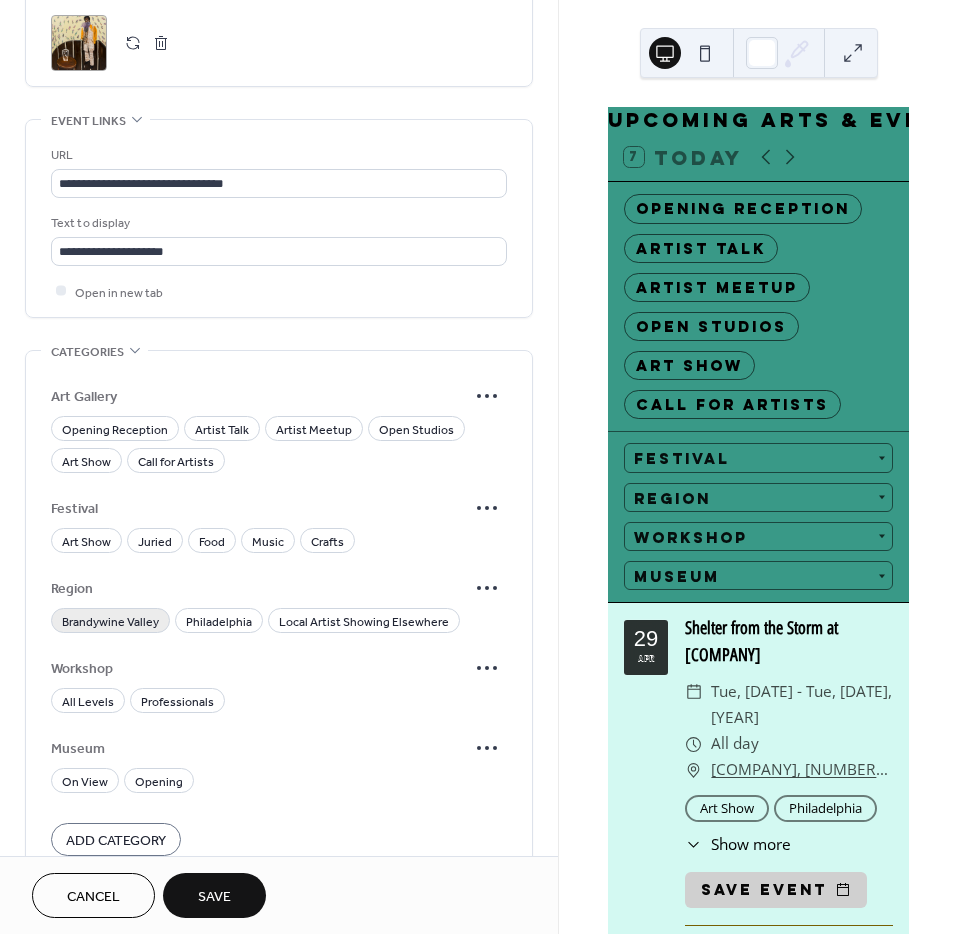 click on "Brandywine Valley" at bounding box center (110, 621) 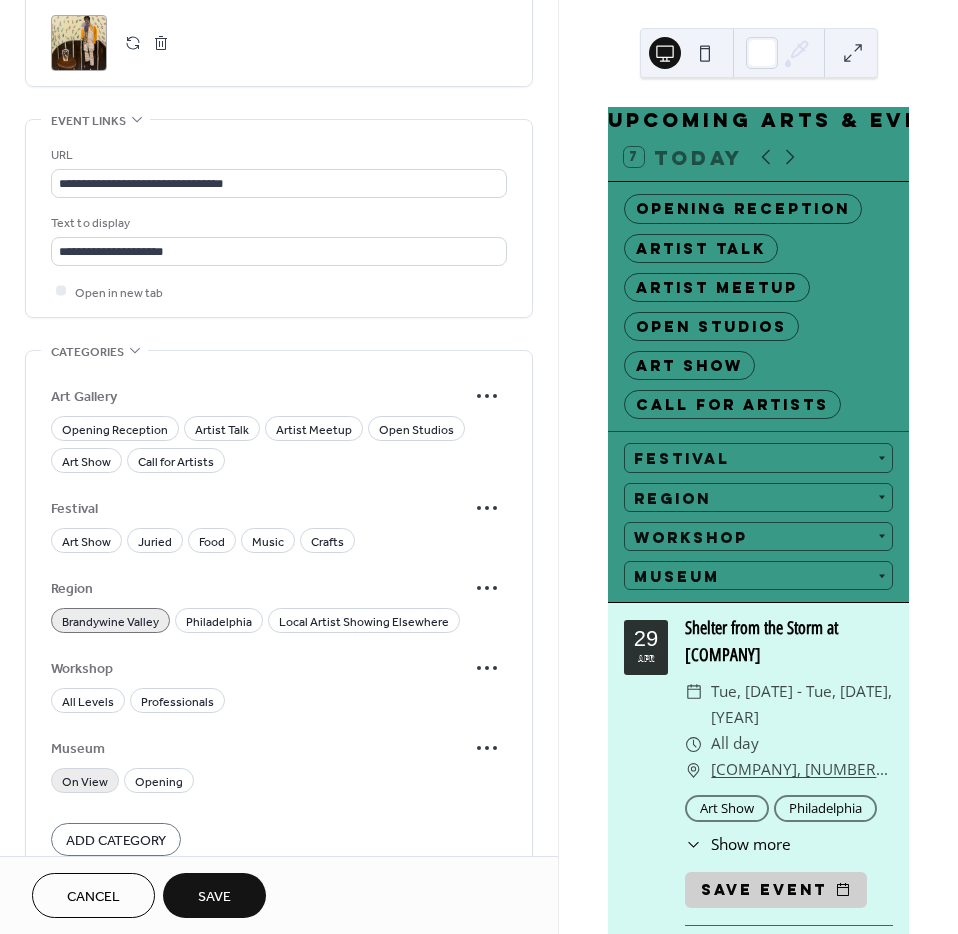 click on "On View" at bounding box center (85, 781) 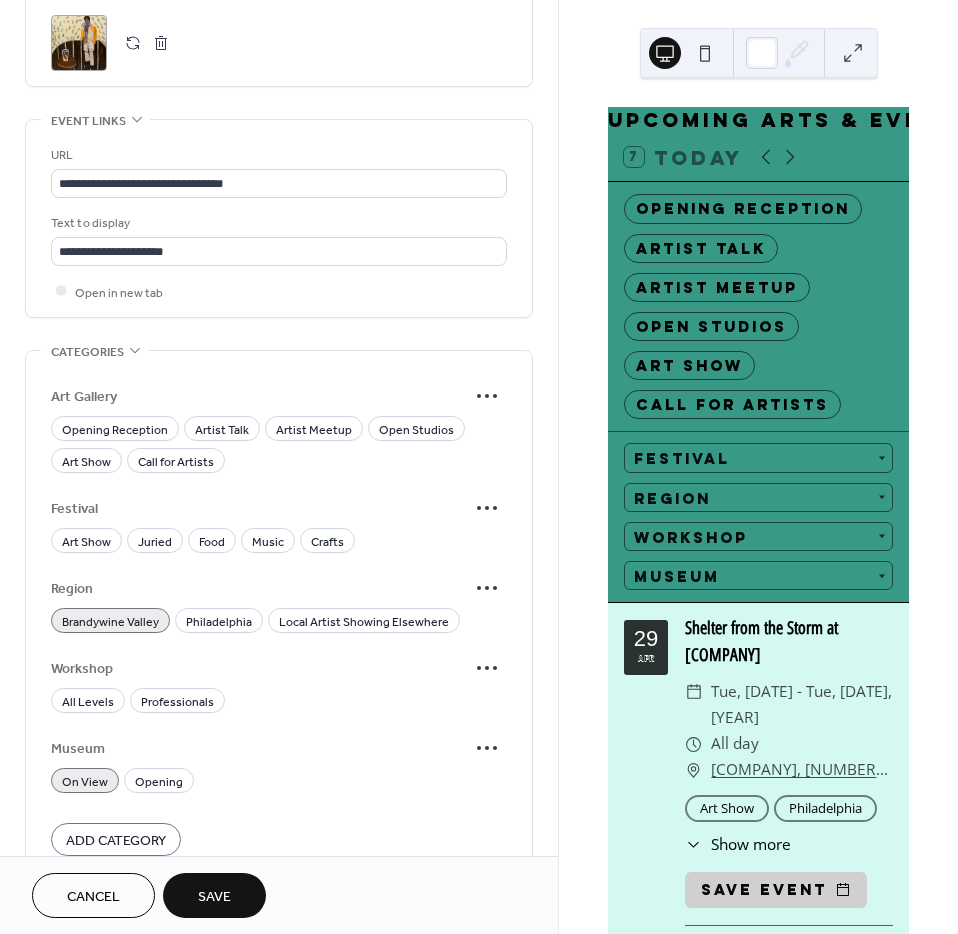 scroll, scrollTop: 1210, scrollLeft: 0, axis: vertical 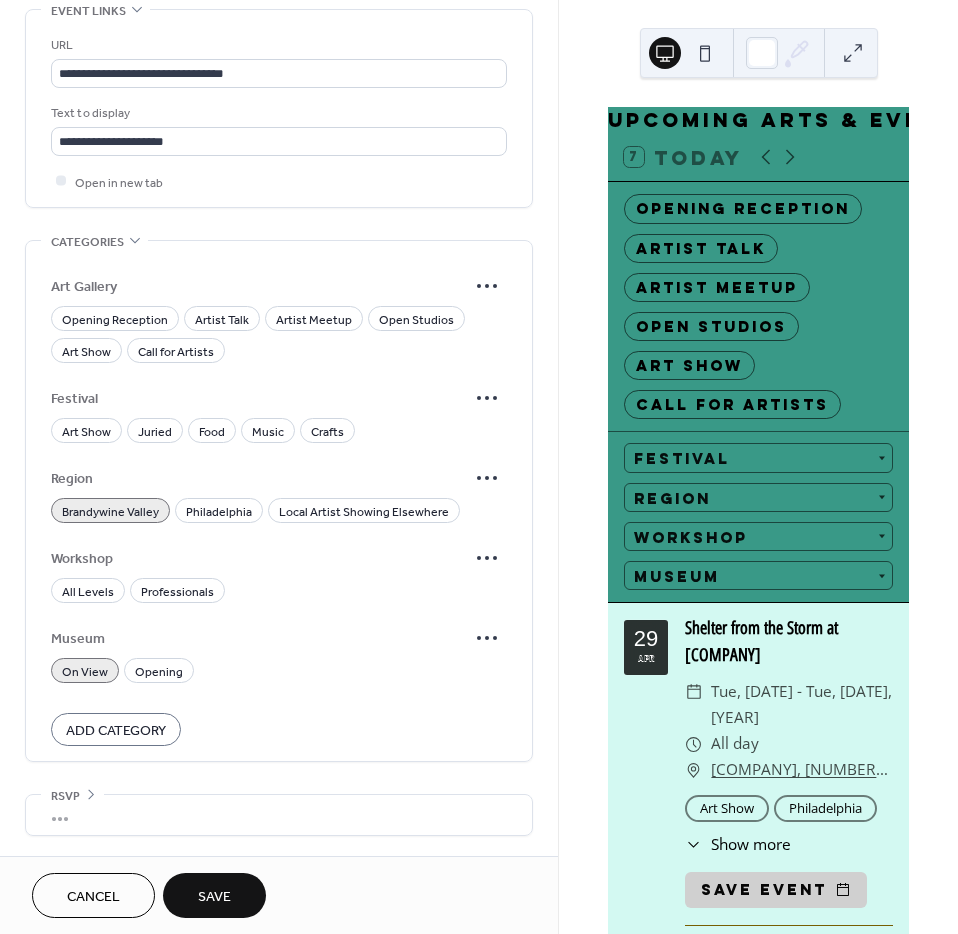 click on "Save" at bounding box center [214, 897] 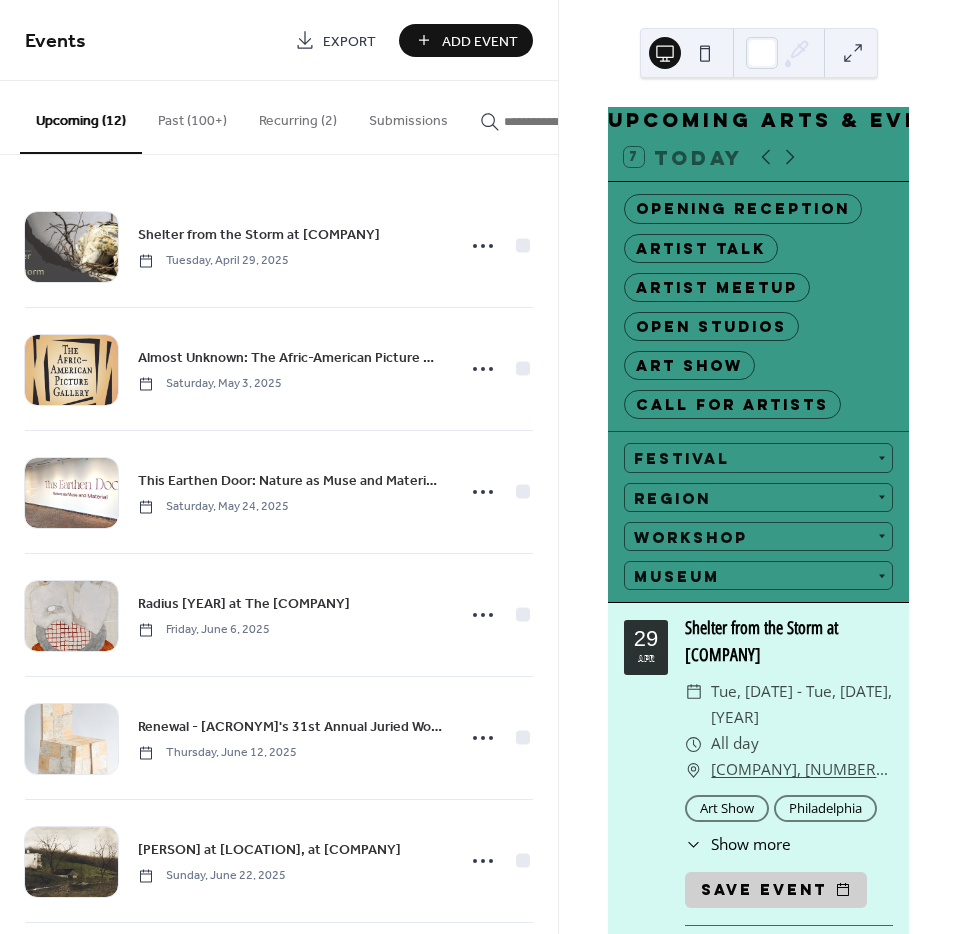 click on "Add Event" at bounding box center (480, 41) 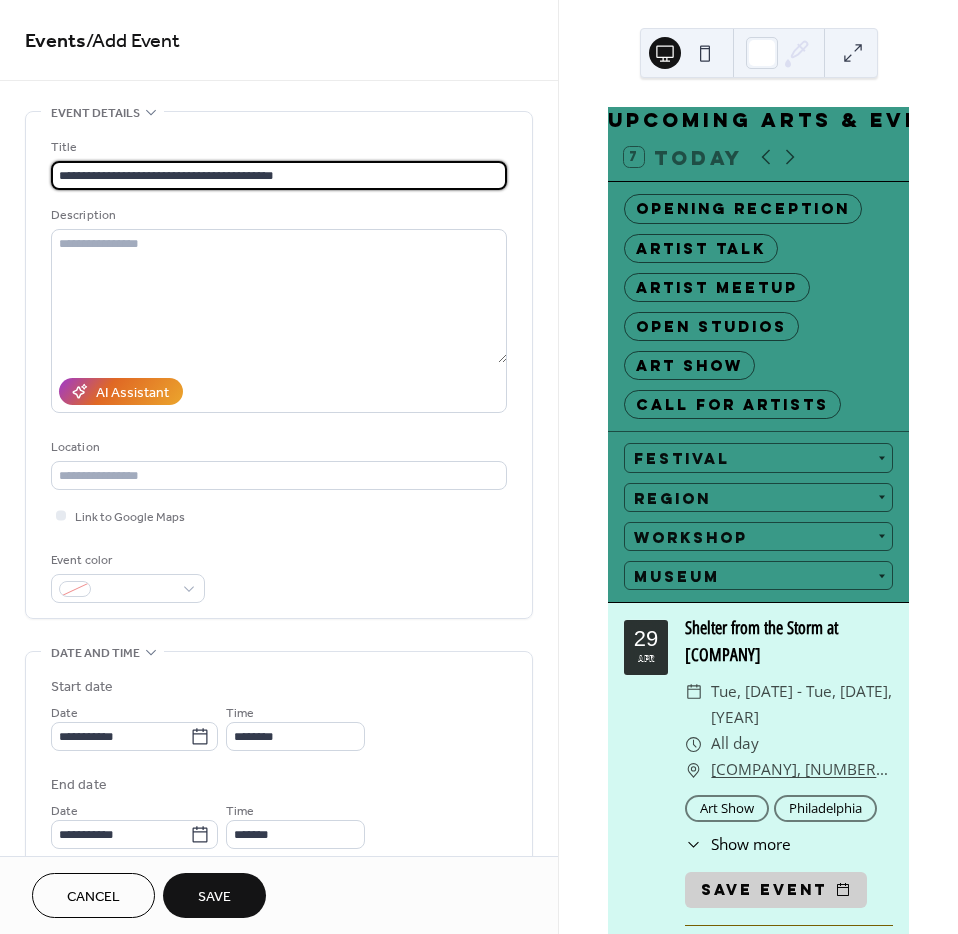 drag, startPoint x: 55, startPoint y: 174, endPoint x: 238, endPoint y: 172, distance: 183.01093 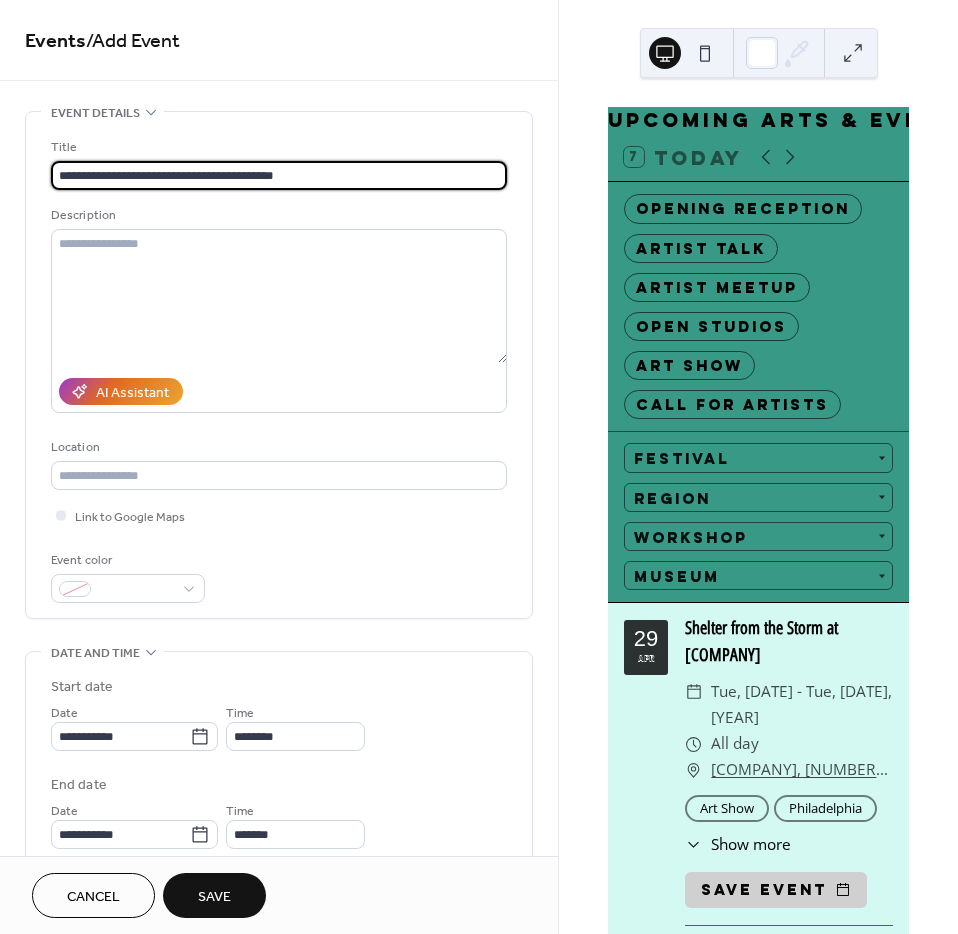 click on "**********" at bounding box center [279, 175] 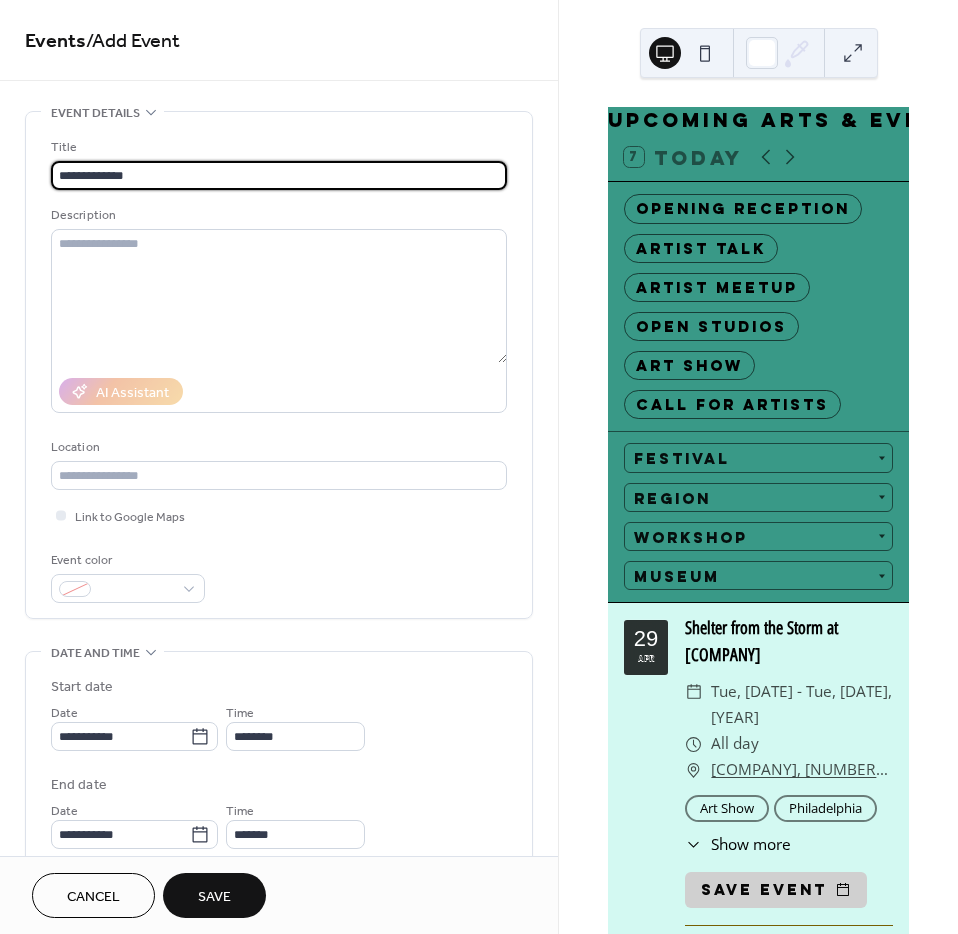 click on "**********" at bounding box center [279, 175] 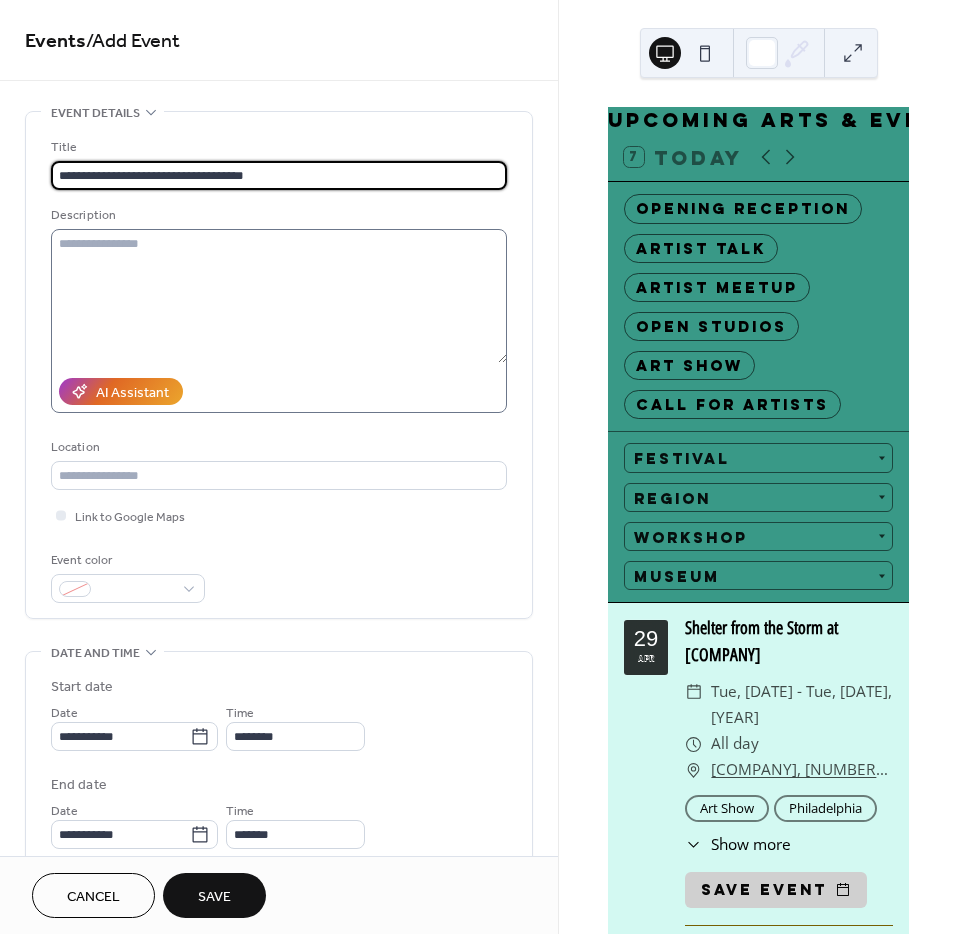 type on "**********" 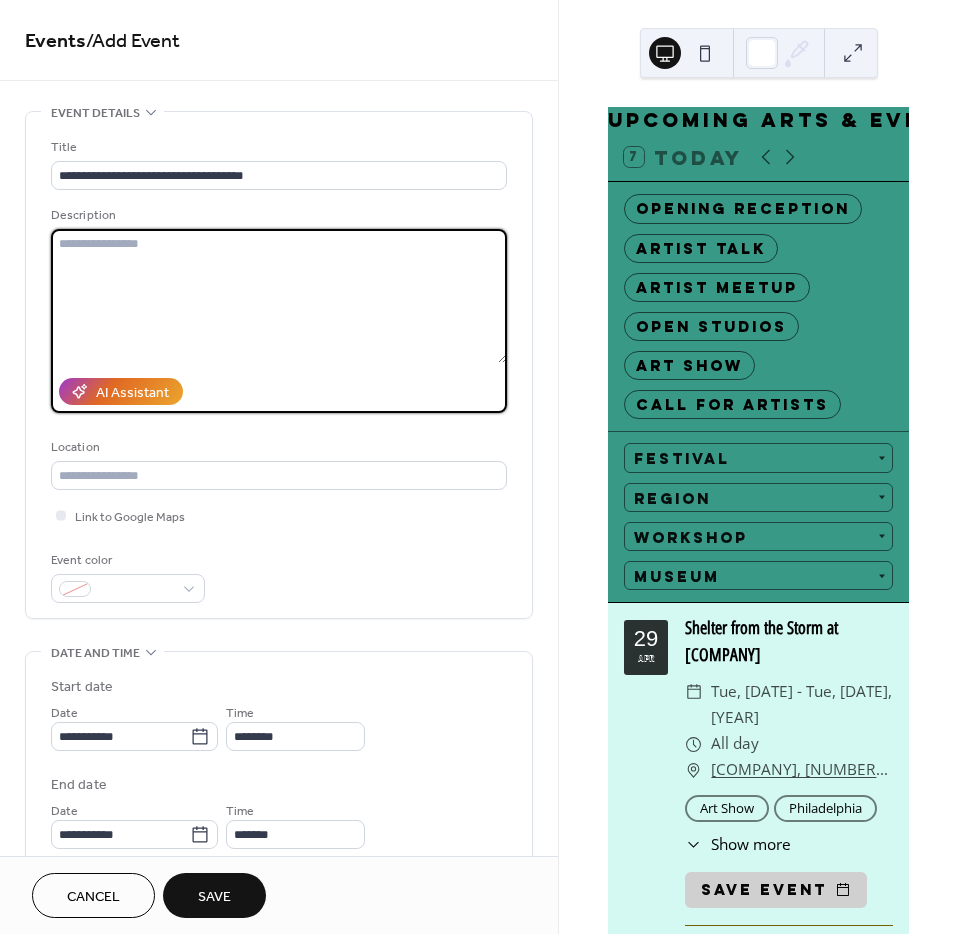 click at bounding box center (279, 296) 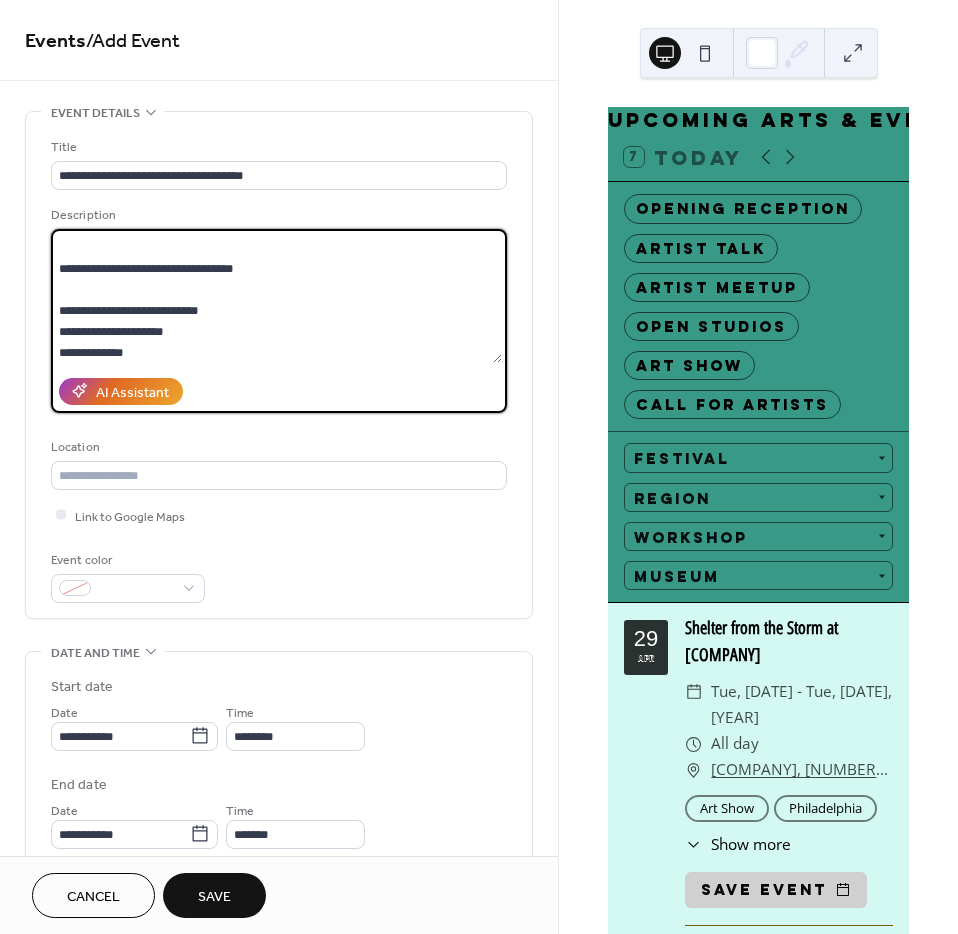 scroll, scrollTop: 122, scrollLeft: 0, axis: vertical 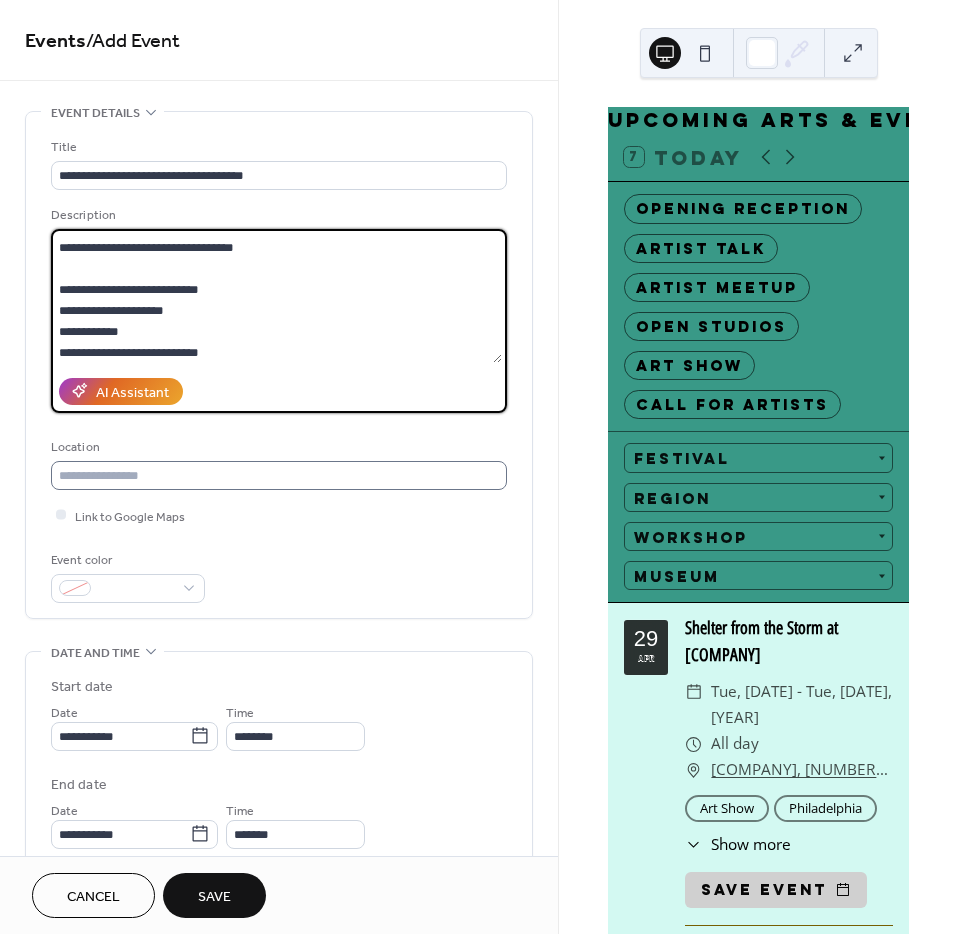 type on "**********" 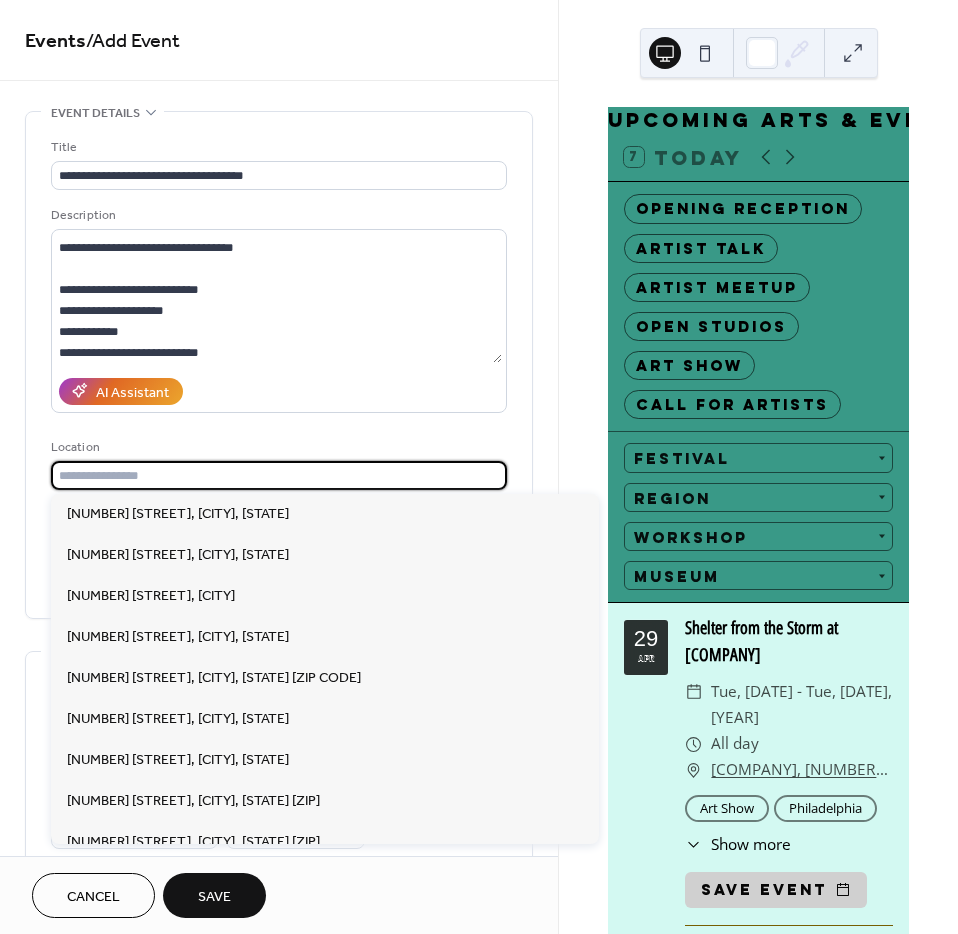 click at bounding box center (279, 475) 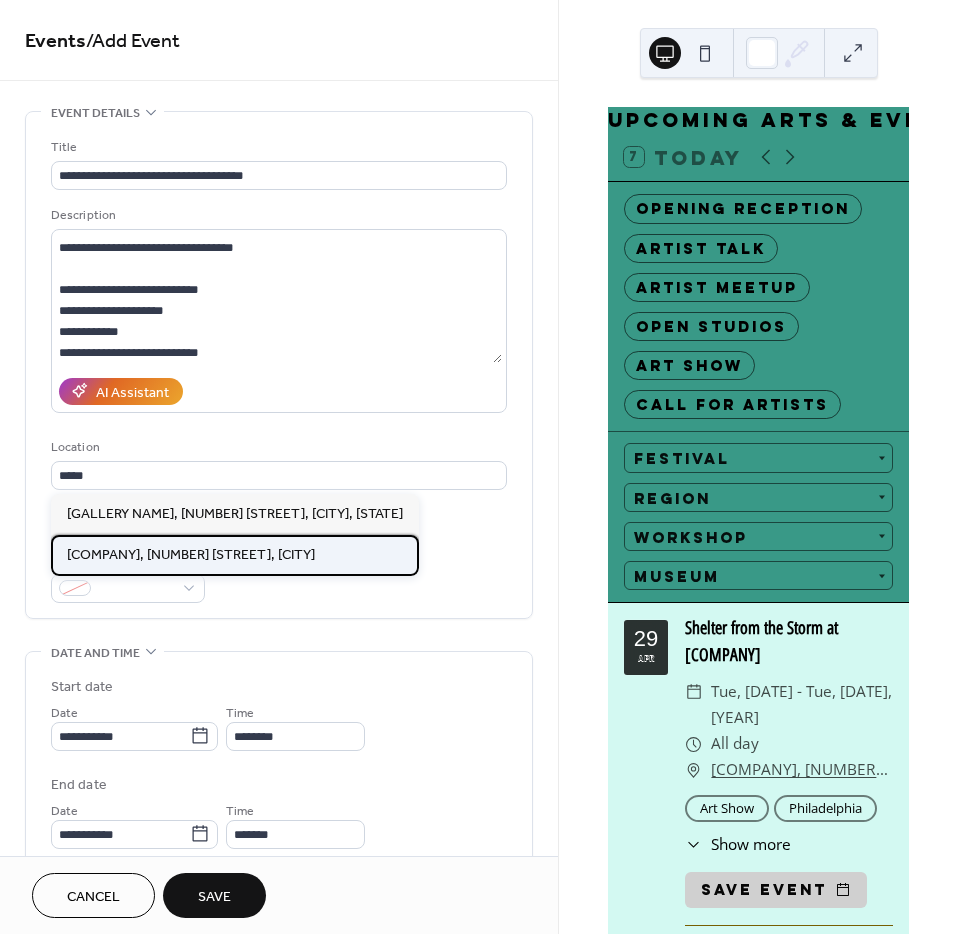 click on "[COMPANY], [NUMBER] [STREET], [CITY]" at bounding box center (191, 555) 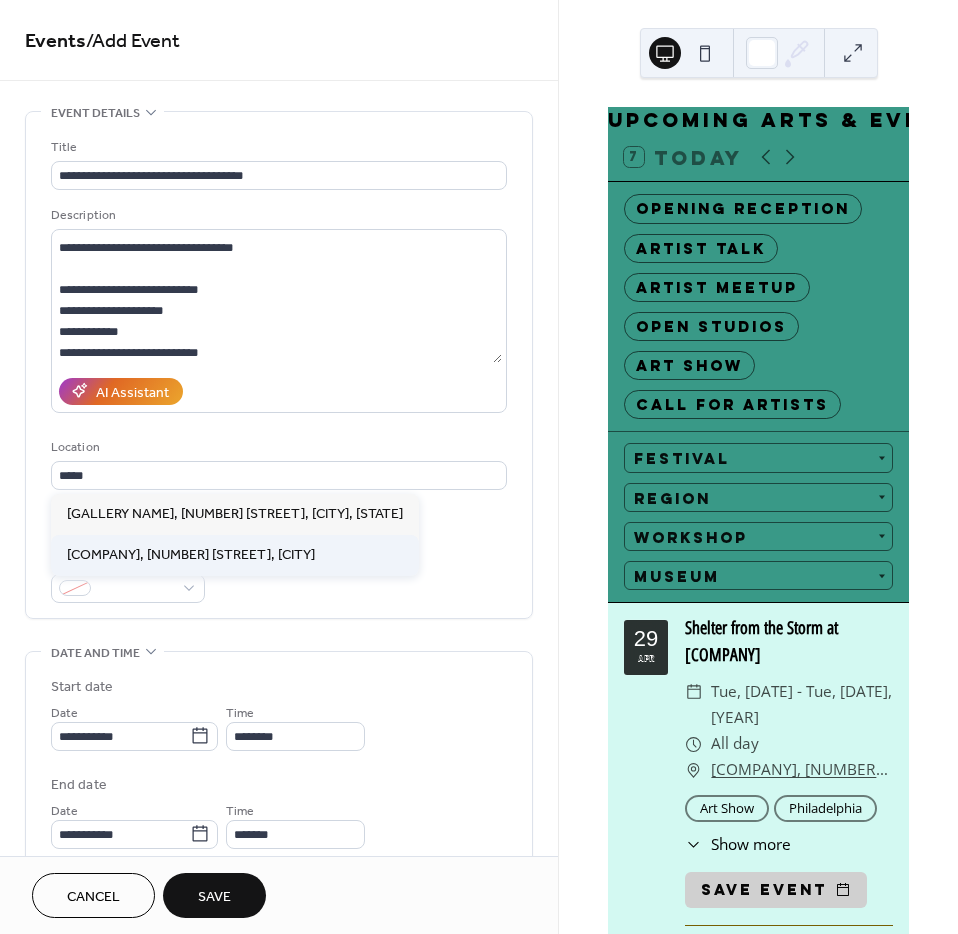 type on "**********" 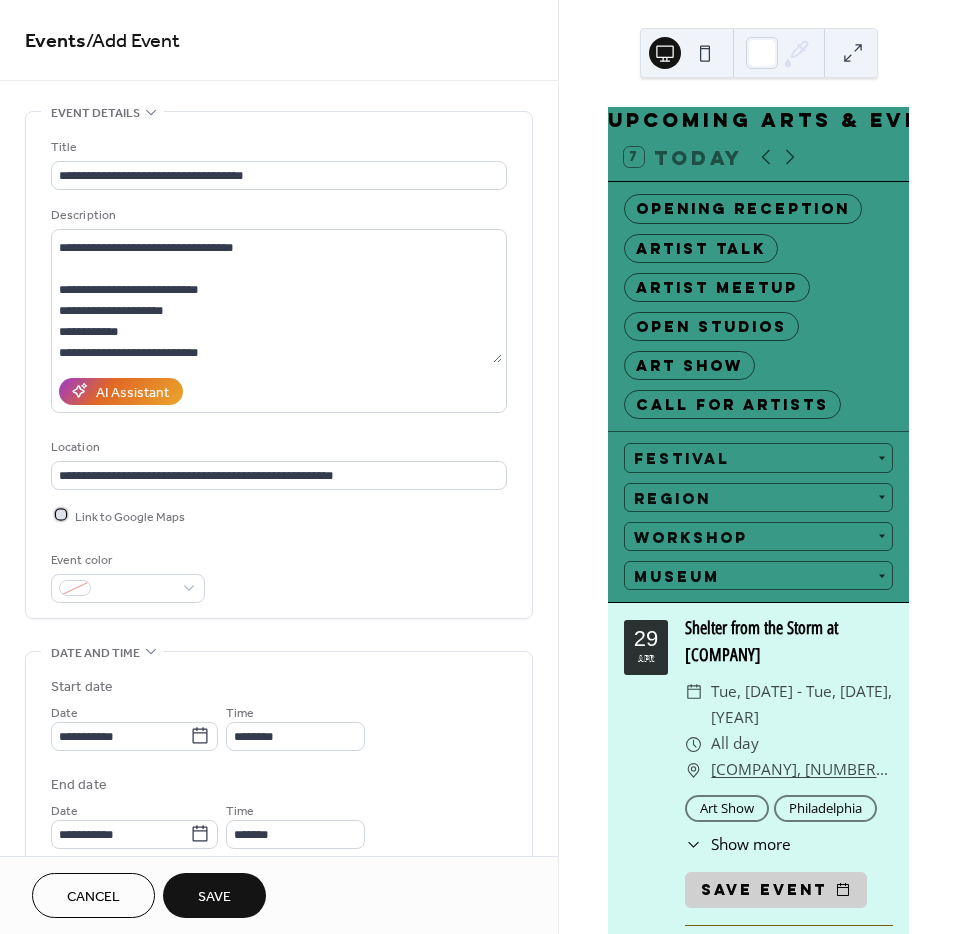 click on "Link to Google Maps" at bounding box center (130, 516) 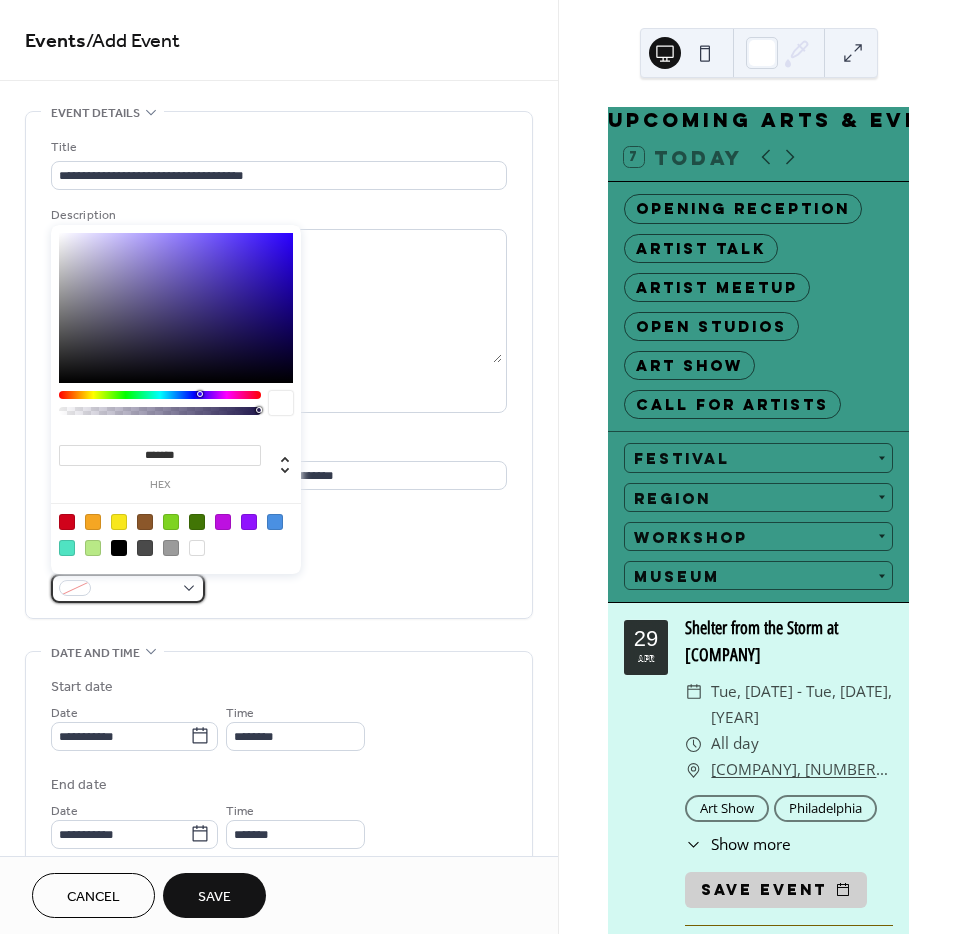 click at bounding box center [136, 589] 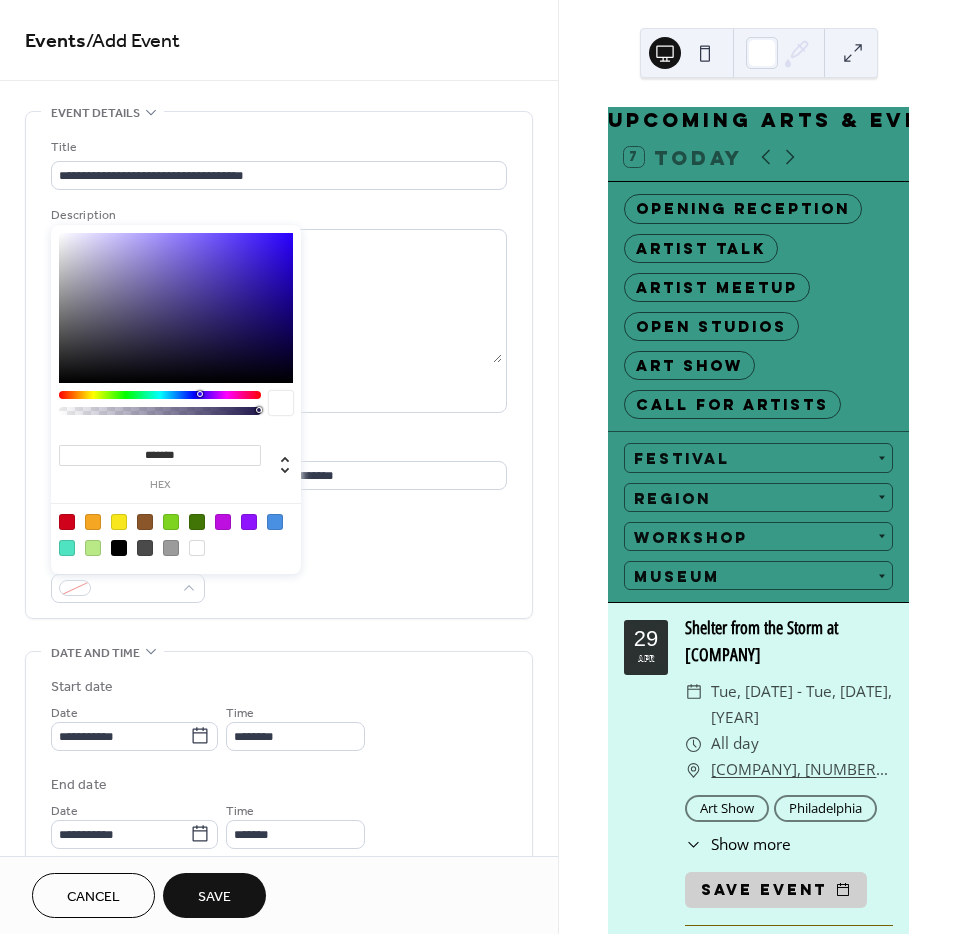 click at bounding box center (223, 522) 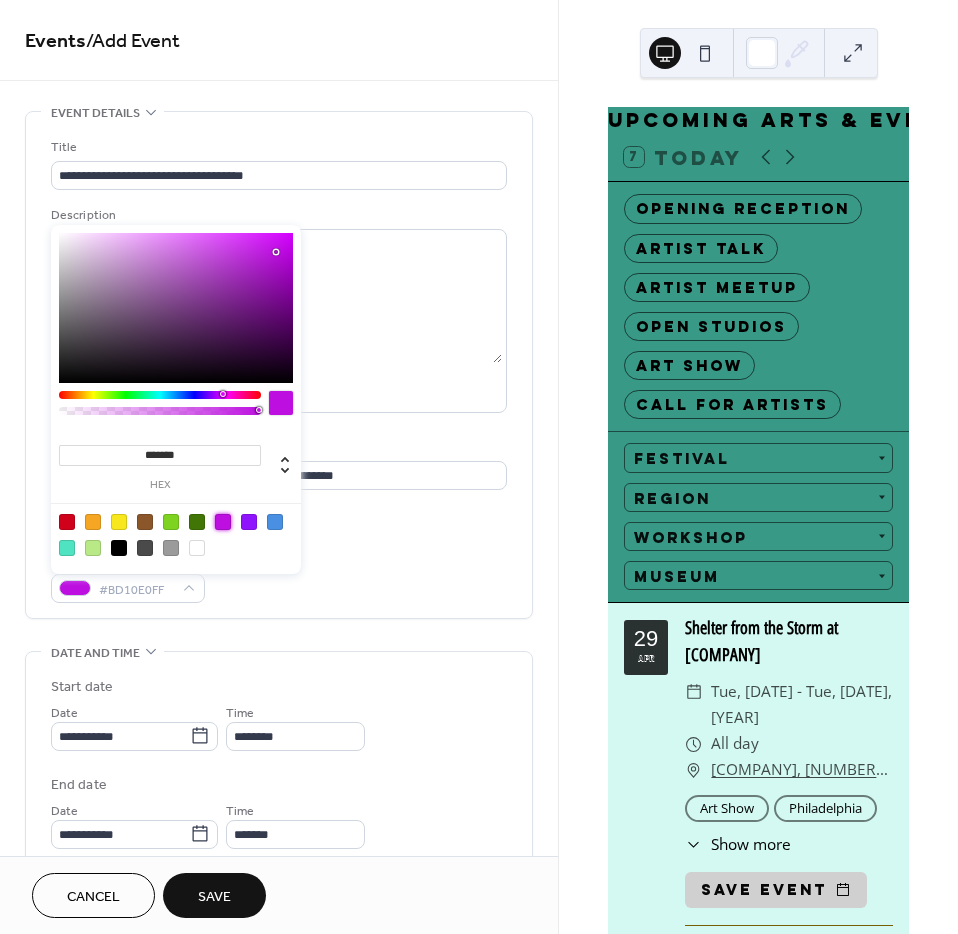 click on "**********" at bounding box center (279, 370) 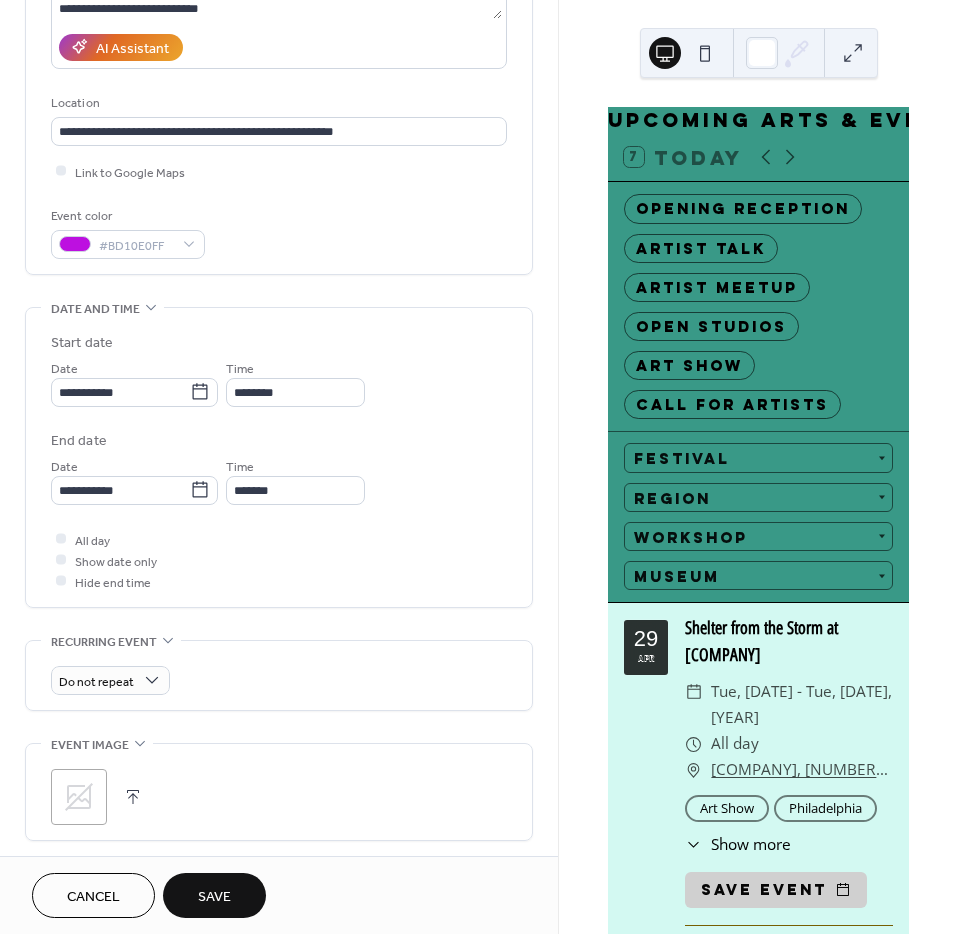 scroll, scrollTop: 346, scrollLeft: 0, axis: vertical 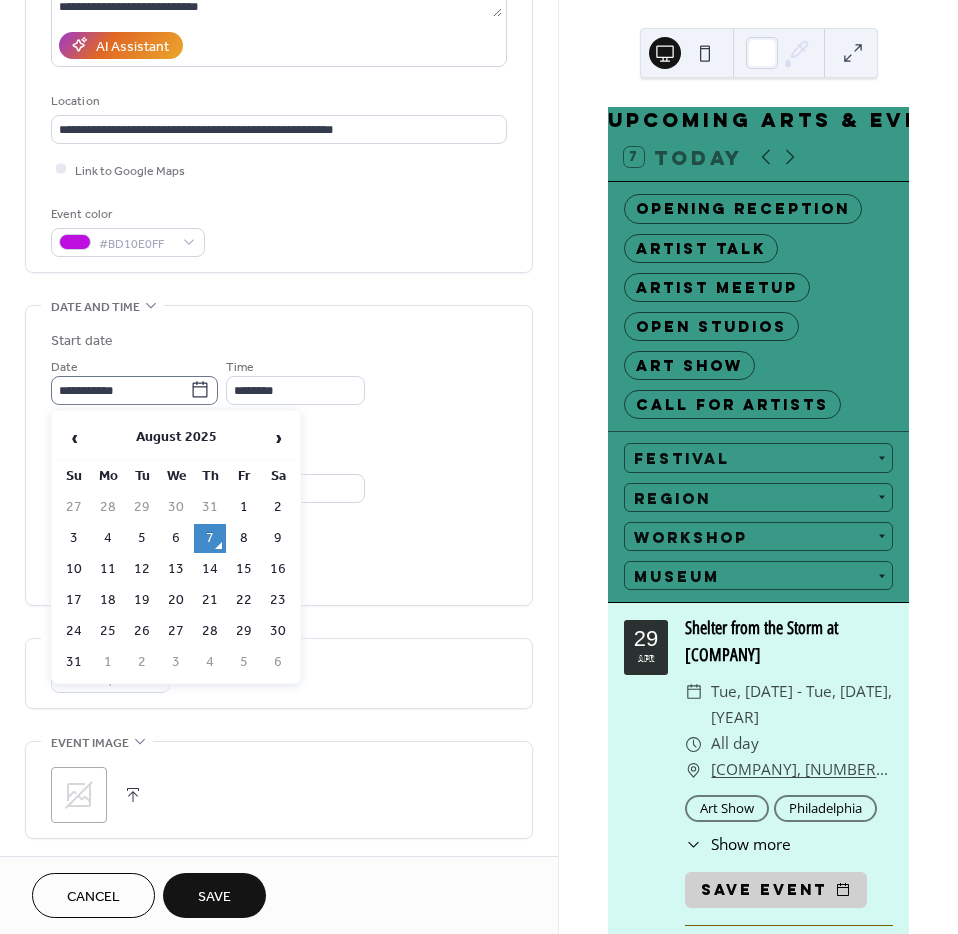 click 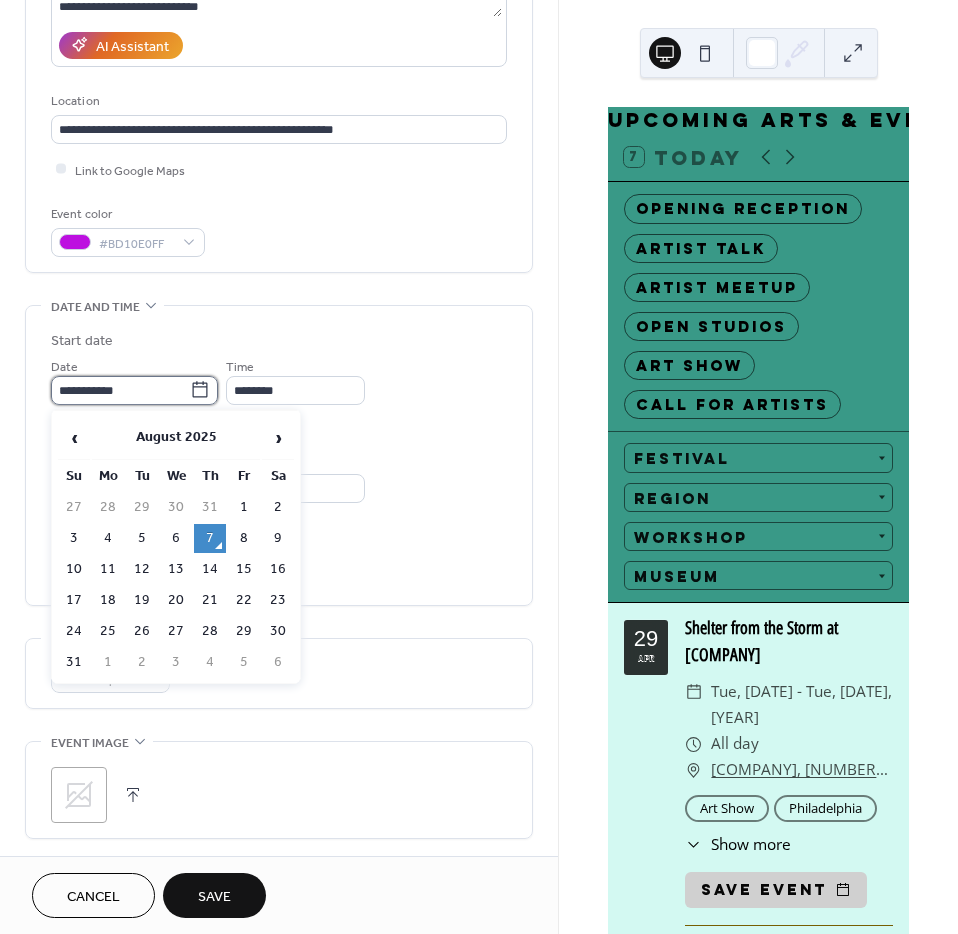 click on "**********" at bounding box center (120, 390) 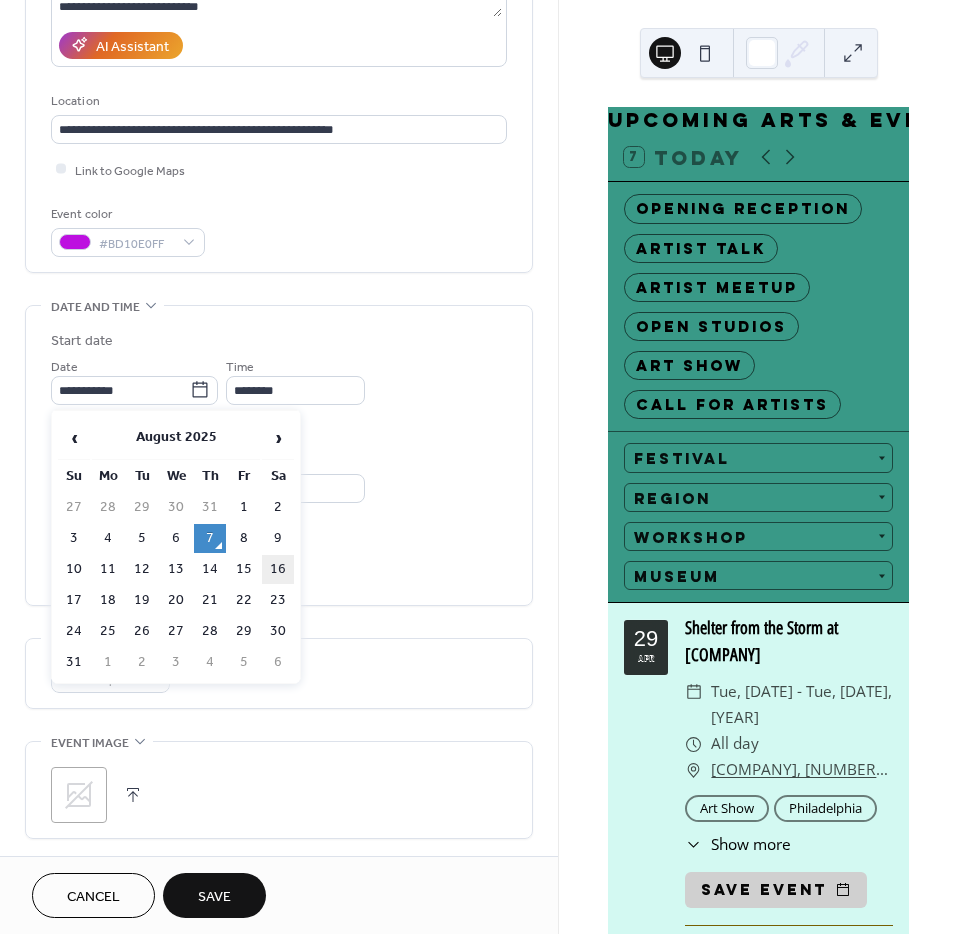 click on "16" at bounding box center (278, 569) 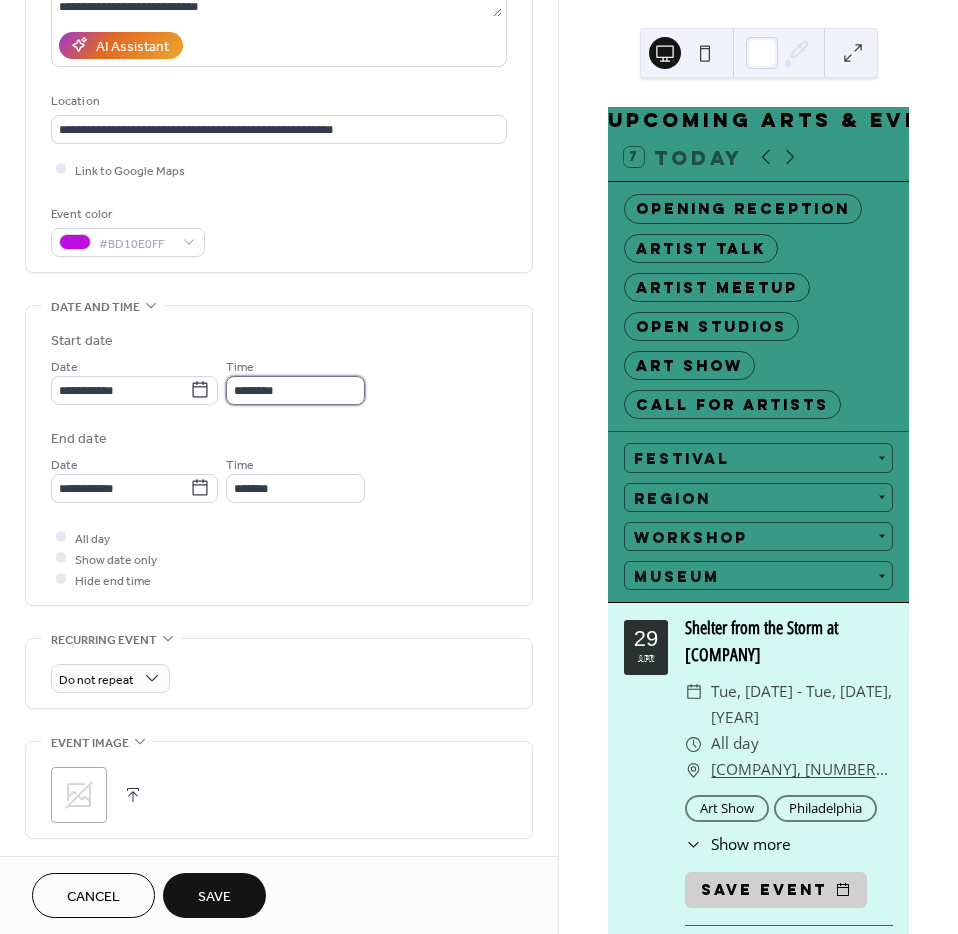 click on "********" at bounding box center [295, 390] 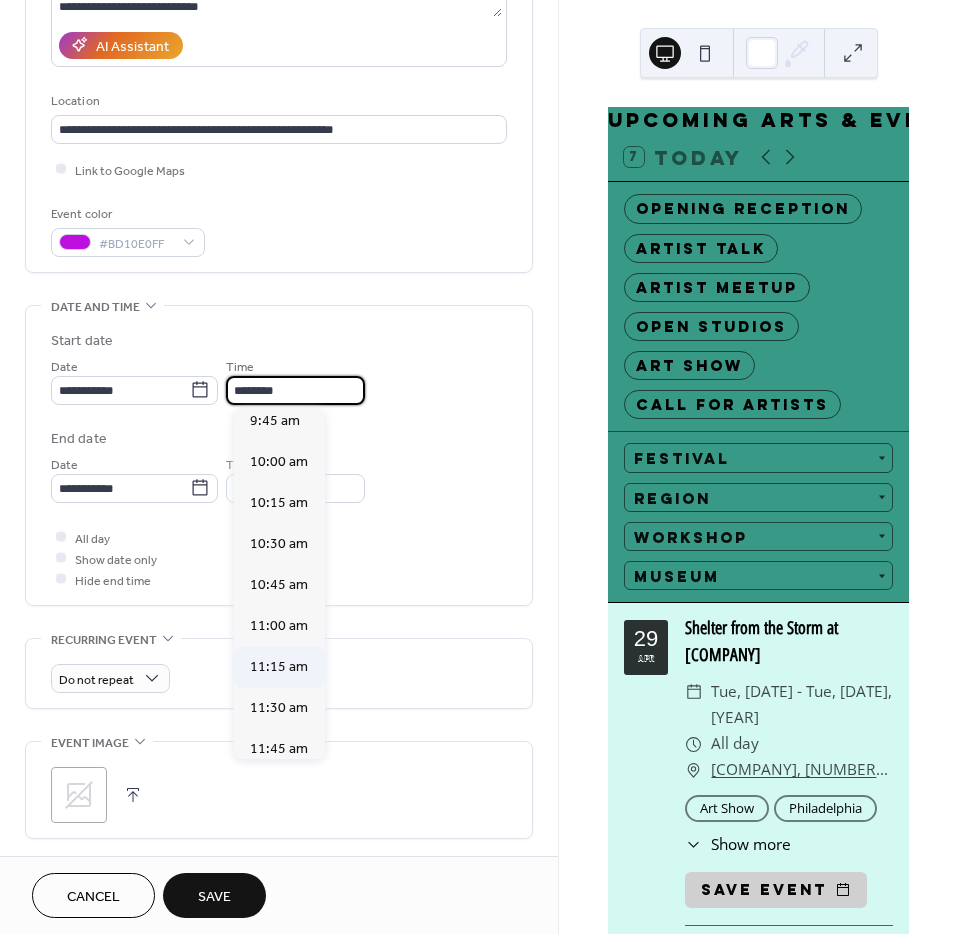 scroll, scrollTop: 1606, scrollLeft: 0, axis: vertical 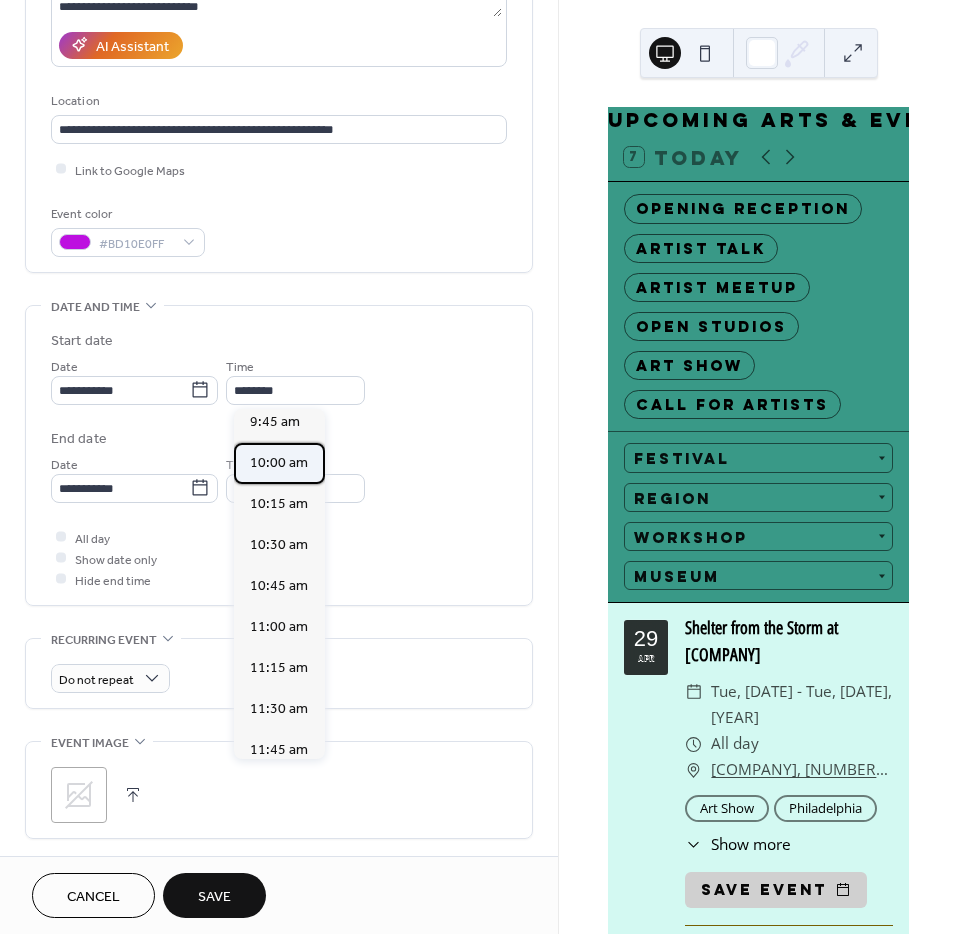 click on "10:00 am" at bounding box center (279, 462) 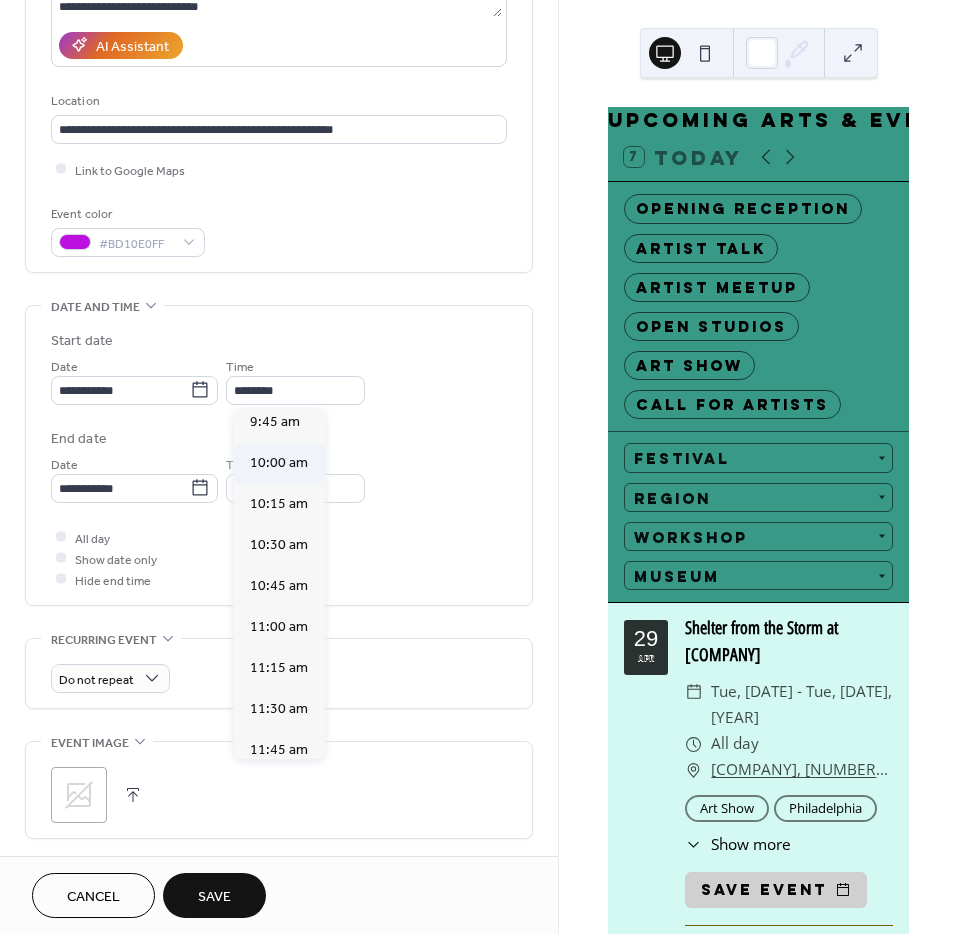 type on "********" 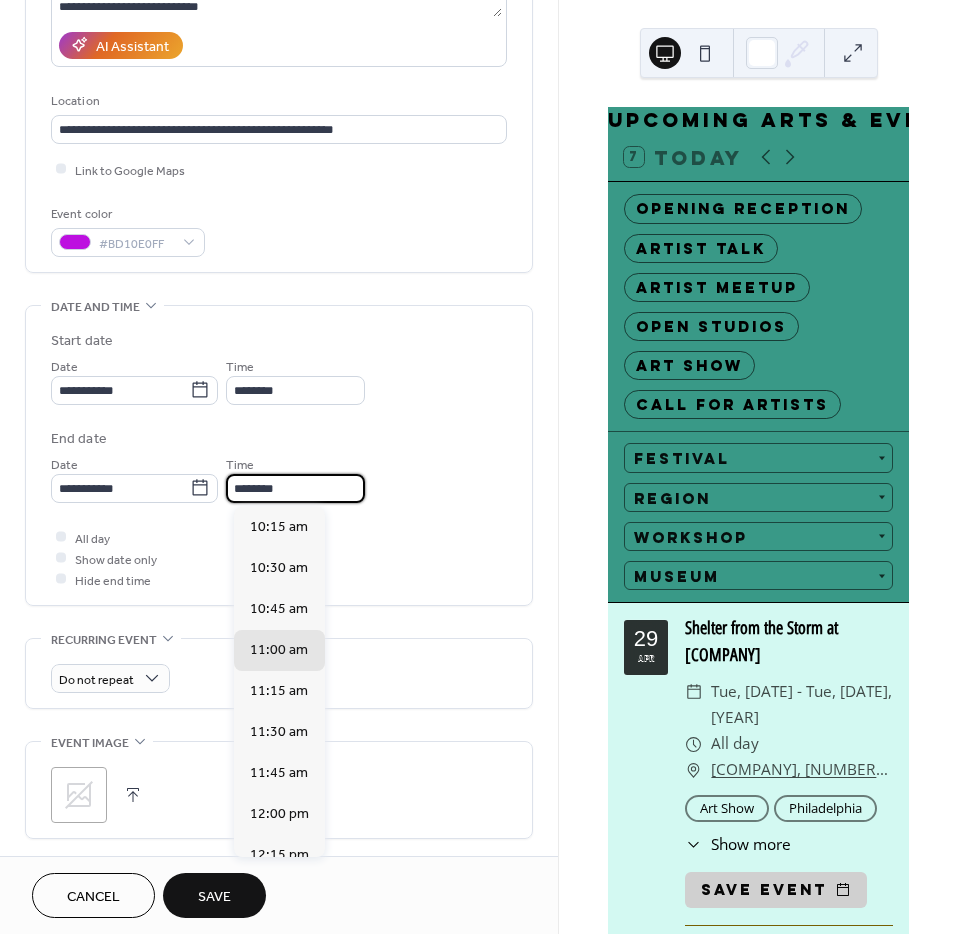 click on "********" at bounding box center [295, 488] 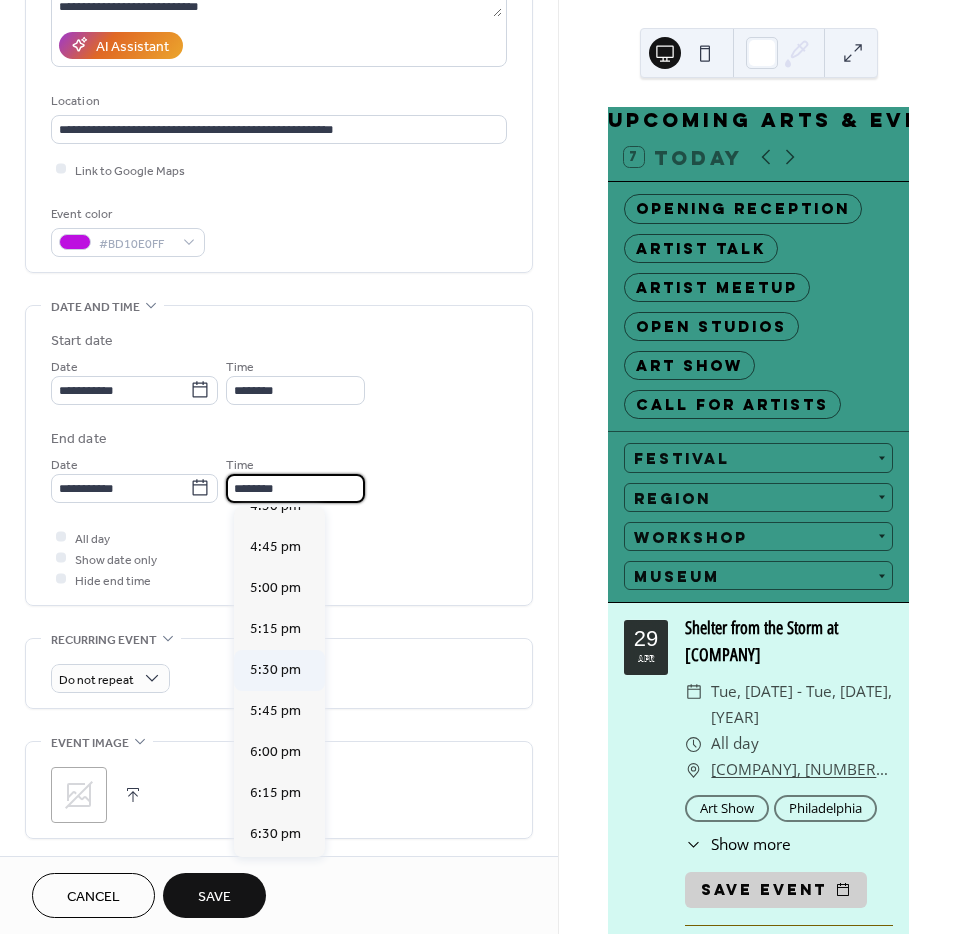 scroll, scrollTop: 1062, scrollLeft: 0, axis: vertical 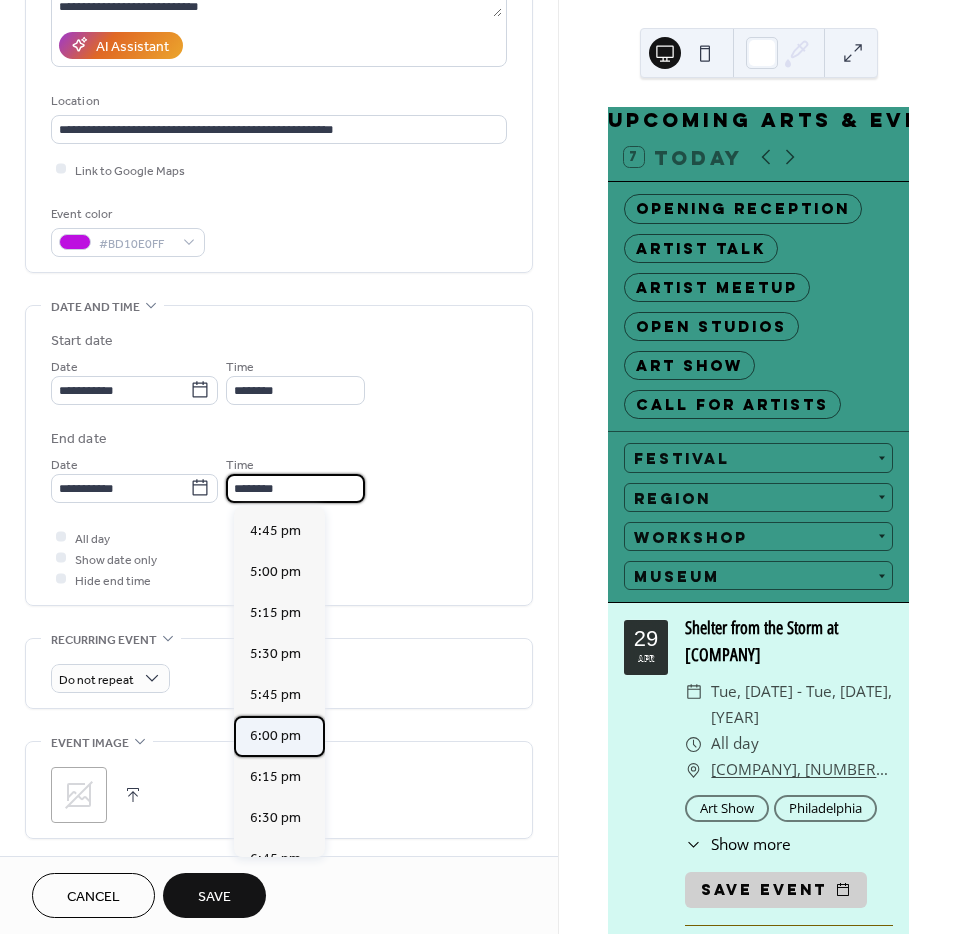 click on "6:00 pm" at bounding box center [275, 735] 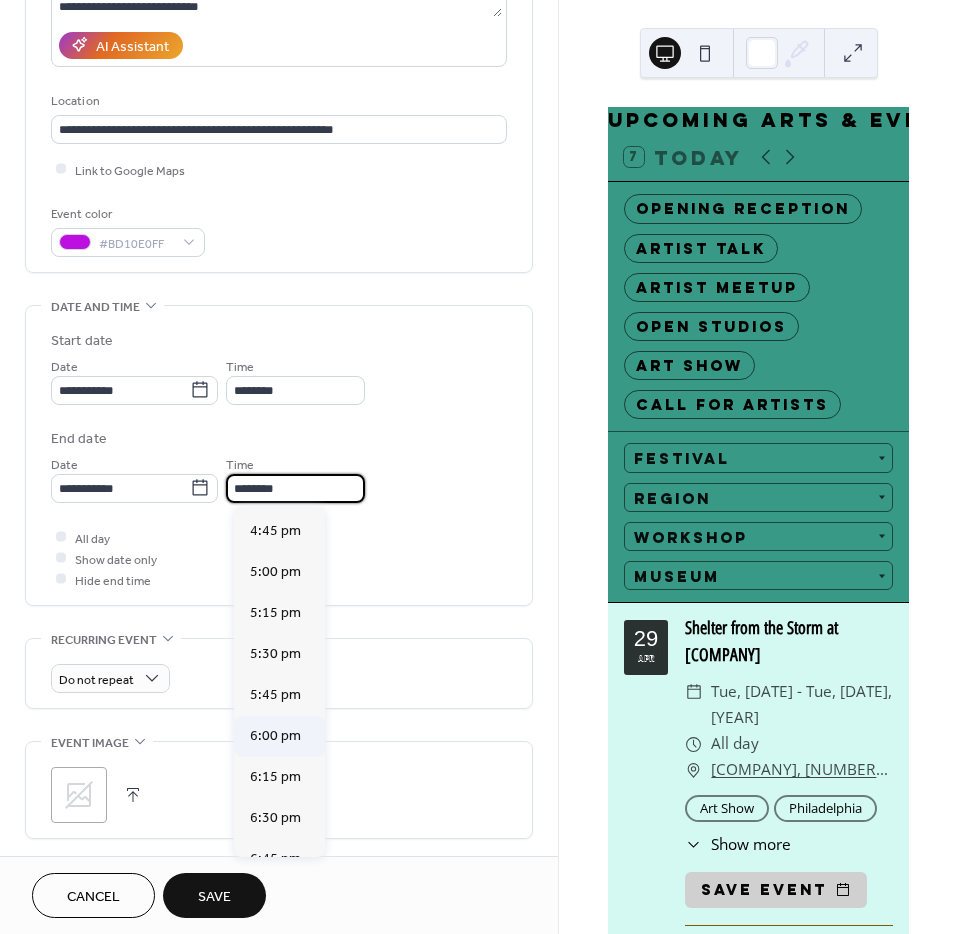type on "*******" 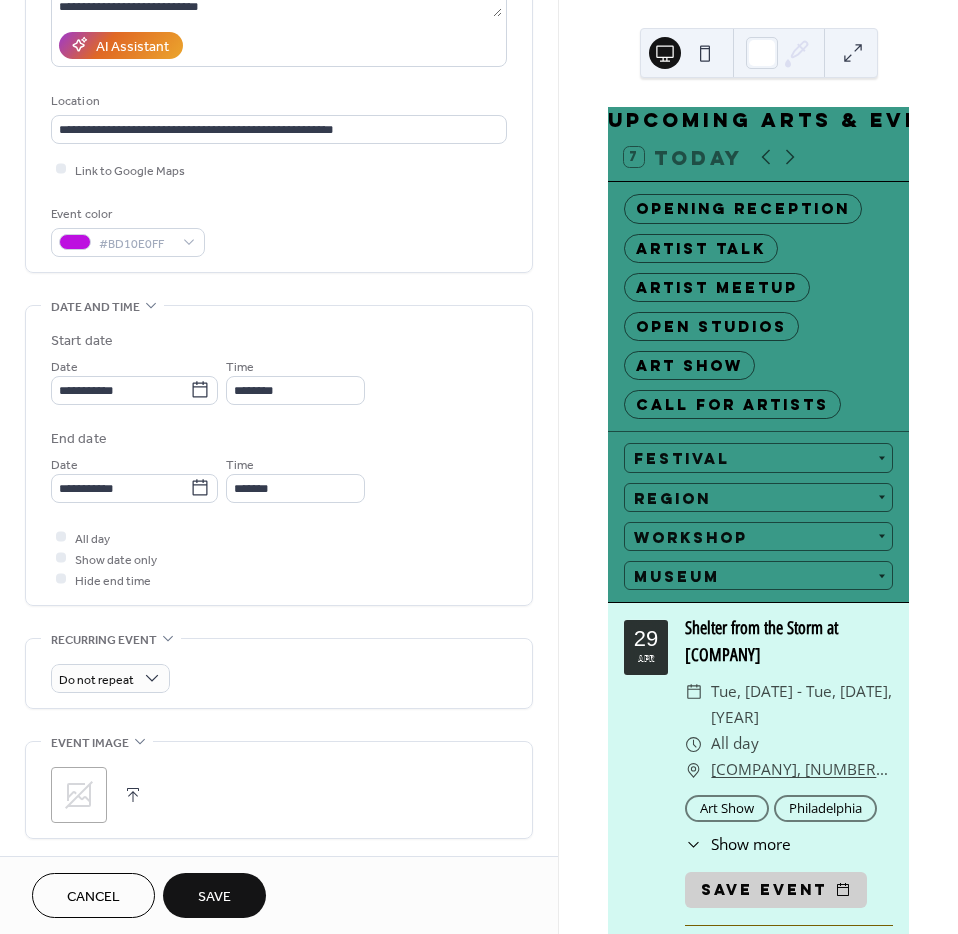 scroll, scrollTop: 556, scrollLeft: 0, axis: vertical 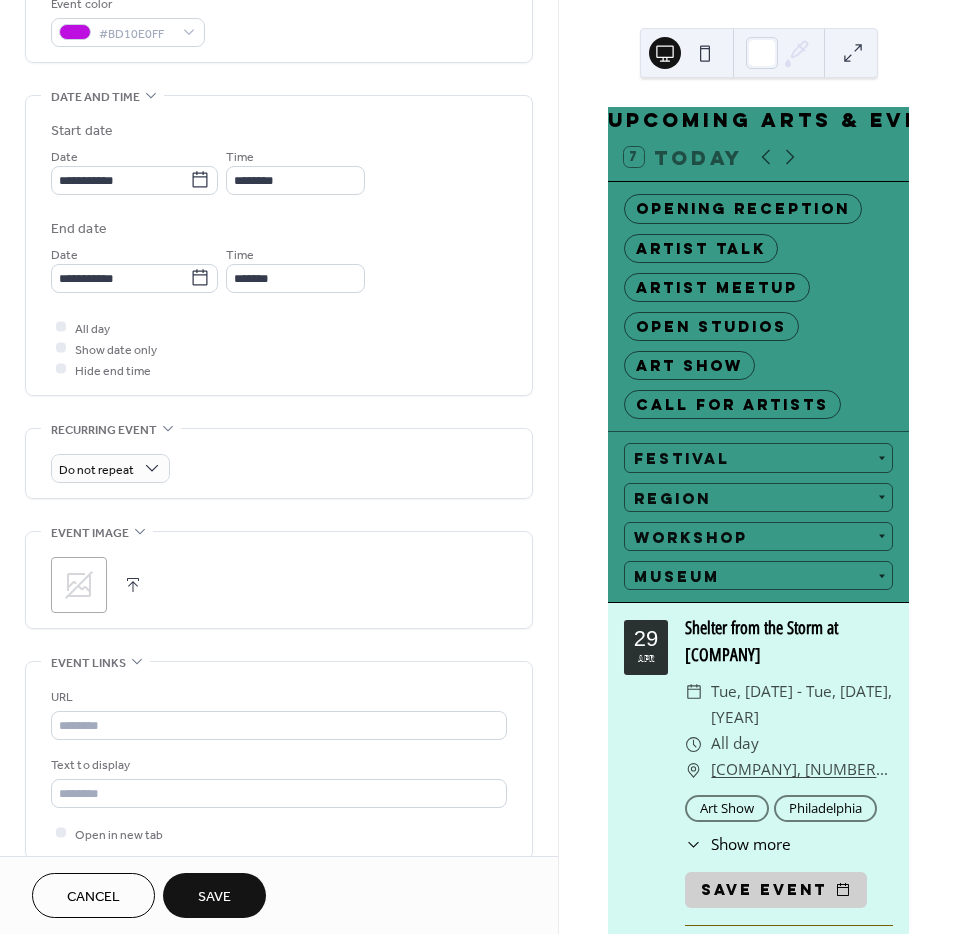 click at bounding box center (133, 585) 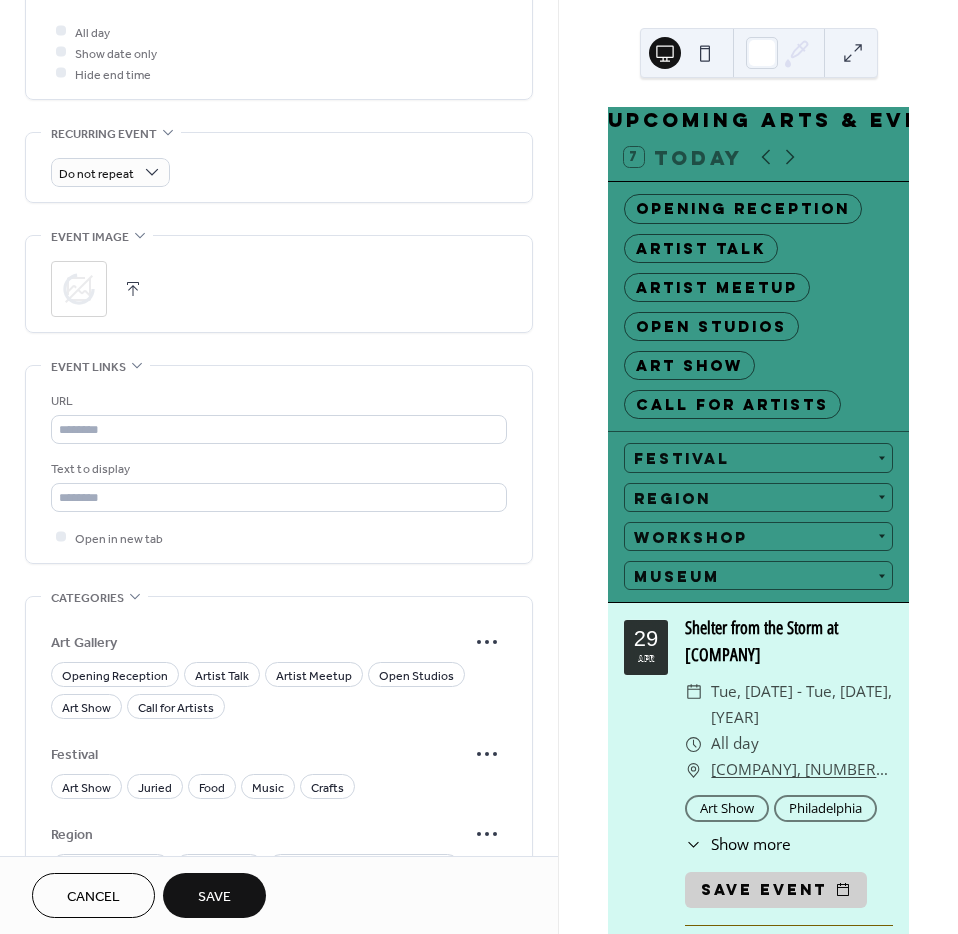 scroll, scrollTop: 853, scrollLeft: 0, axis: vertical 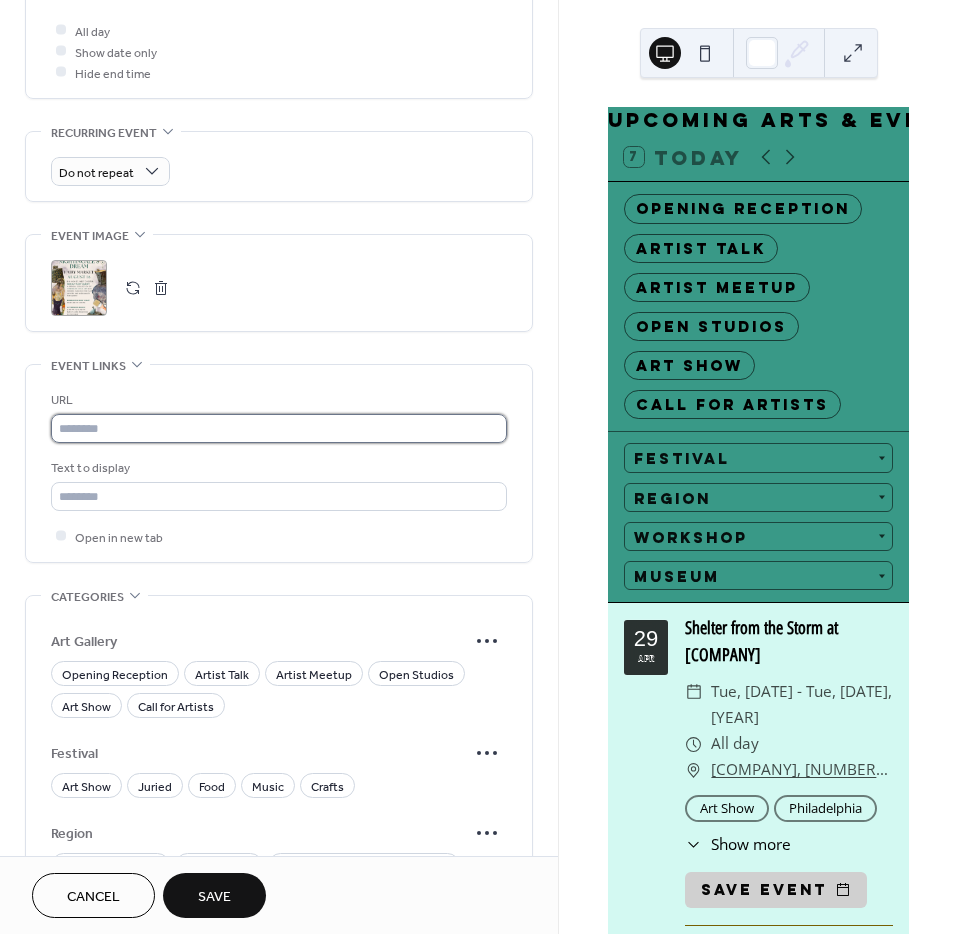 click at bounding box center [279, 428] 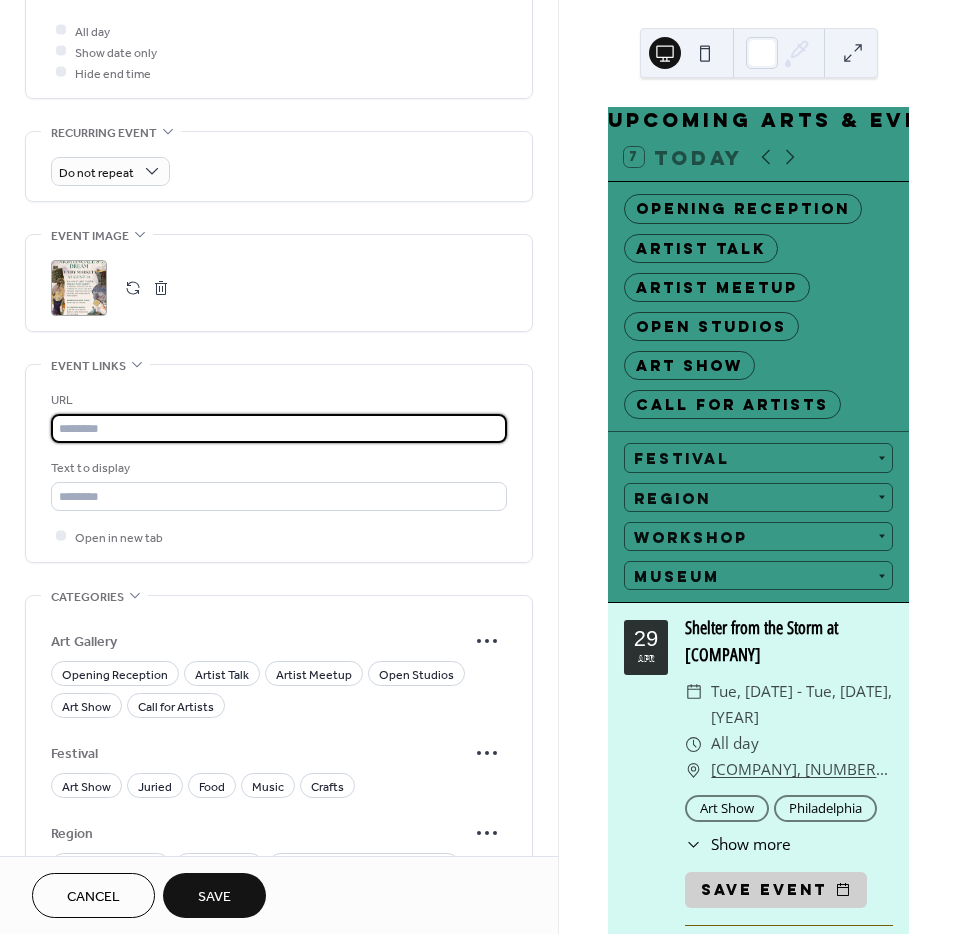 paste on "**********" 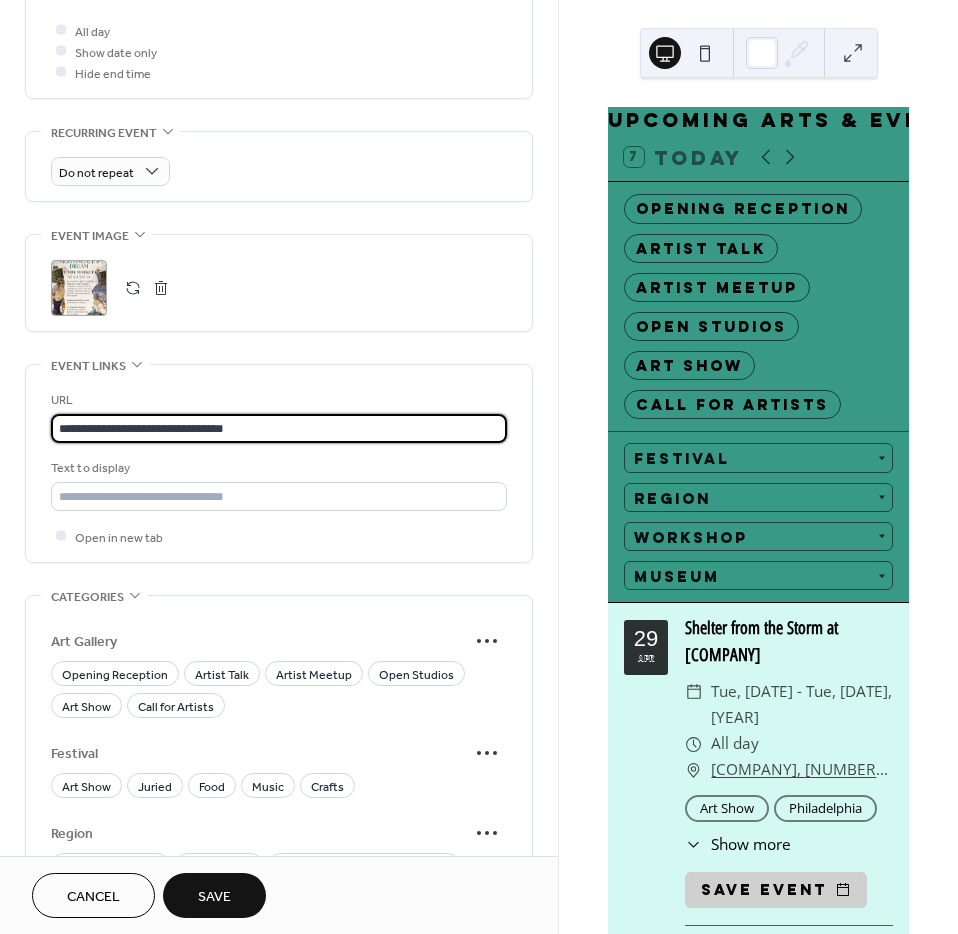 type on "**********" 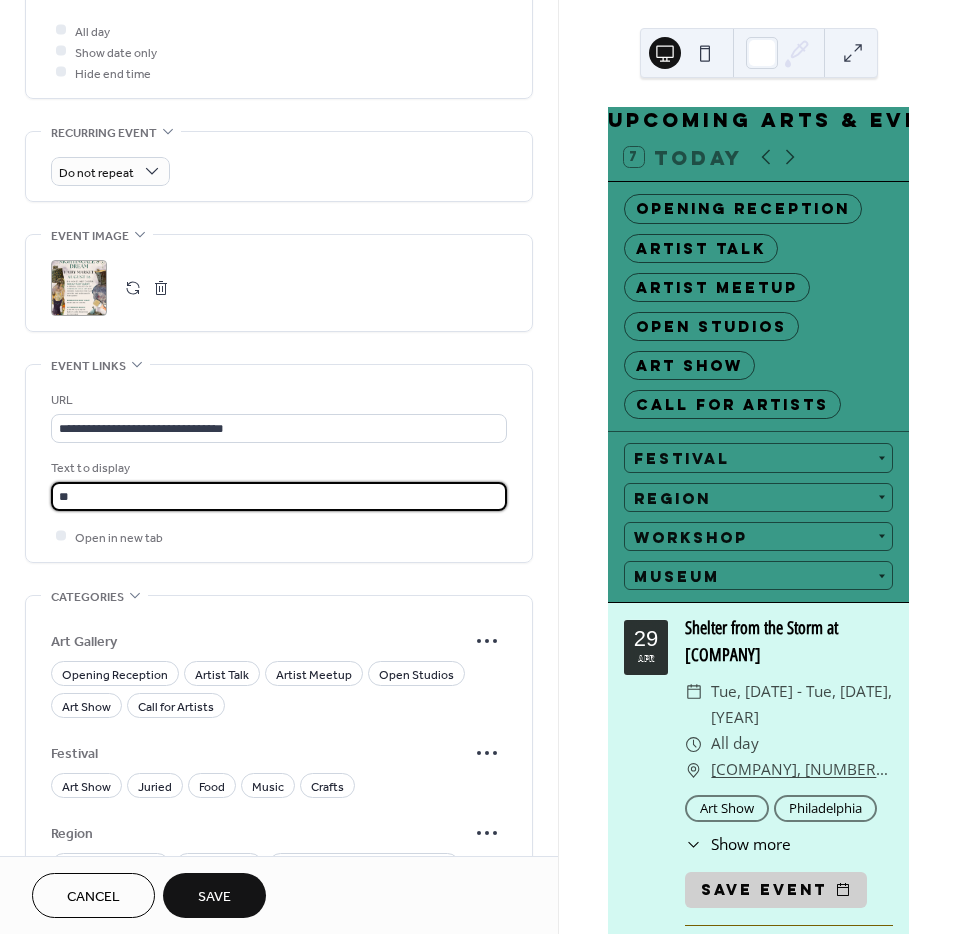 type on "**********" 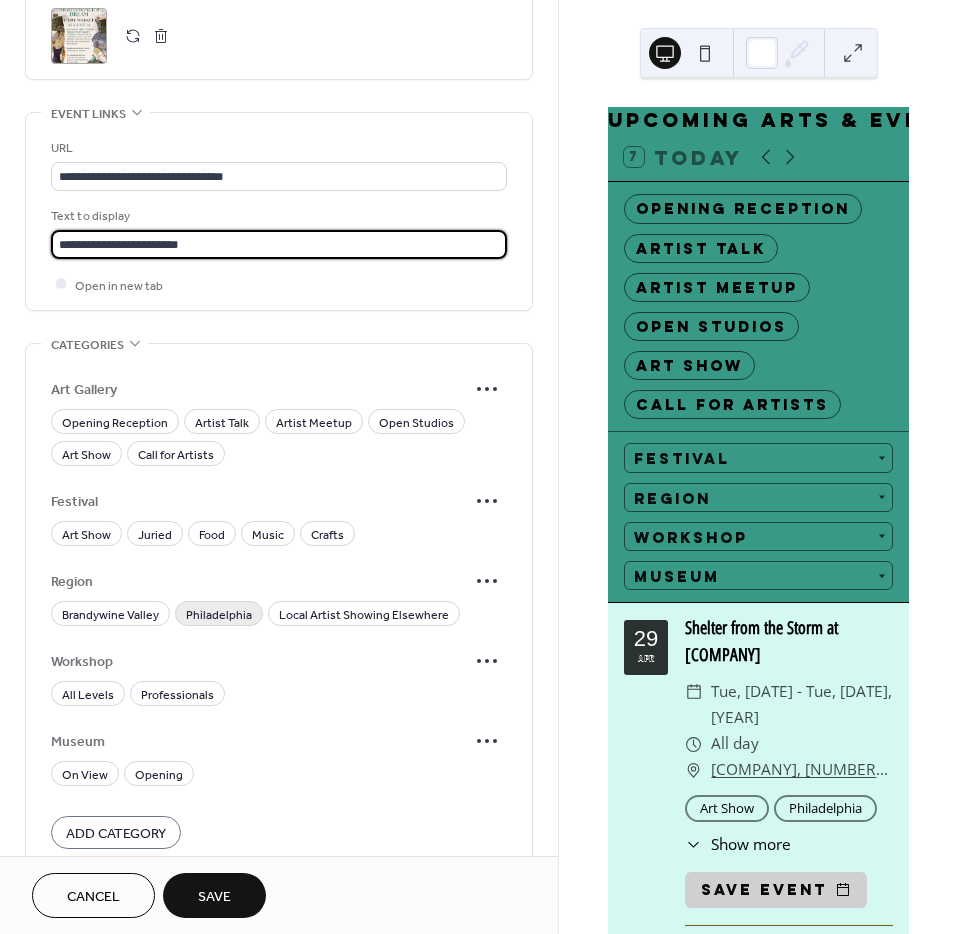 scroll, scrollTop: 1106, scrollLeft: 0, axis: vertical 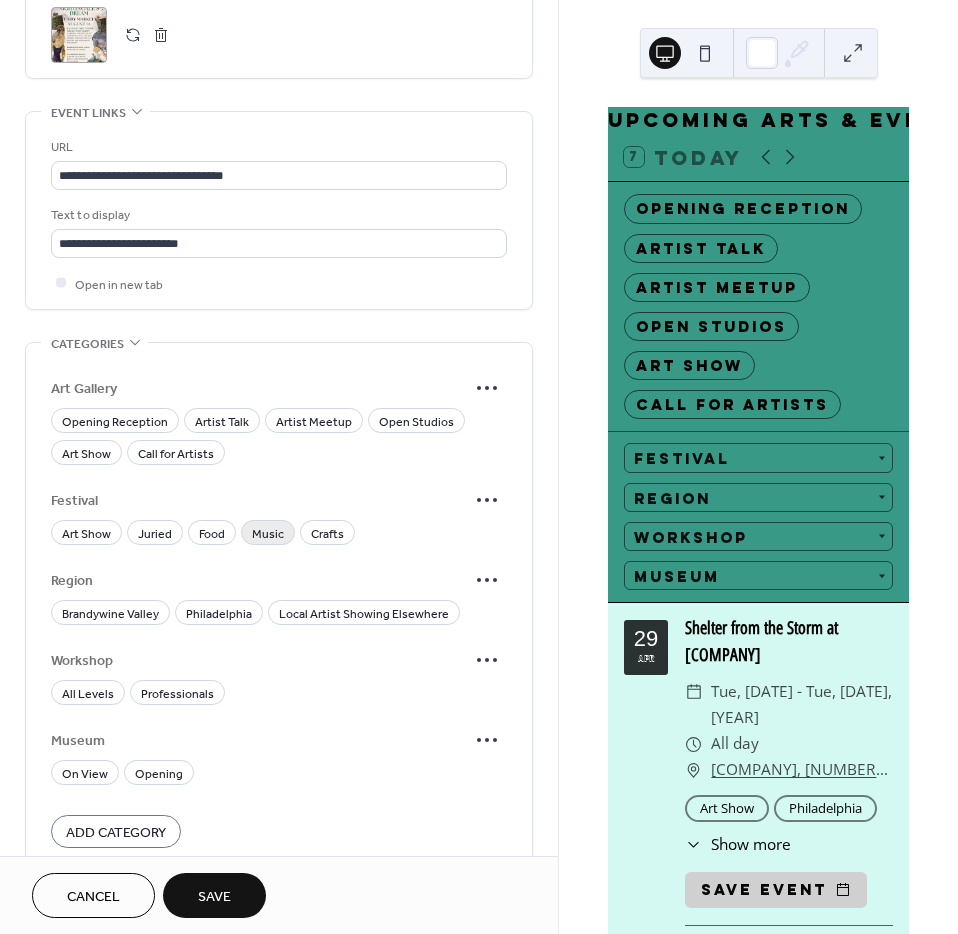 click on "Music" at bounding box center (268, 533) 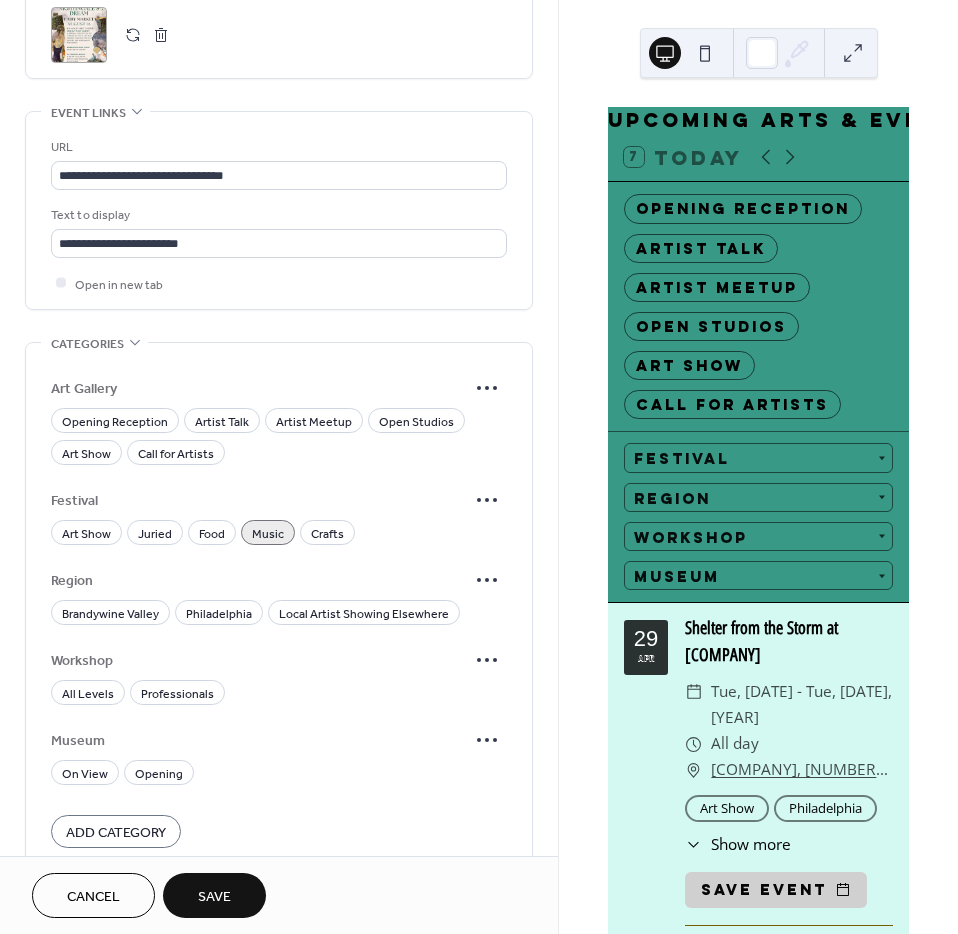 click on "Music" at bounding box center (268, 533) 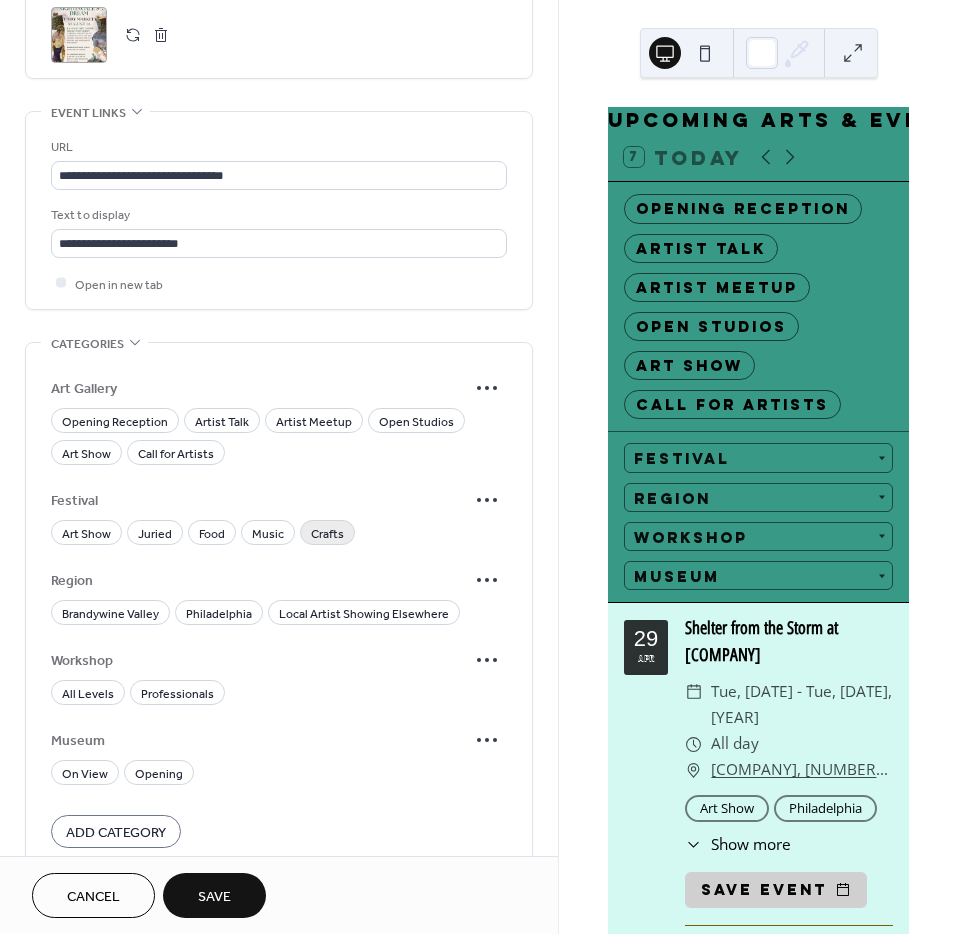 click on "Crafts" at bounding box center [327, 533] 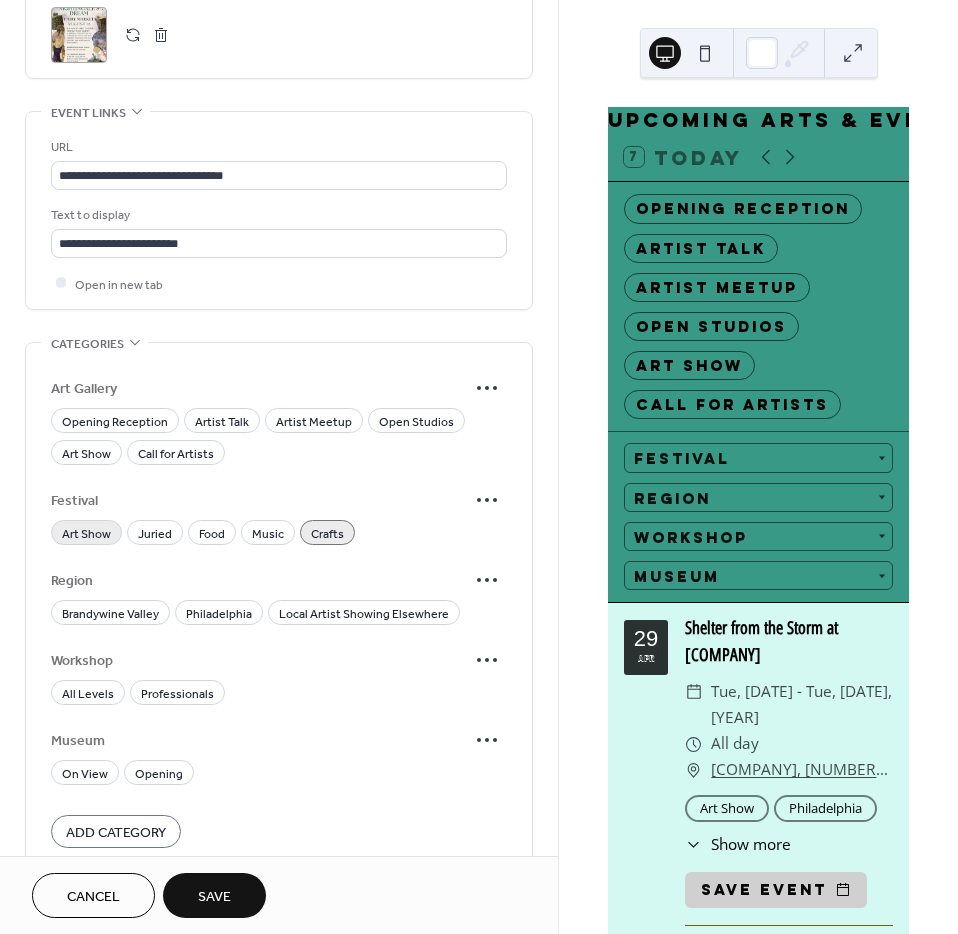 click on "Art Show" at bounding box center (86, 533) 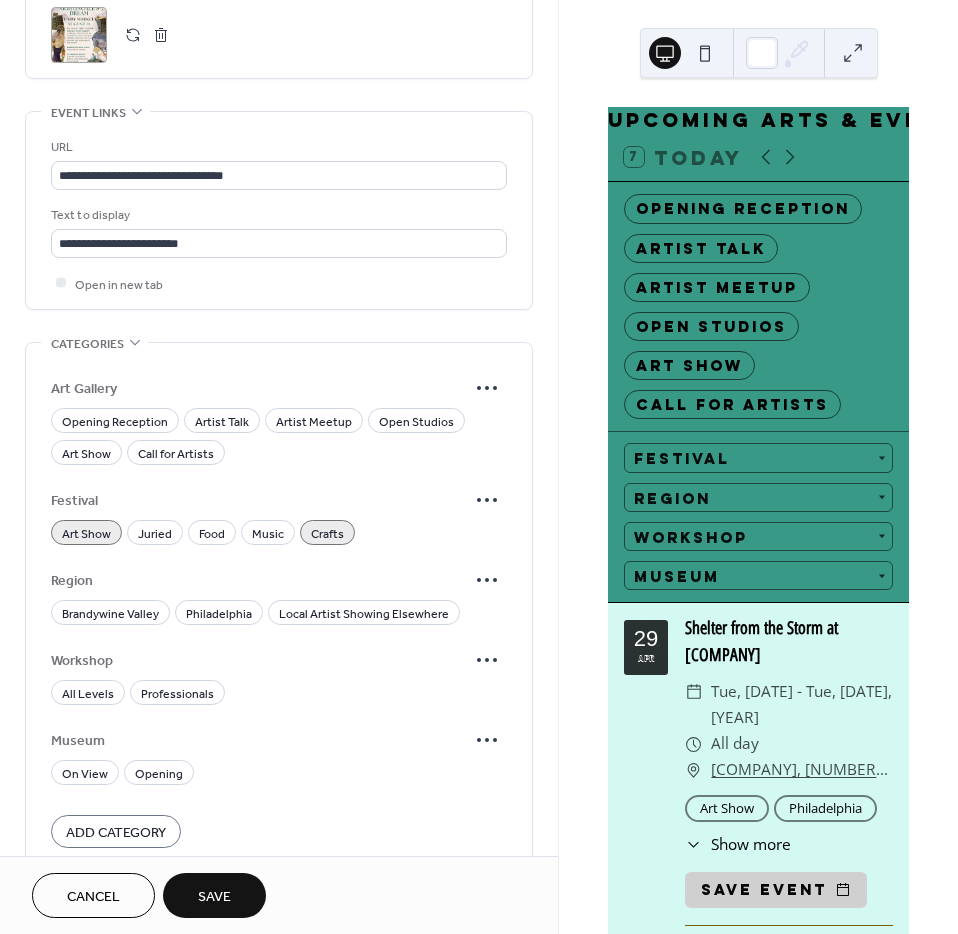 scroll, scrollTop: 1210, scrollLeft: 0, axis: vertical 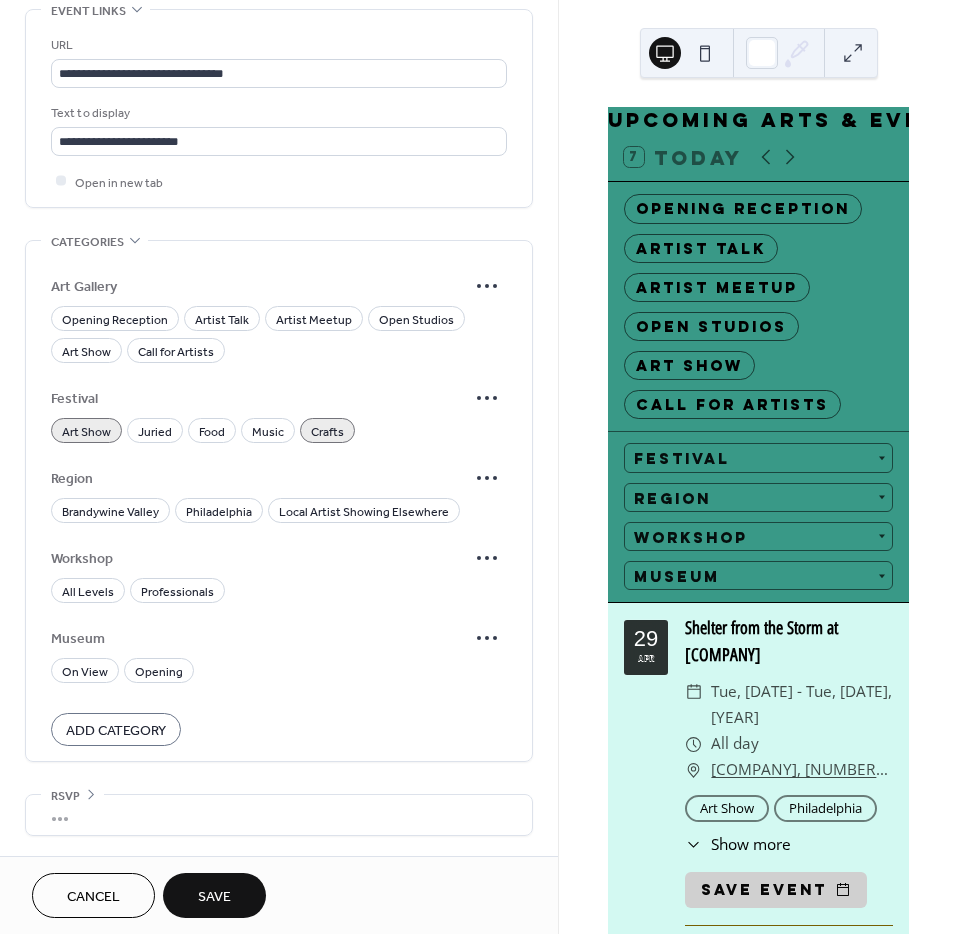 click on "Art Gallery Opening Reception Artist Talk Artist Meetup Open Studios Art Show Call for Artists Festival Art Show Juried Food Music Crafts Region Brandywine Valley Philadelphia Local Artist Showing Elsewhere Workshop All Levels Professionals Museum On View Opening Add Category" at bounding box center (279, 506) 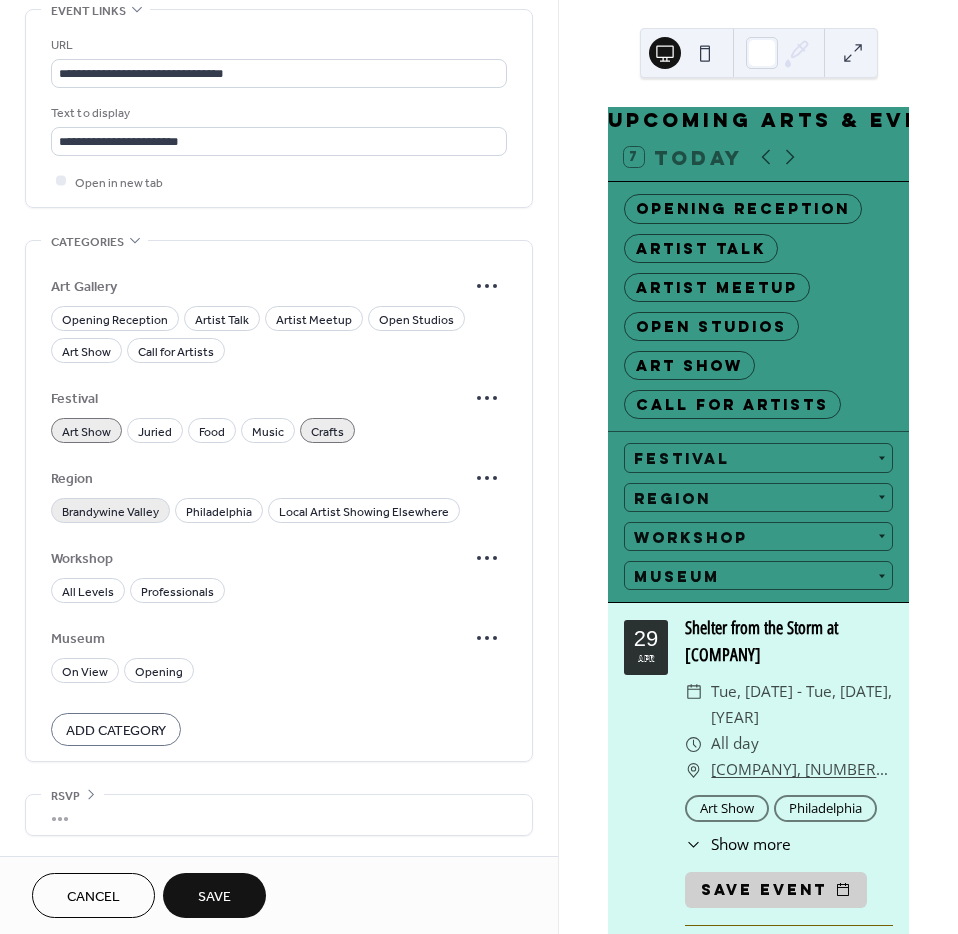 click on "Brandywine Valley" at bounding box center [110, 511] 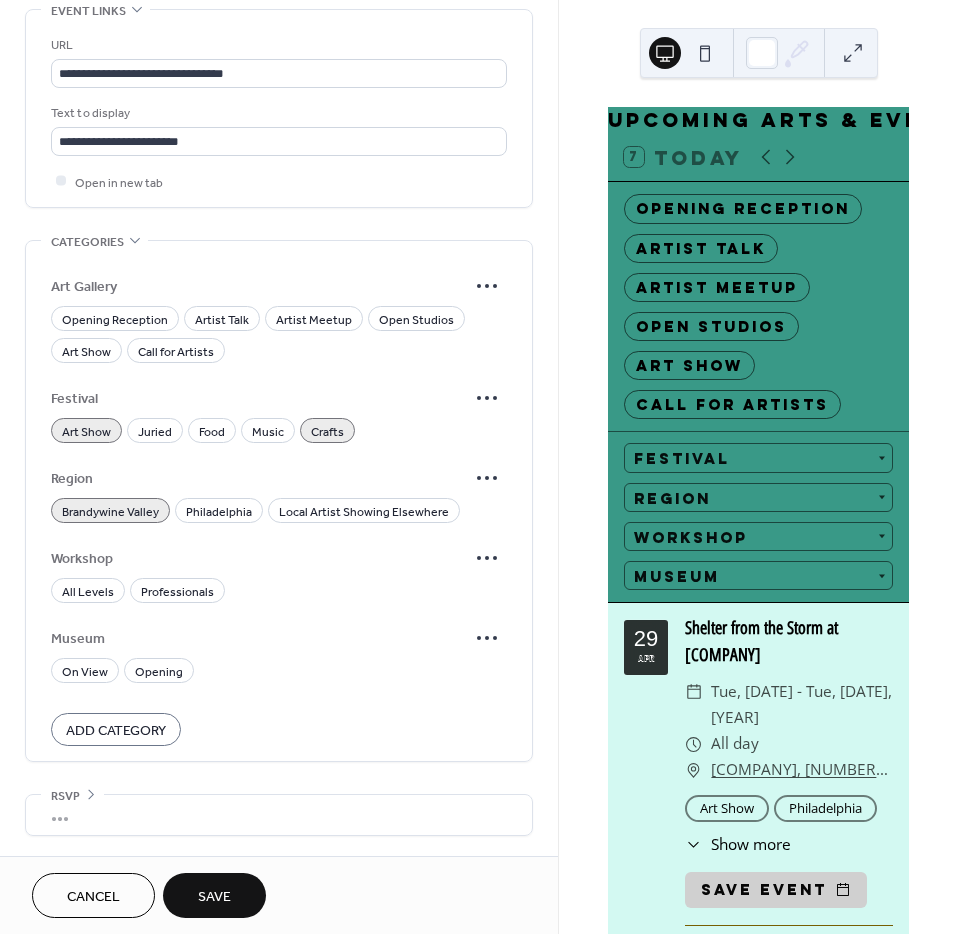 click on "Save" at bounding box center [214, 897] 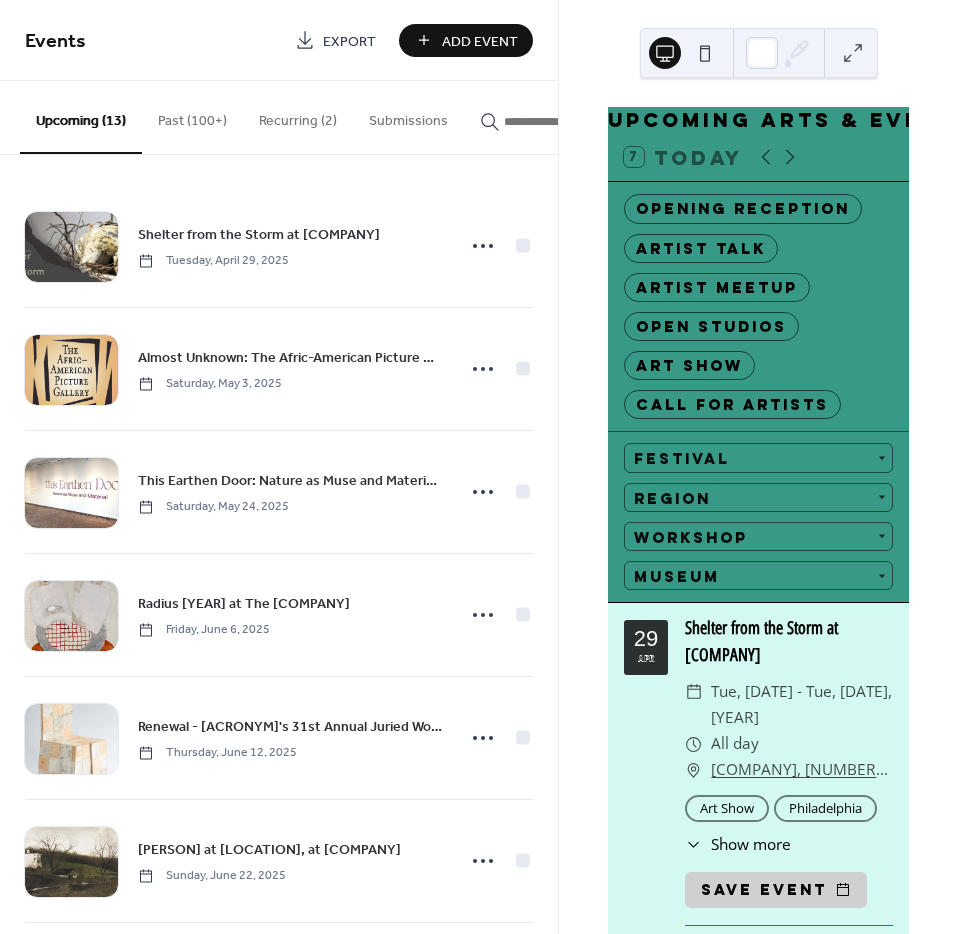 click on "Add Event" at bounding box center (480, 41) 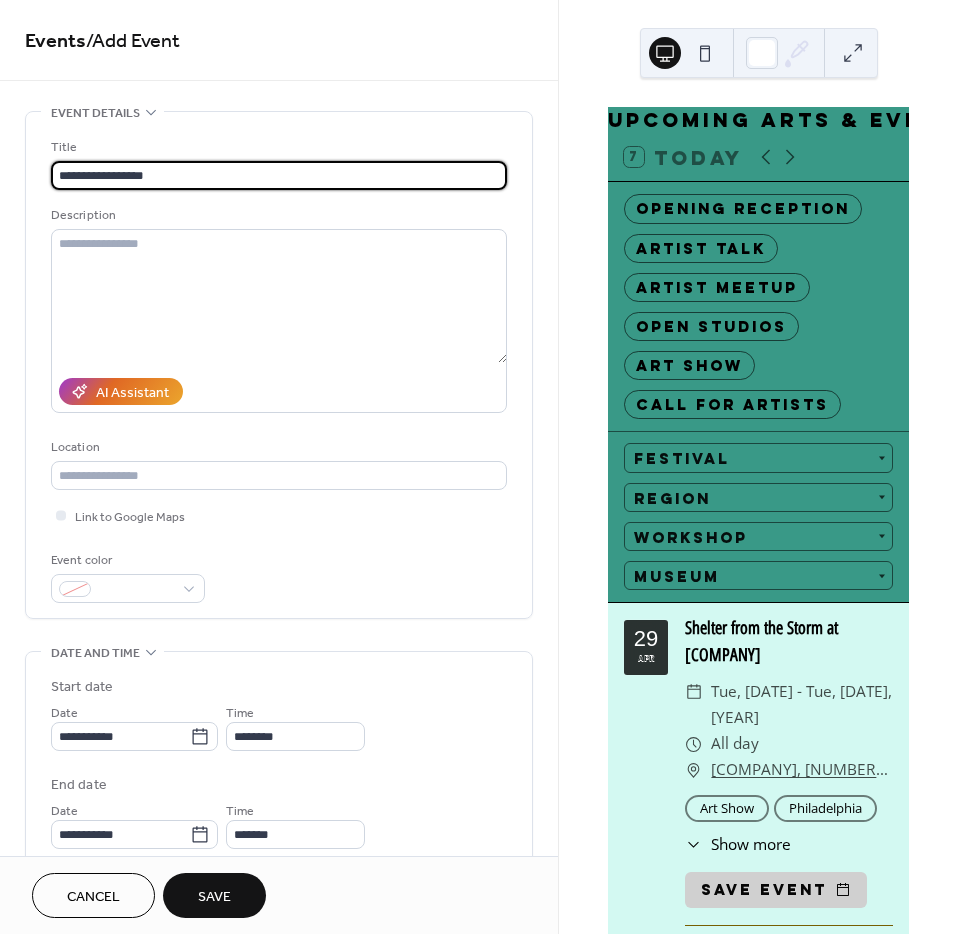 type on "**********" 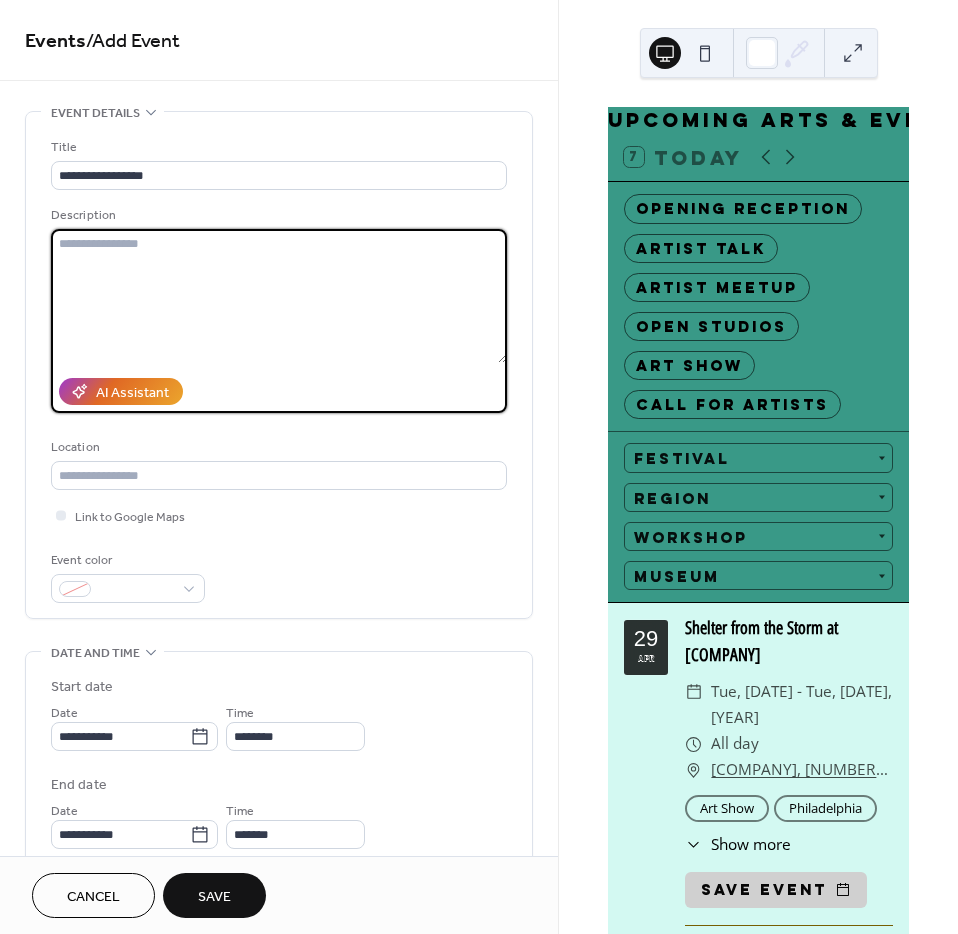 click at bounding box center [279, 296] 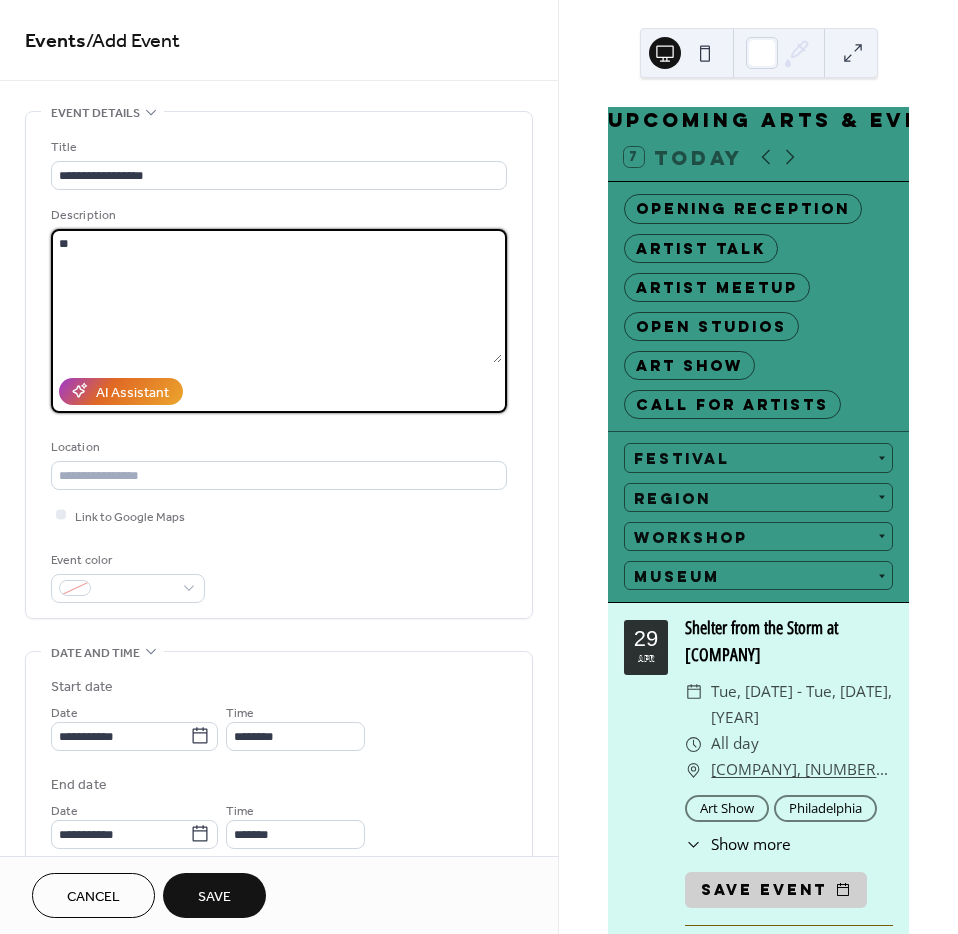 type on "*" 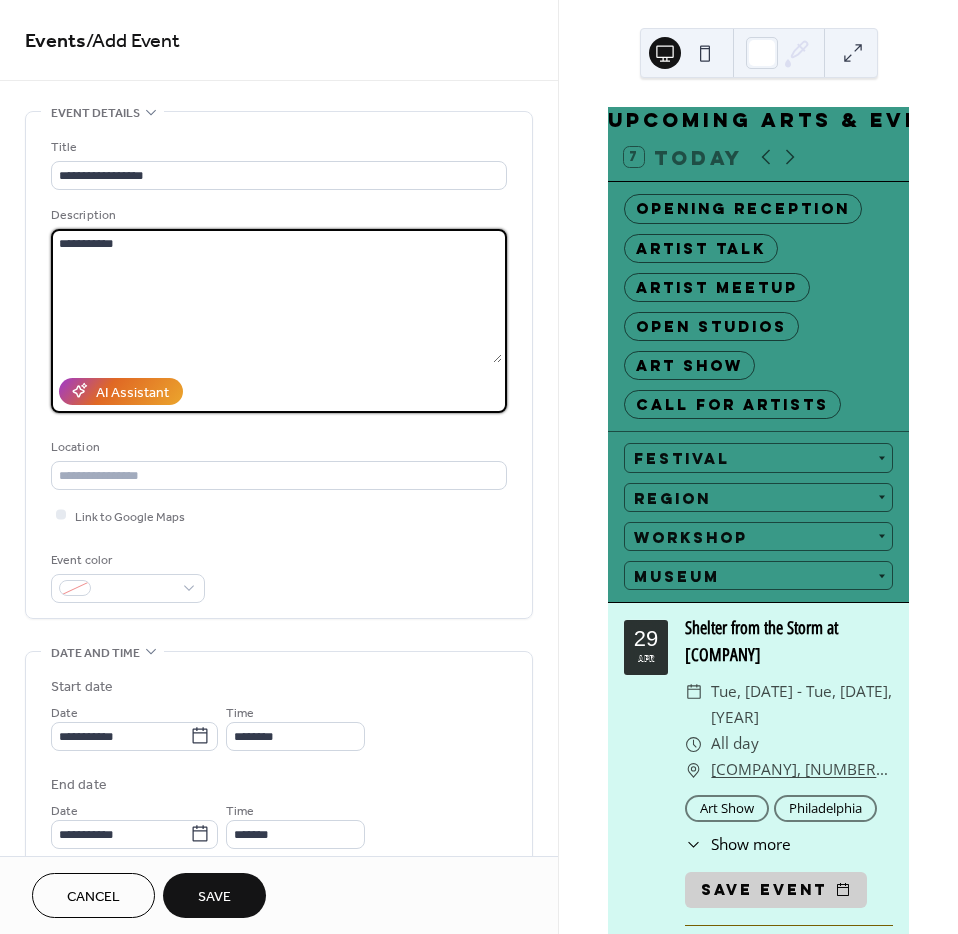 type on "**********" 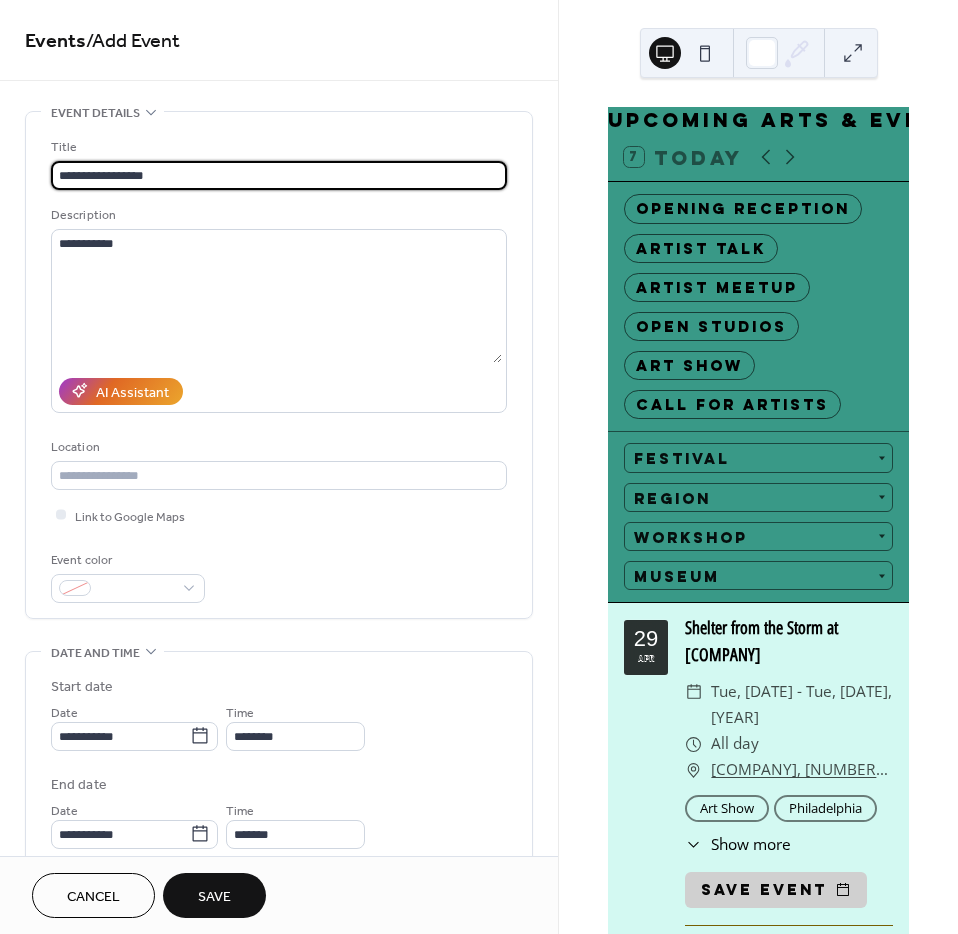 click on "**********" at bounding box center [279, 175] 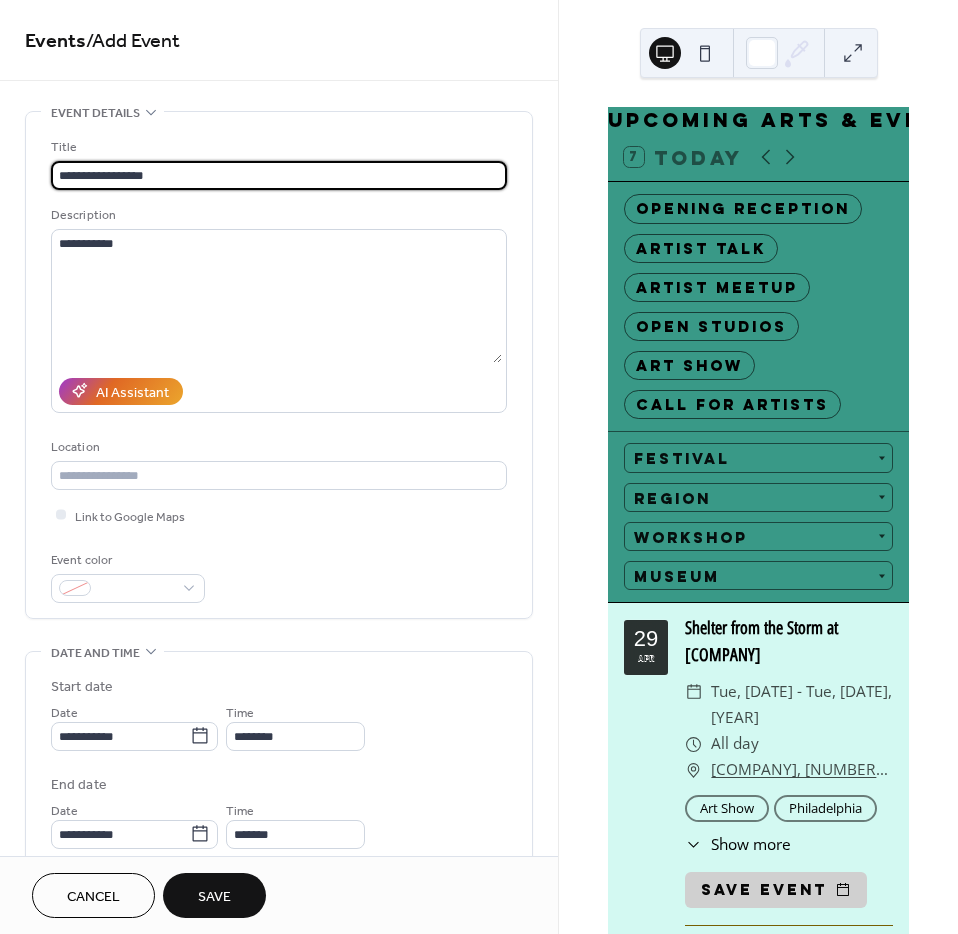 click on "**********" at bounding box center [279, 175] 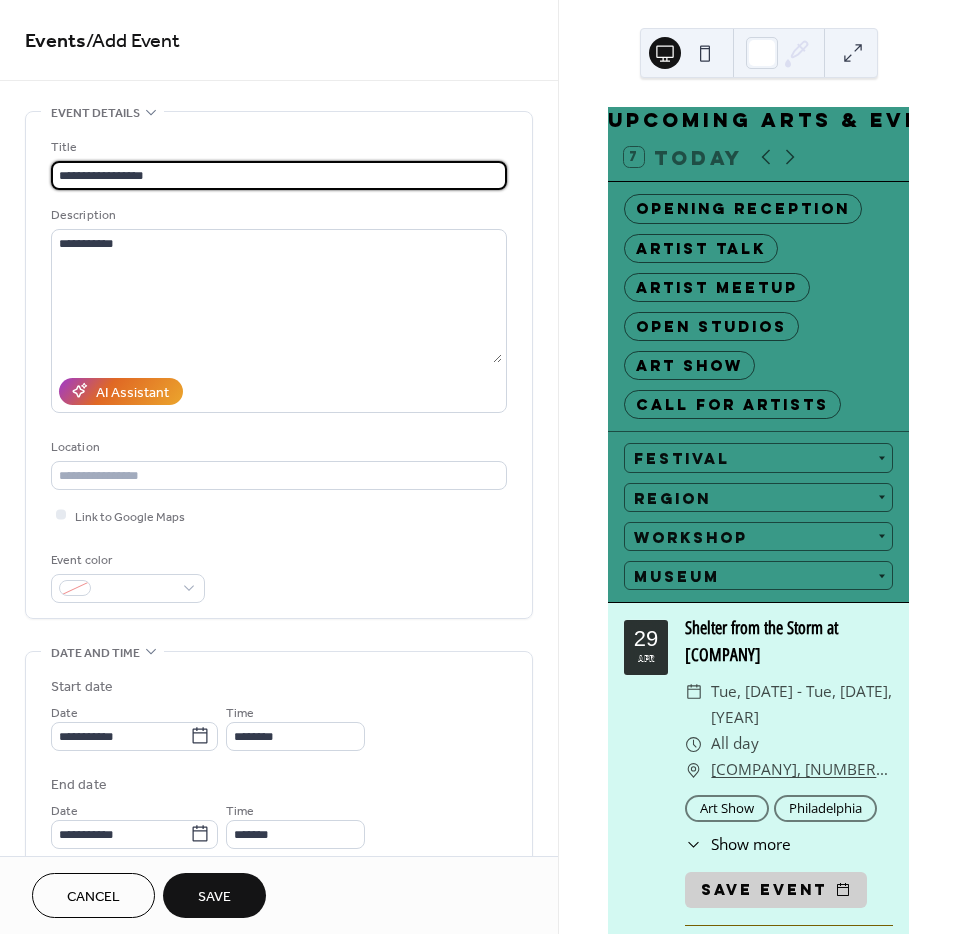 drag, startPoint x: 195, startPoint y: 167, endPoint x: 47, endPoint y: 167, distance: 148 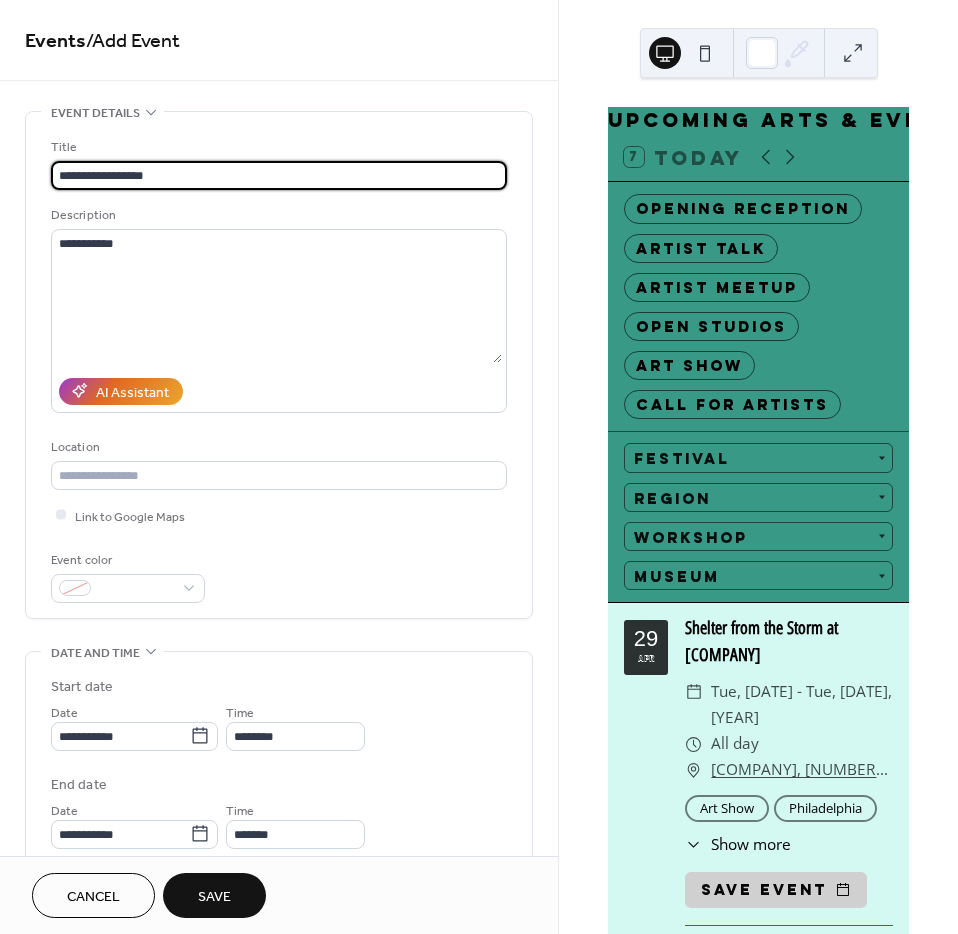 click on "**********" at bounding box center (279, 365) 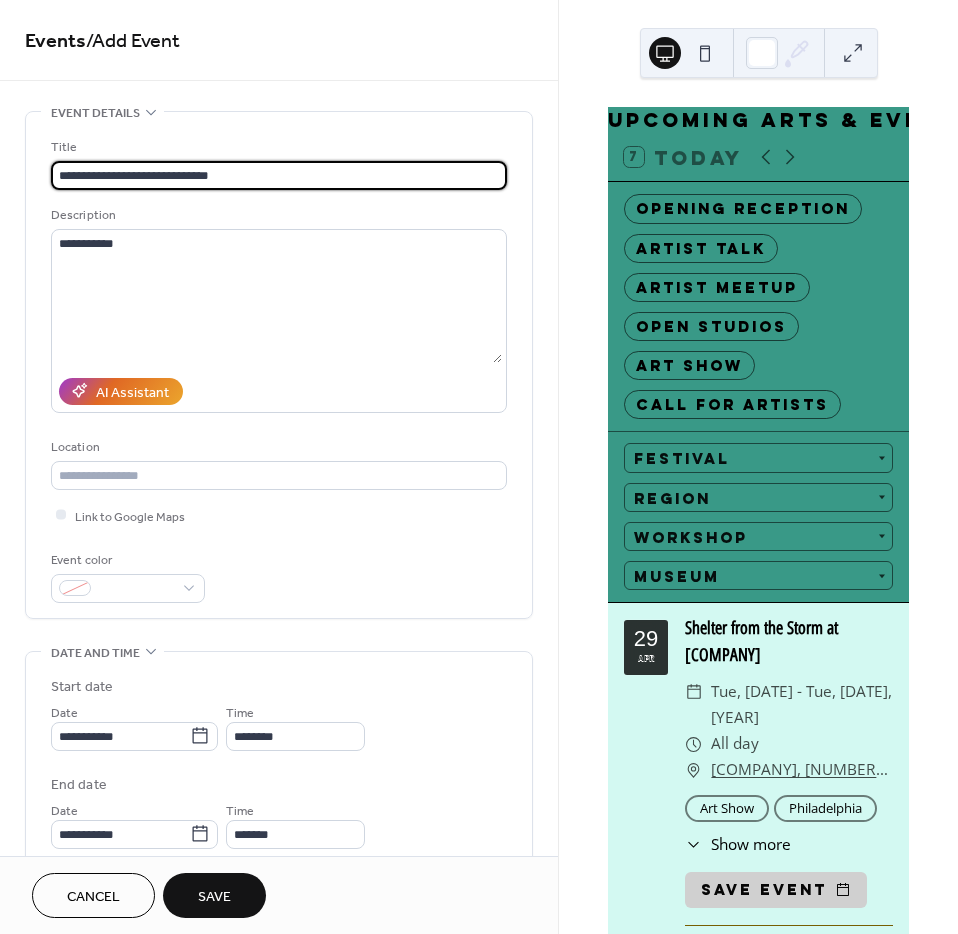 type on "**********" 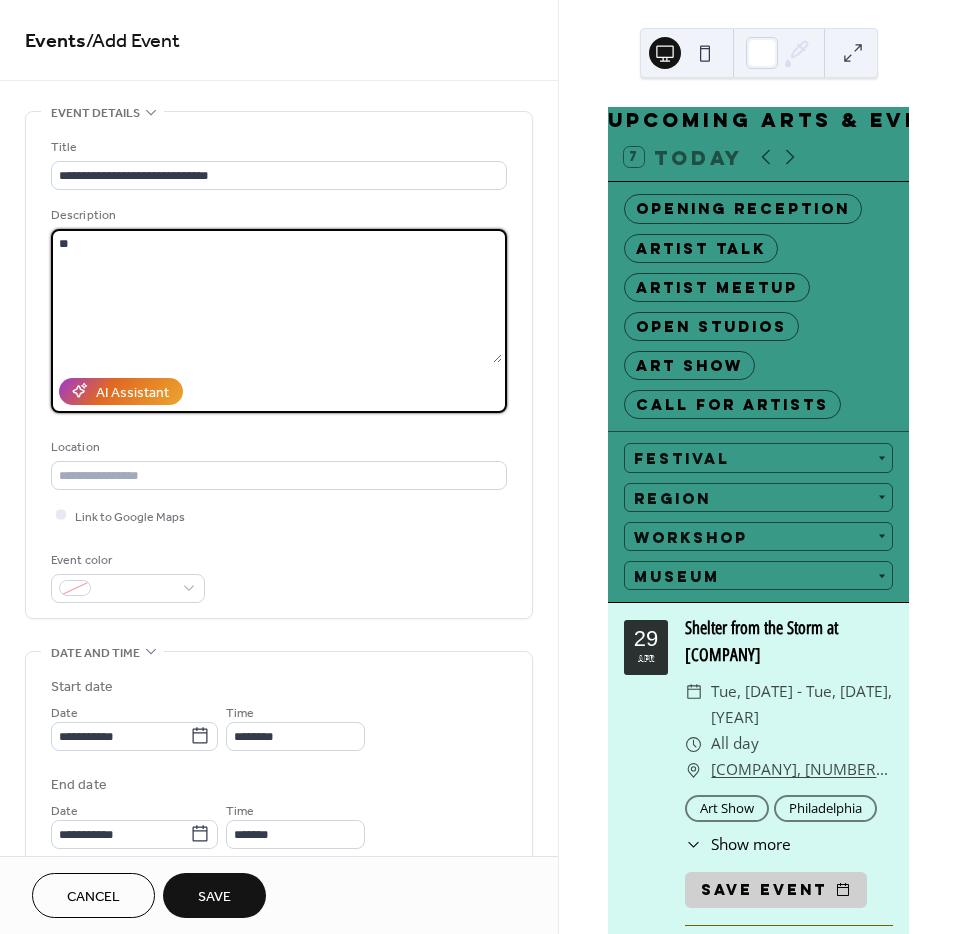 type on "*" 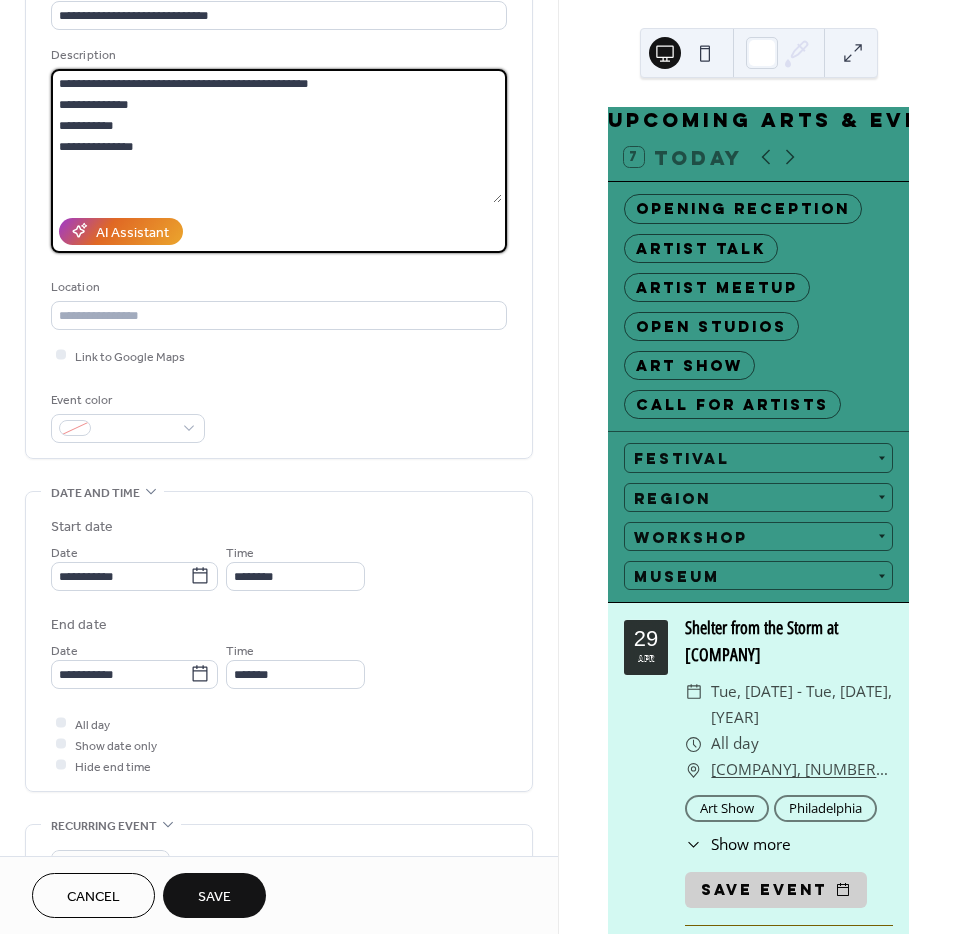 scroll, scrollTop: 161, scrollLeft: 0, axis: vertical 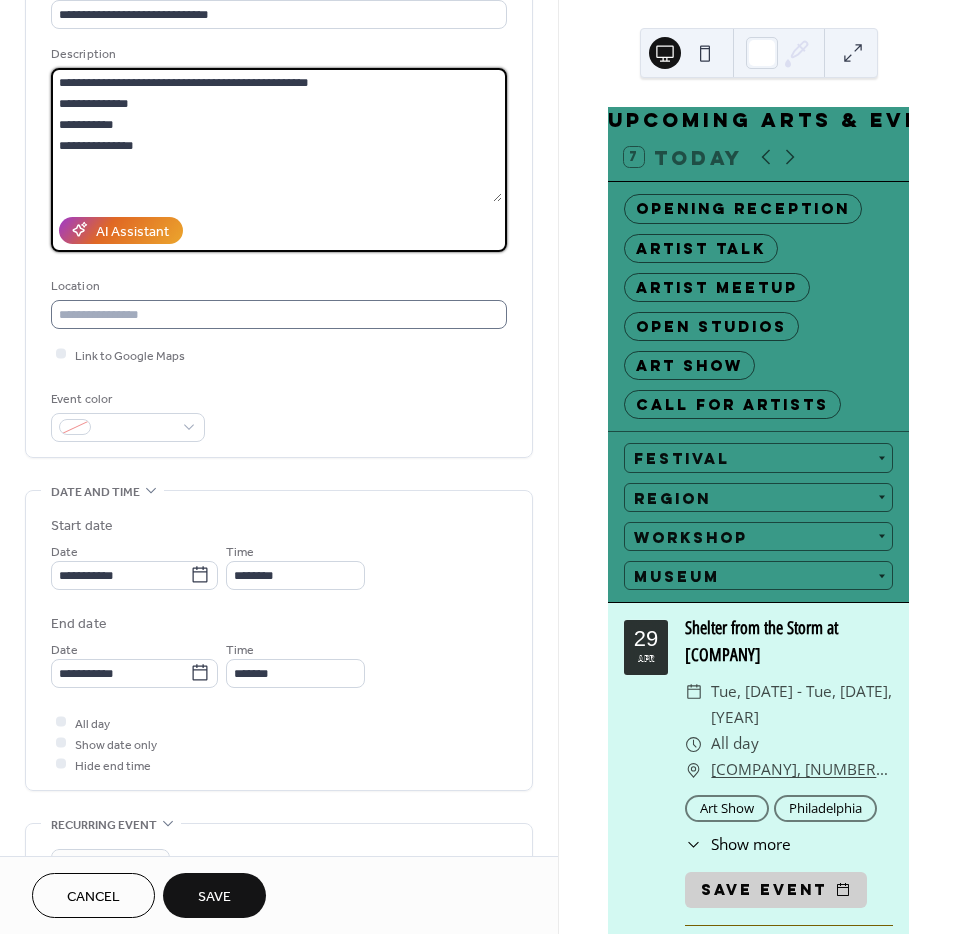 type on "**********" 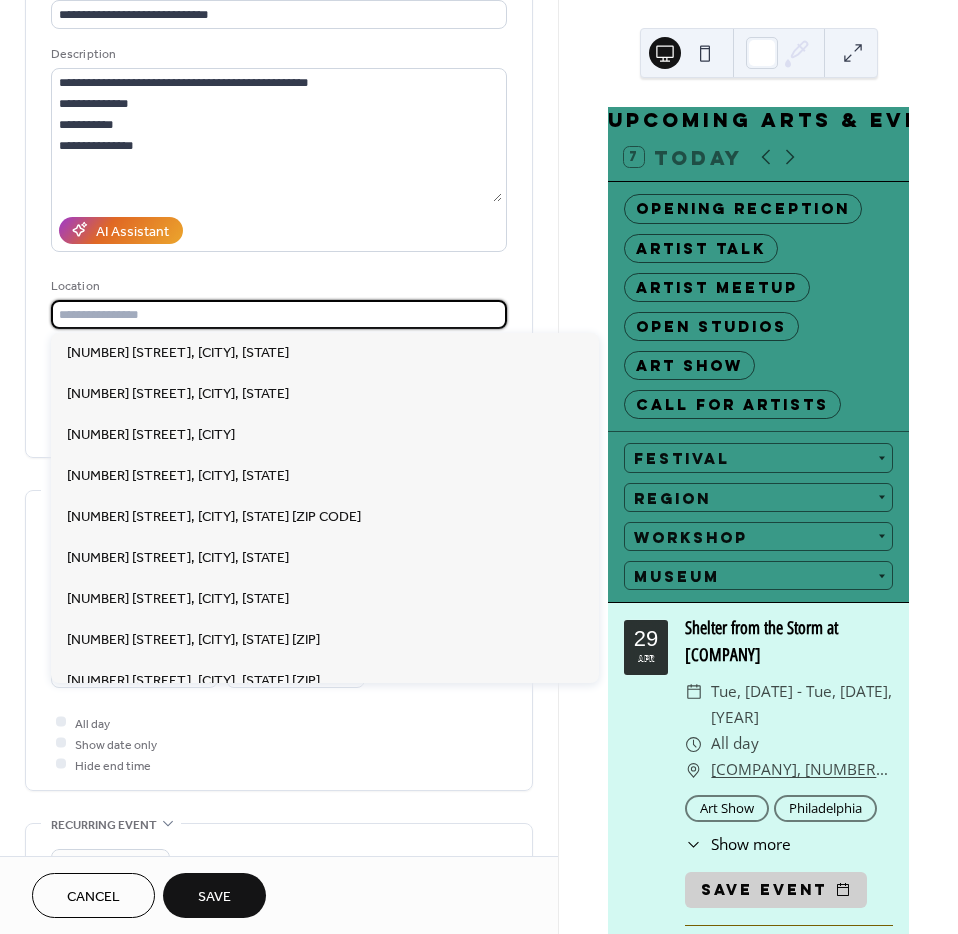 click at bounding box center (279, 314) 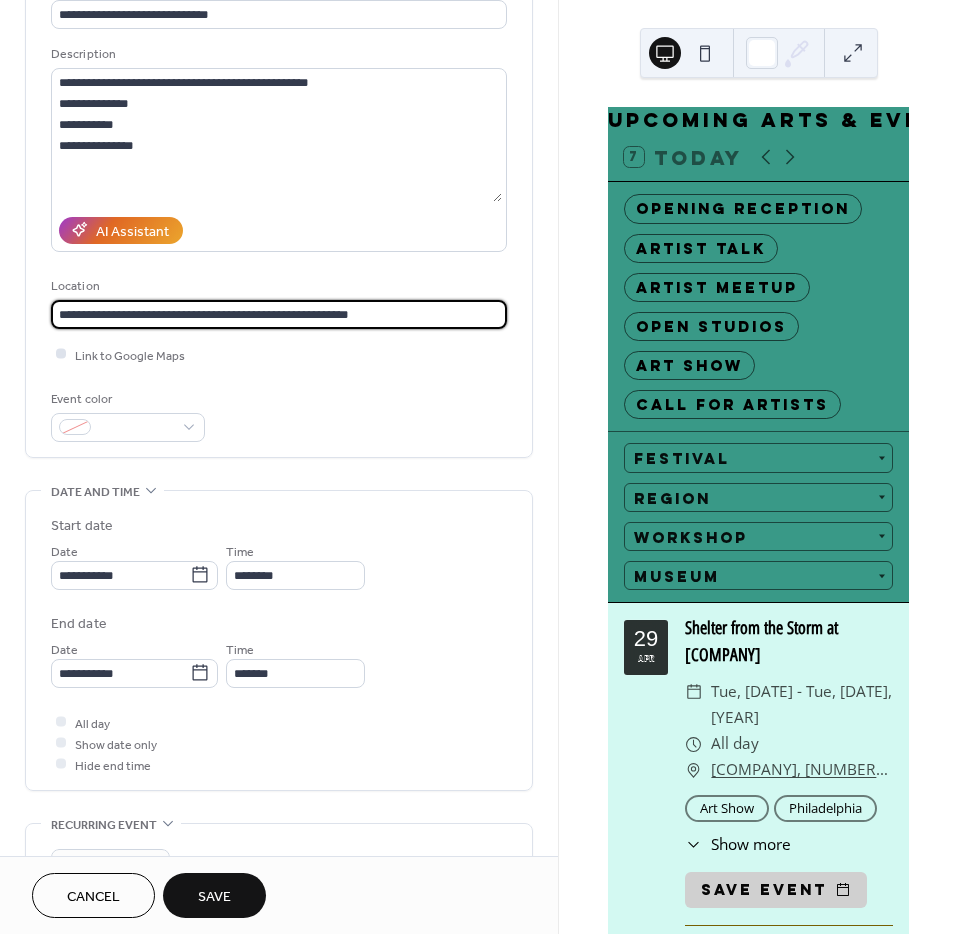 type on "**********" 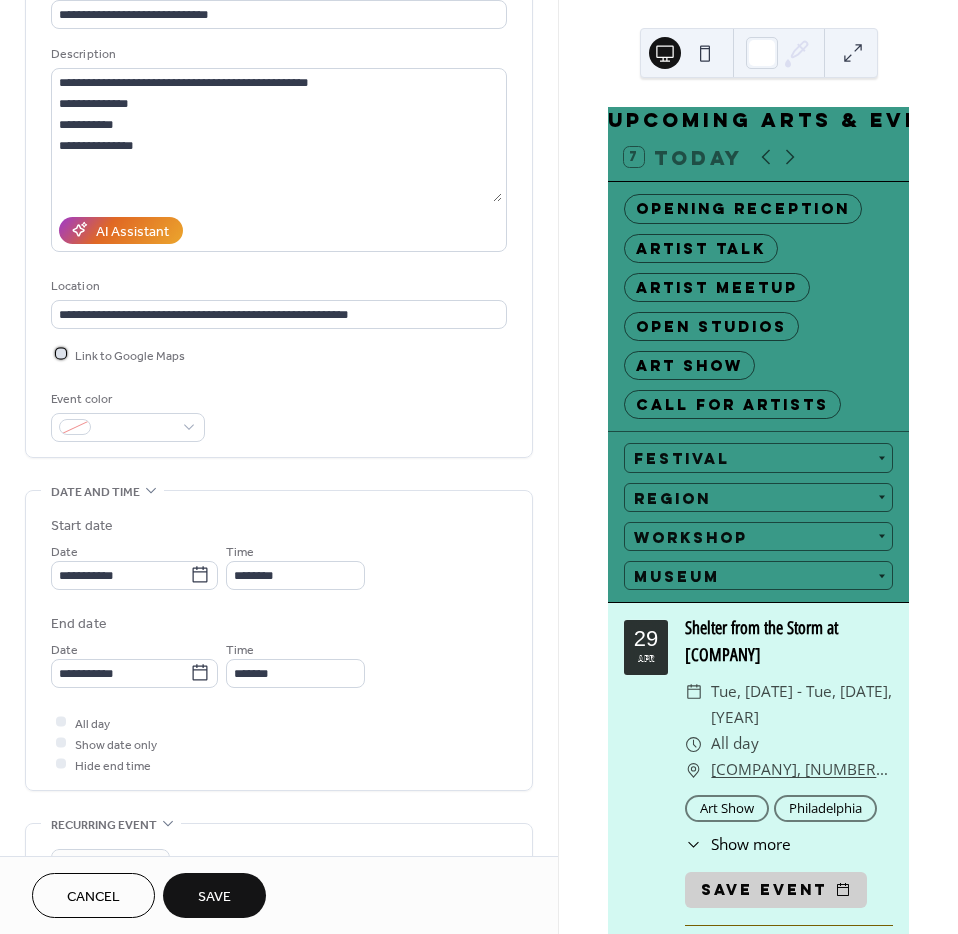 click on "Link to Google Maps" at bounding box center (130, 355) 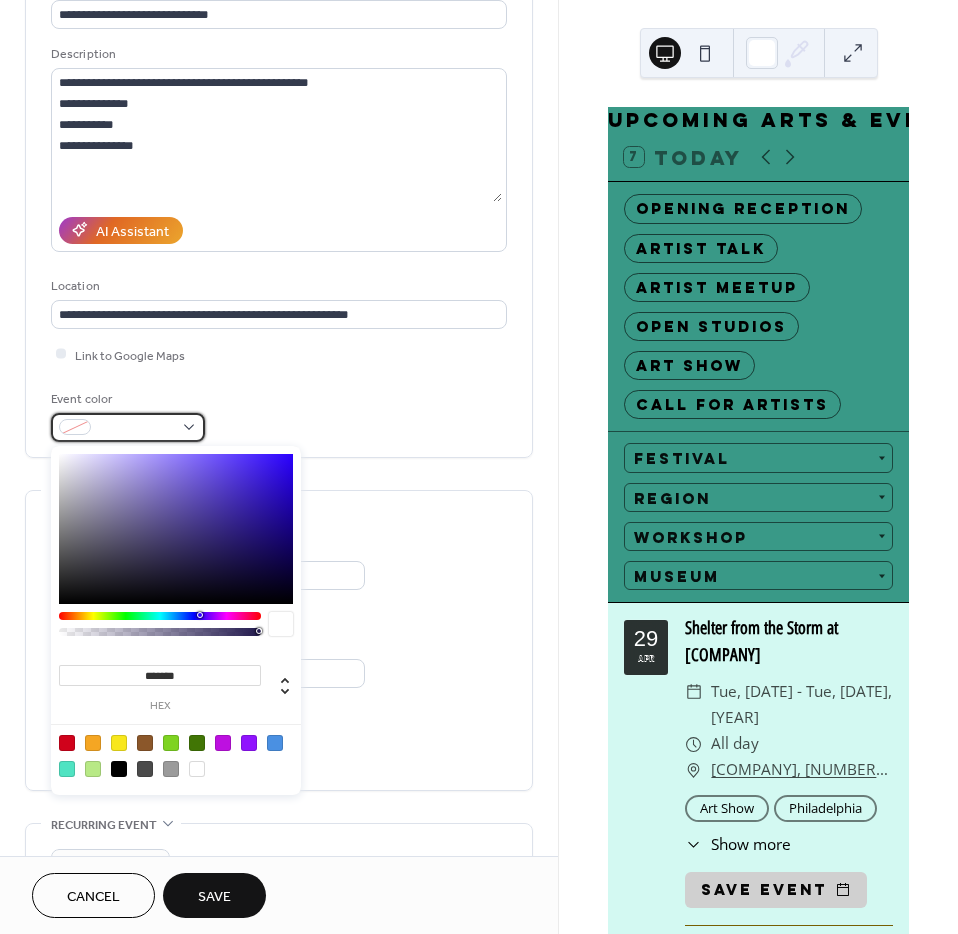 click at bounding box center (136, 428) 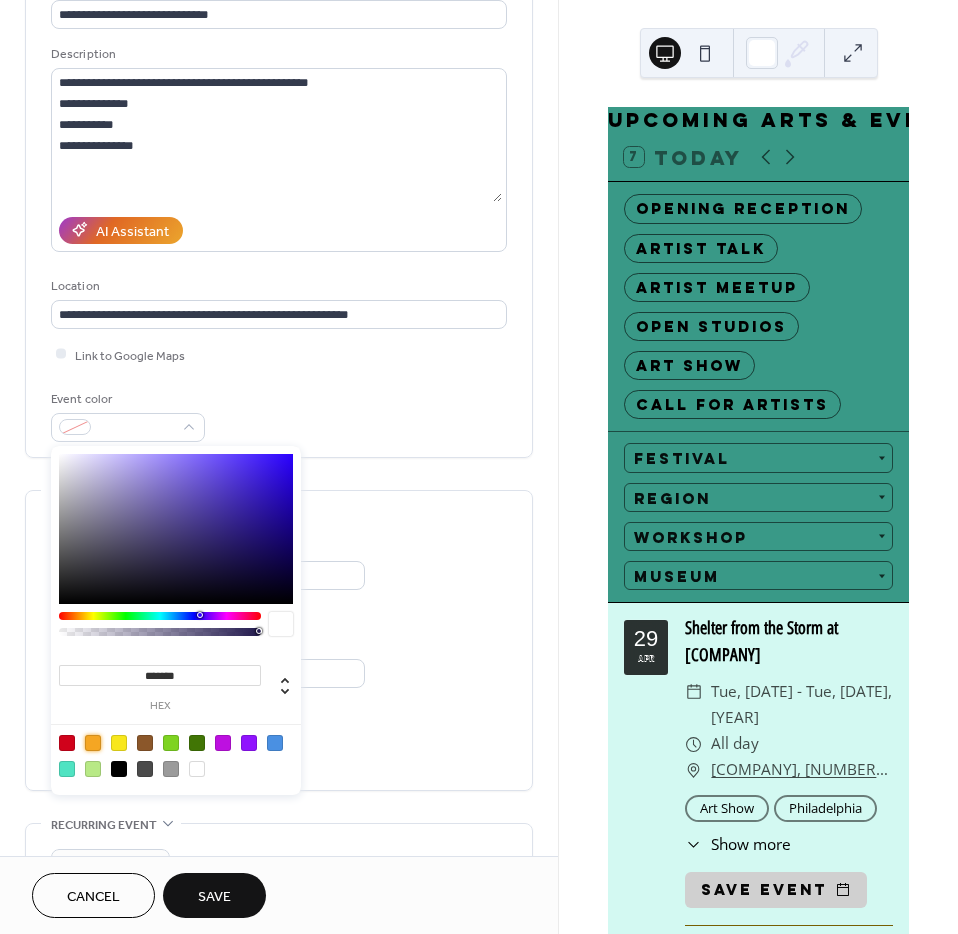click at bounding box center (93, 743) 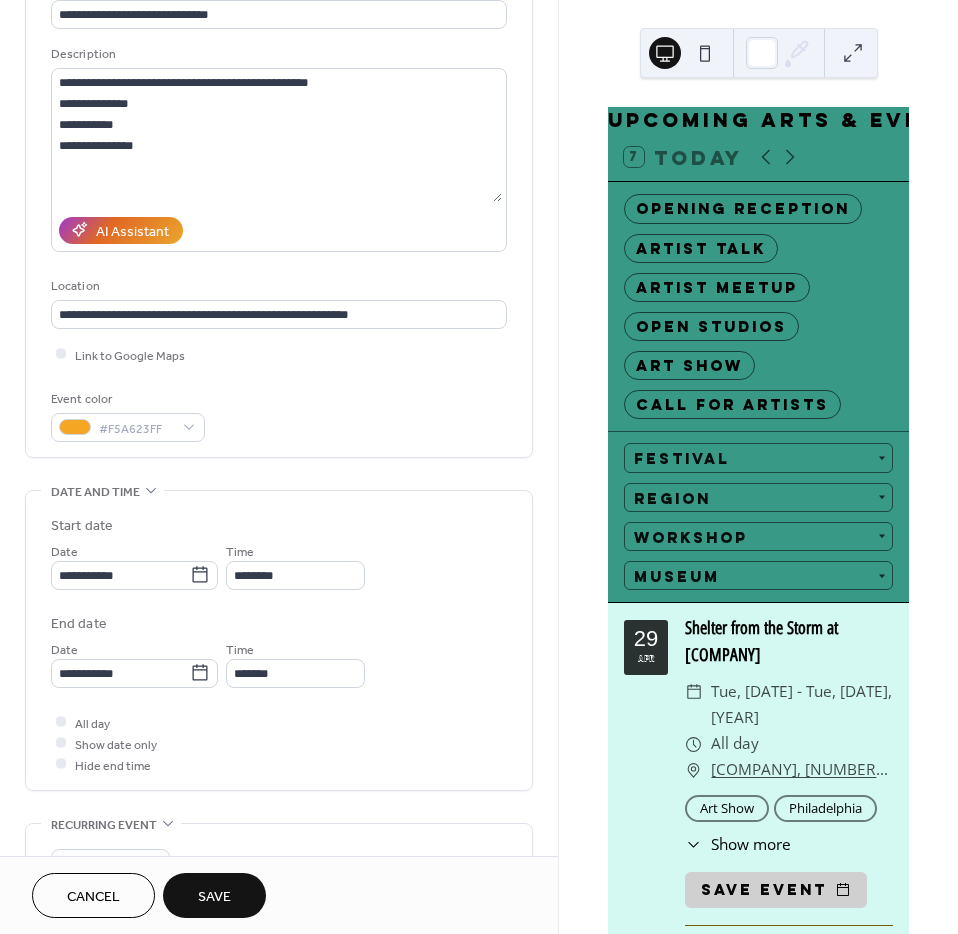 click on "Title [TEXT] Description [TEXT] AI Assistant Location [TEXT] Link to Google Maps Event color #[HEX]" at bounding box center [279, 204] 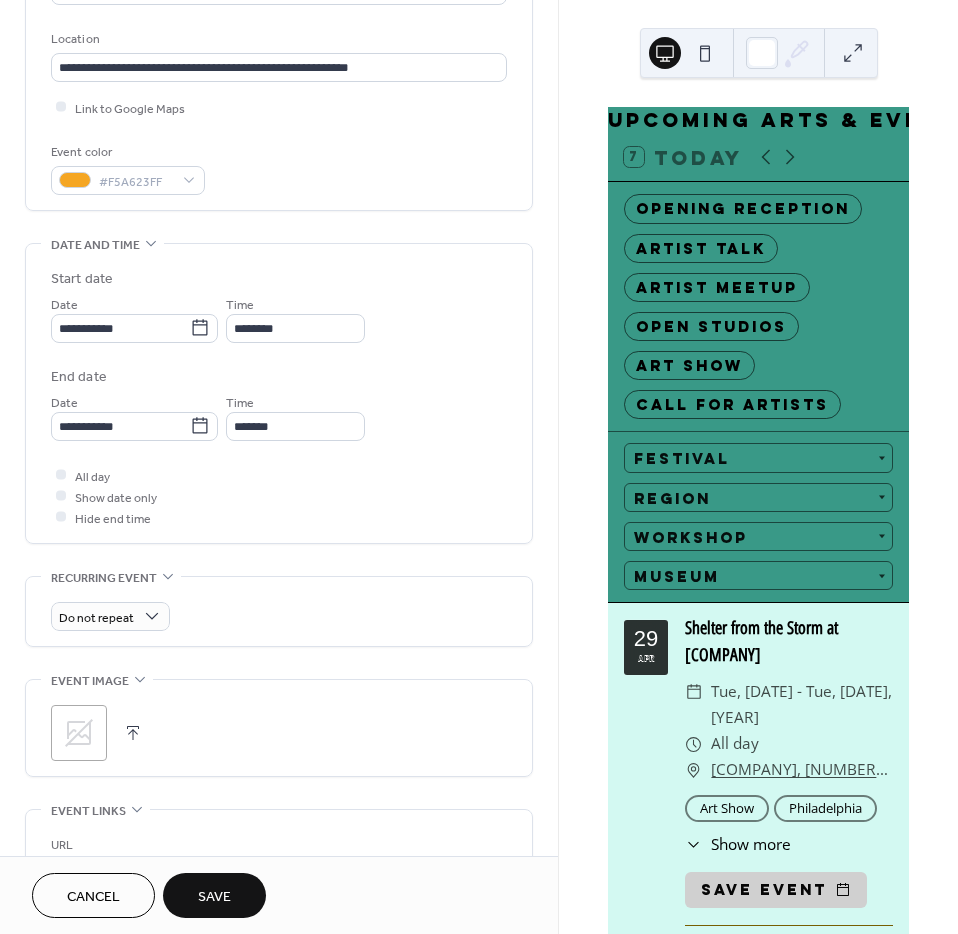 scroll, scrollTop: 416, scrollLeft: 0, axis: vertical 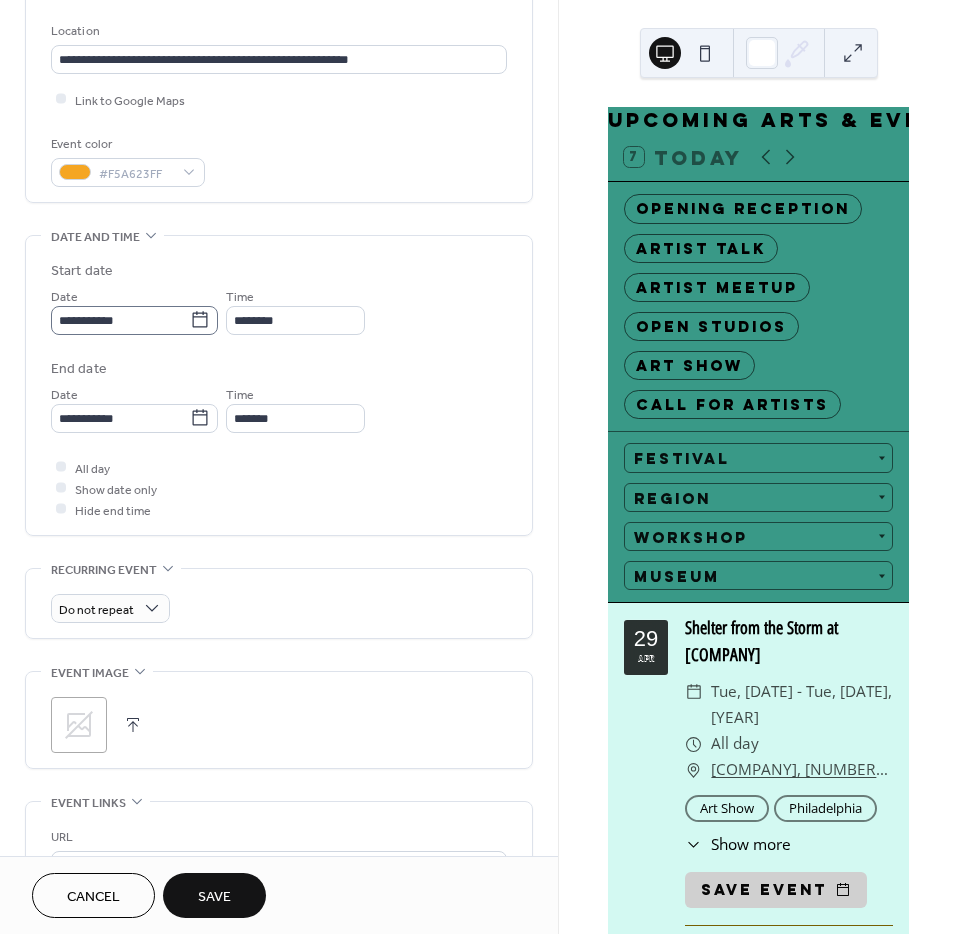 click 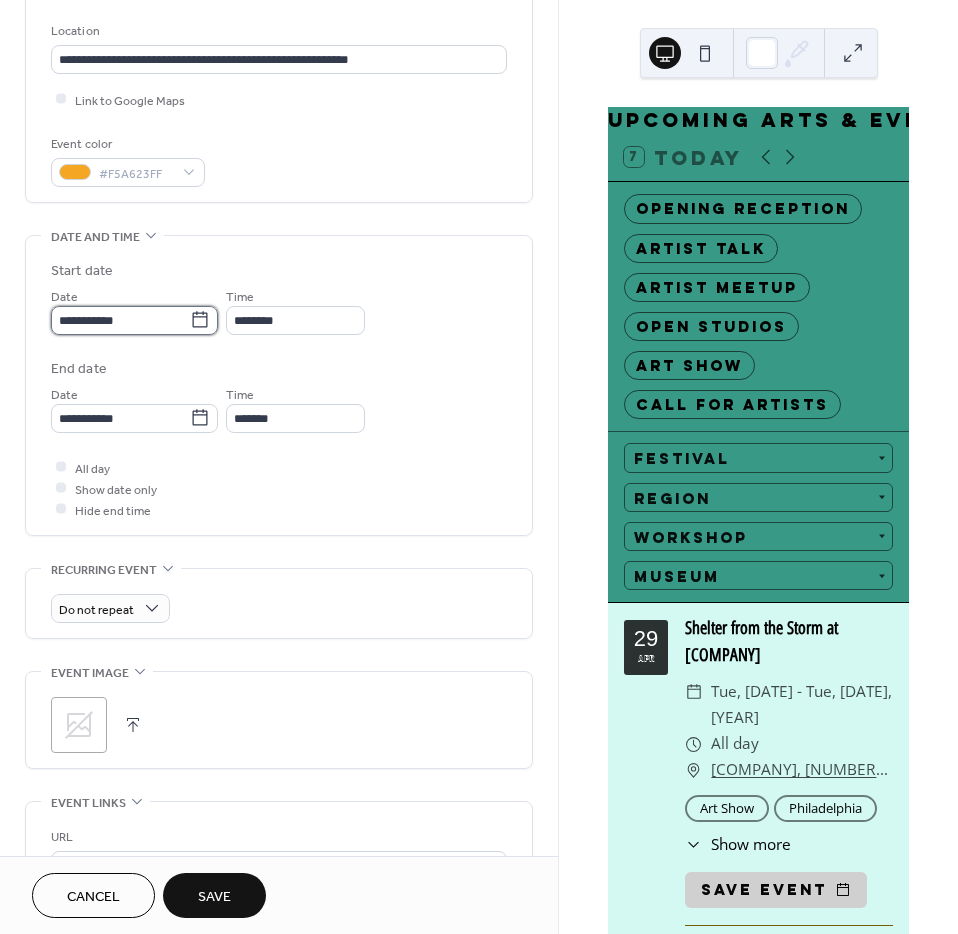 click on "**********" at bounding box center (120, 320) 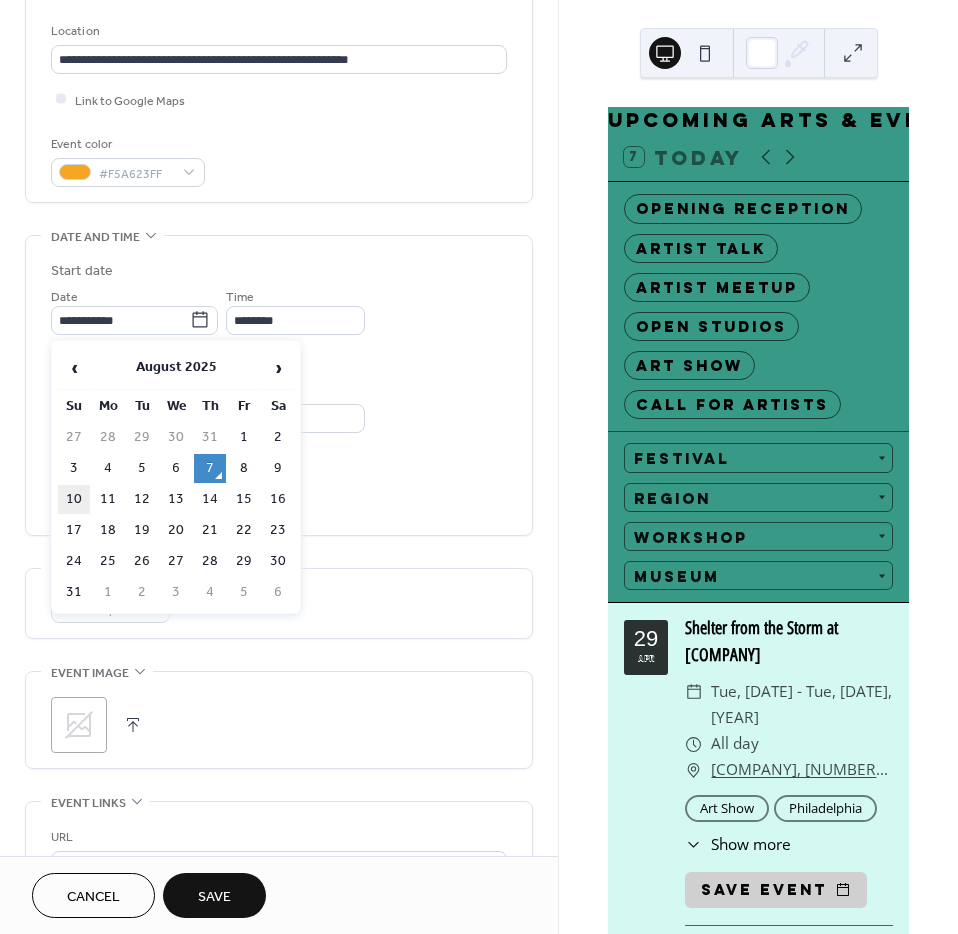 click on "10" at bounding box center [74, 499] 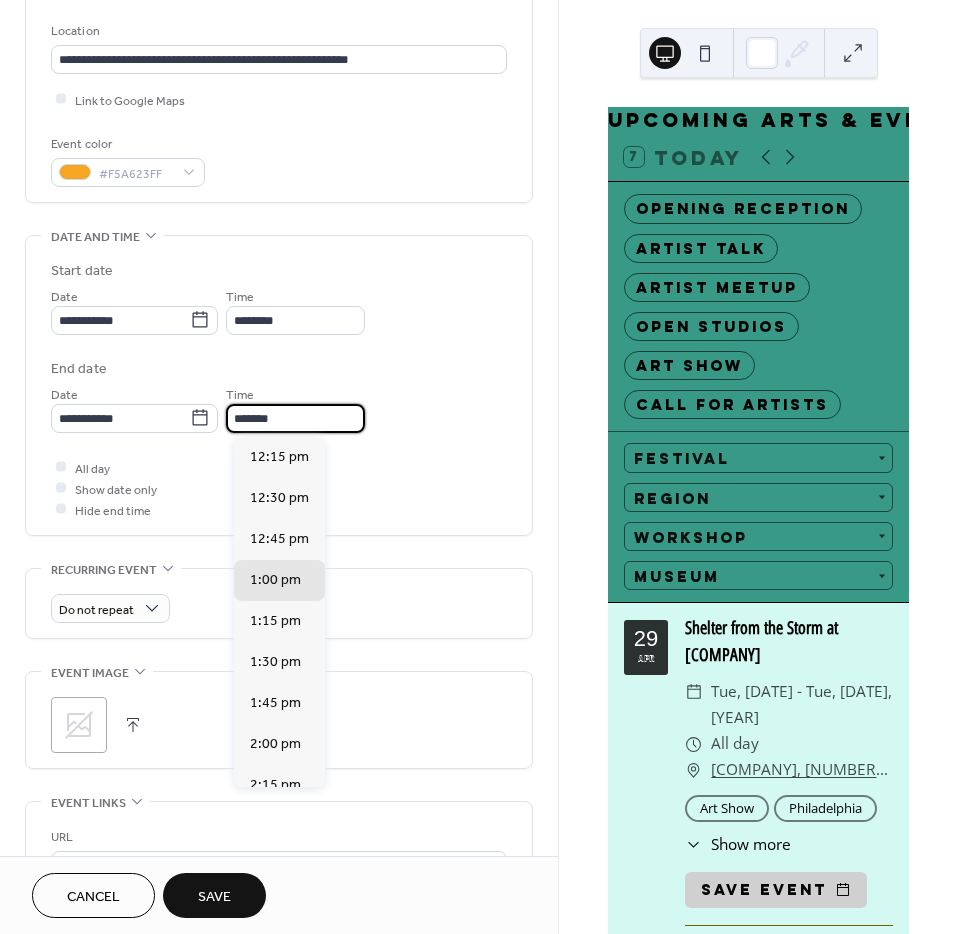 click on "*******" at bounding box center (295, 418) 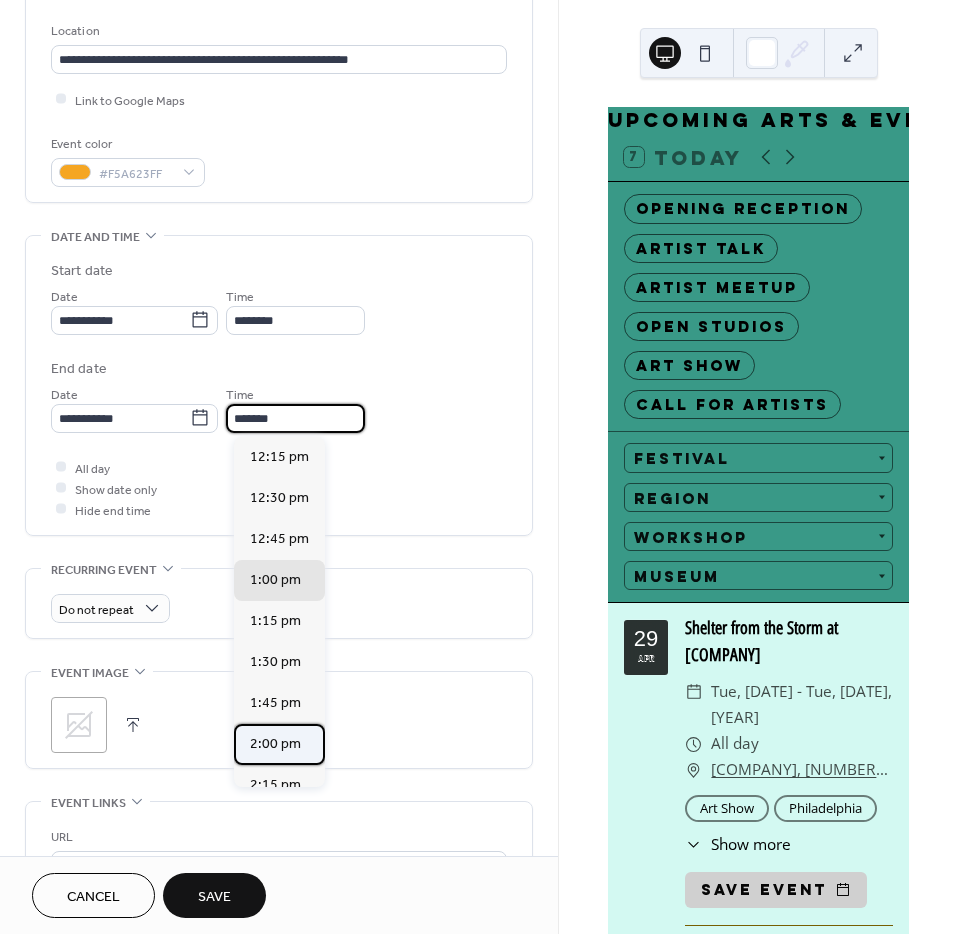 click on "2:00 pm" at bounding box center (275, 743) 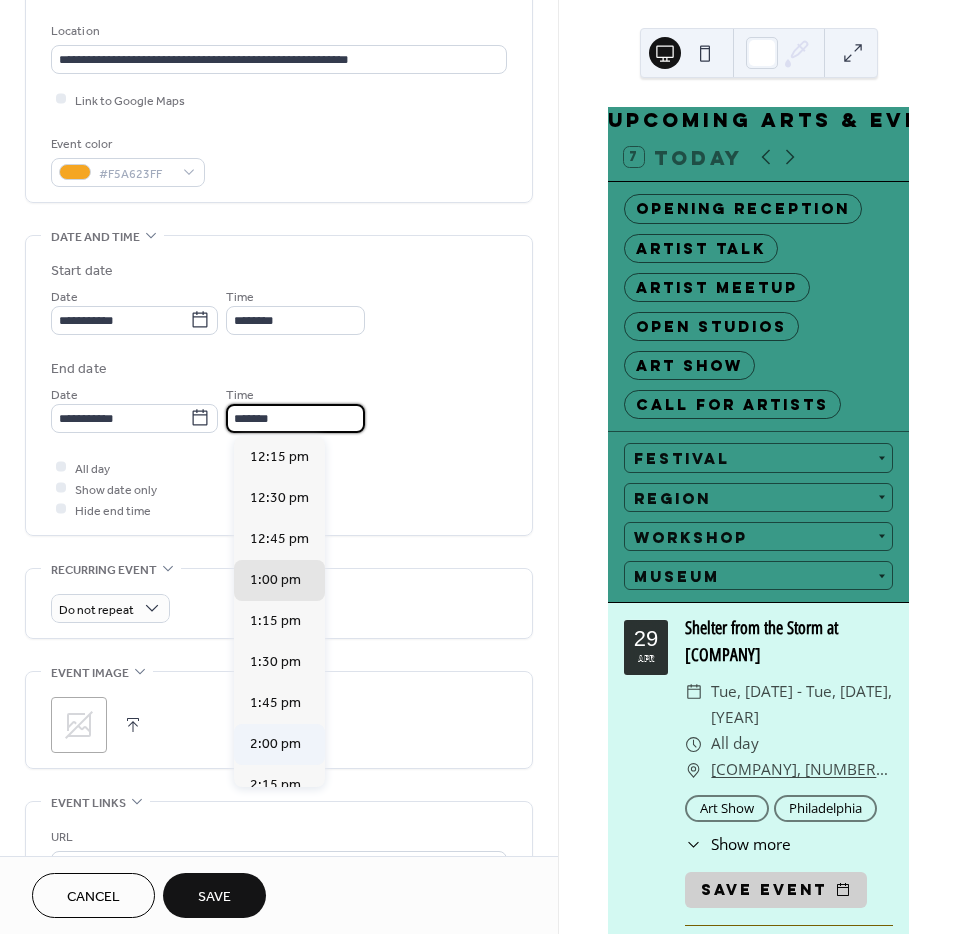 type on "*******" 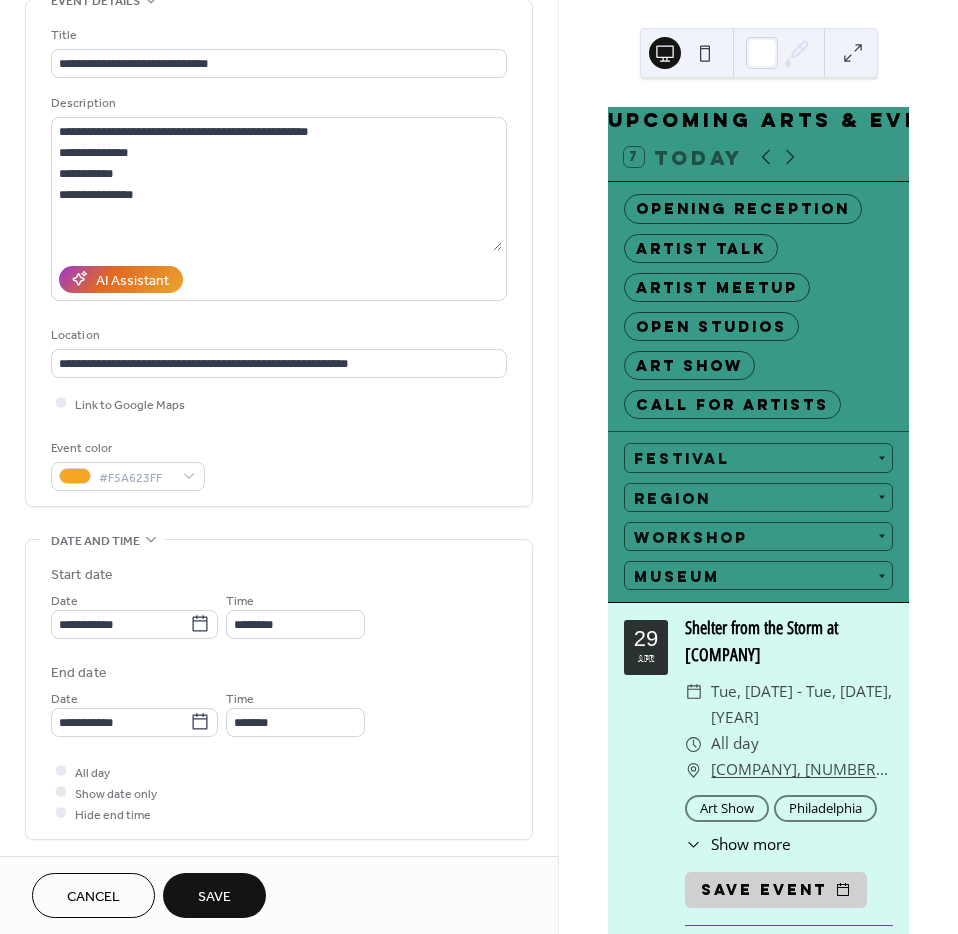 scroll, scrollTop: 103, scrollLeft: 0, axis: vertical 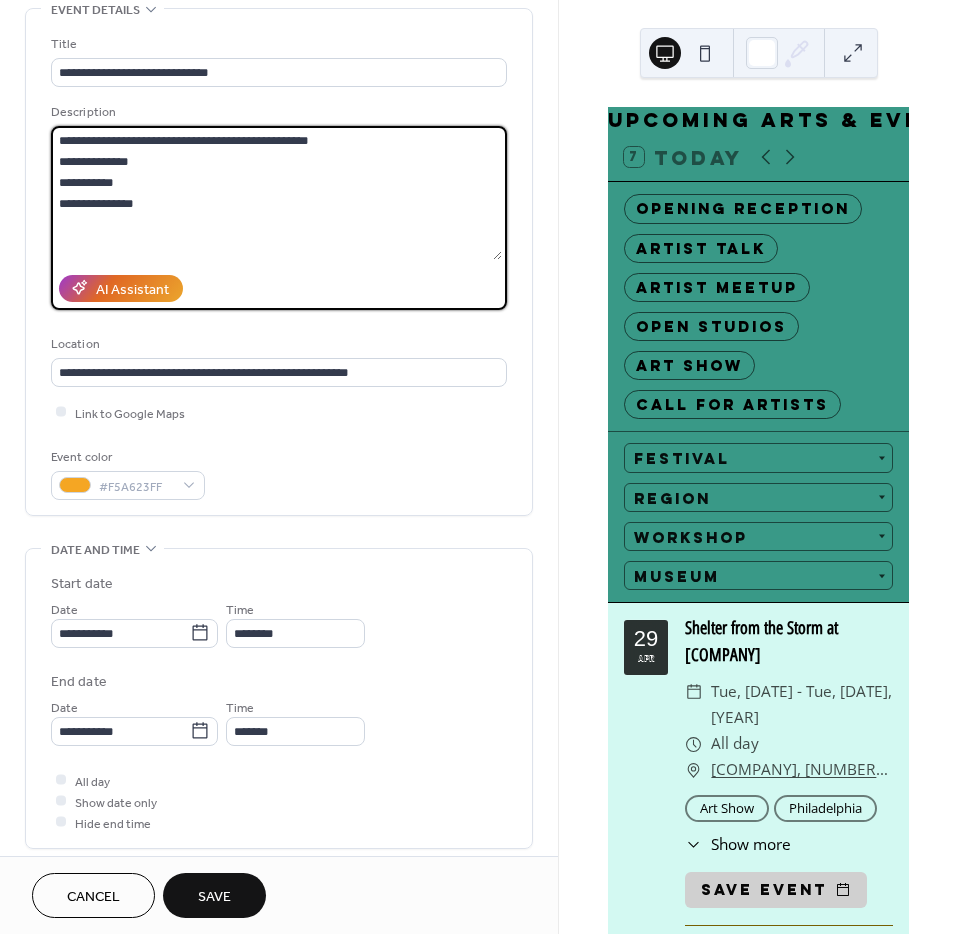 click on "**********" at bounding box center (276, 193) 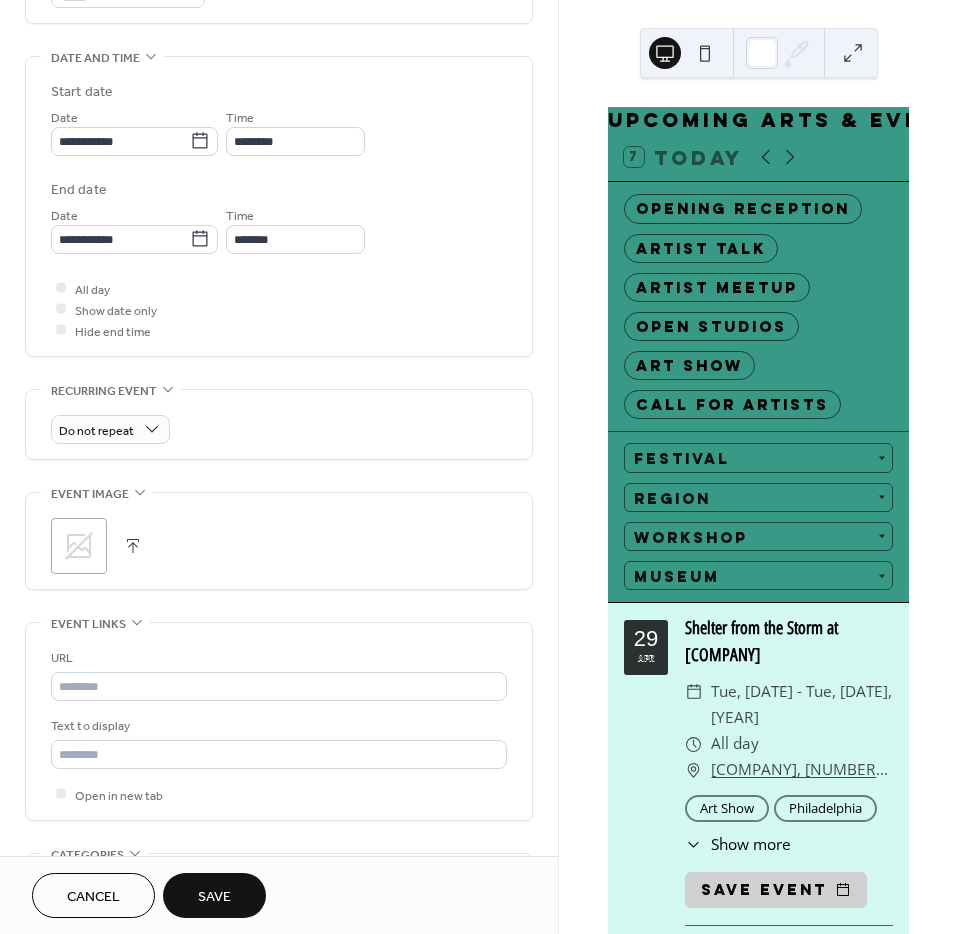 scroll, scrollTop: 596, scrollLeft: 0, axis: vertical 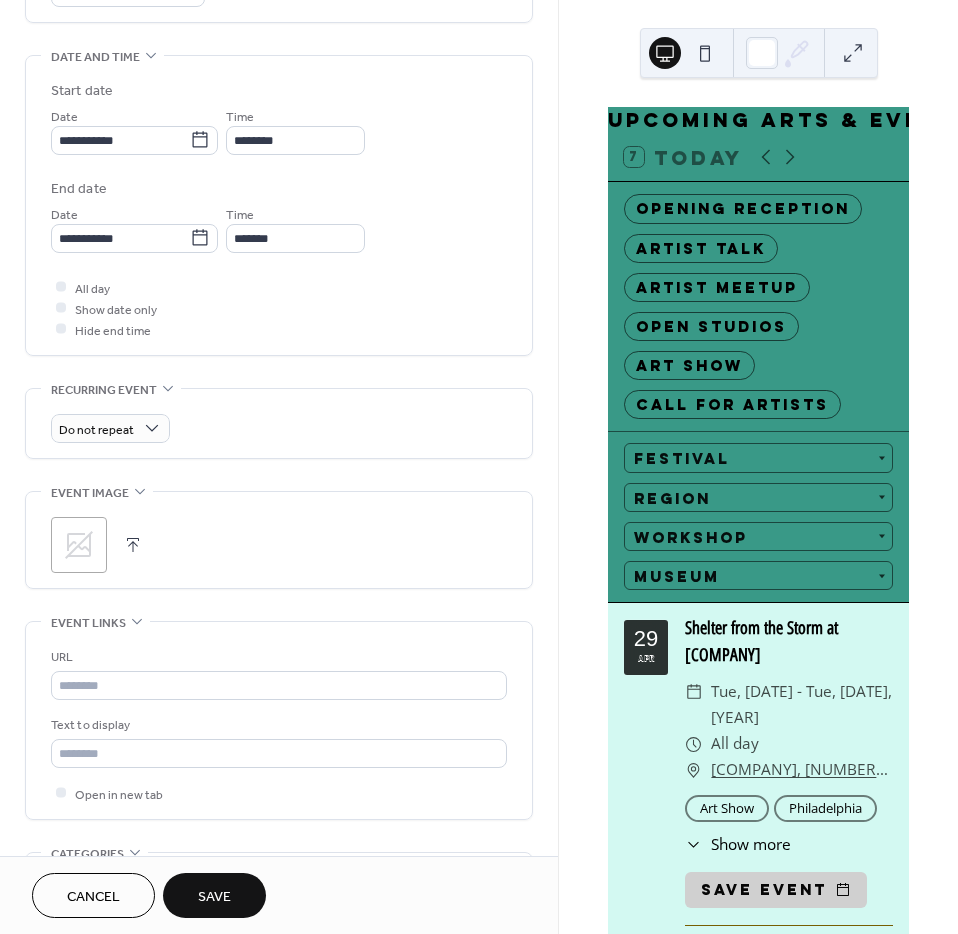 type on "**********" 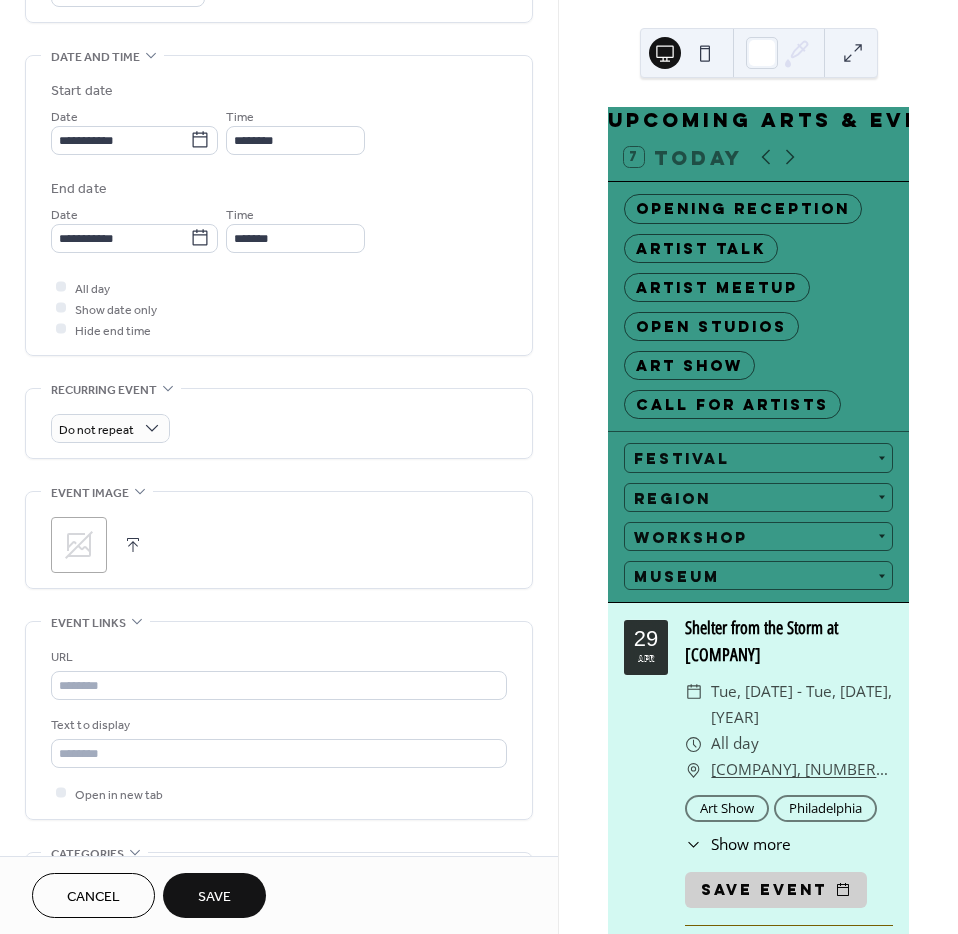 click at bounding box center [133, 545] 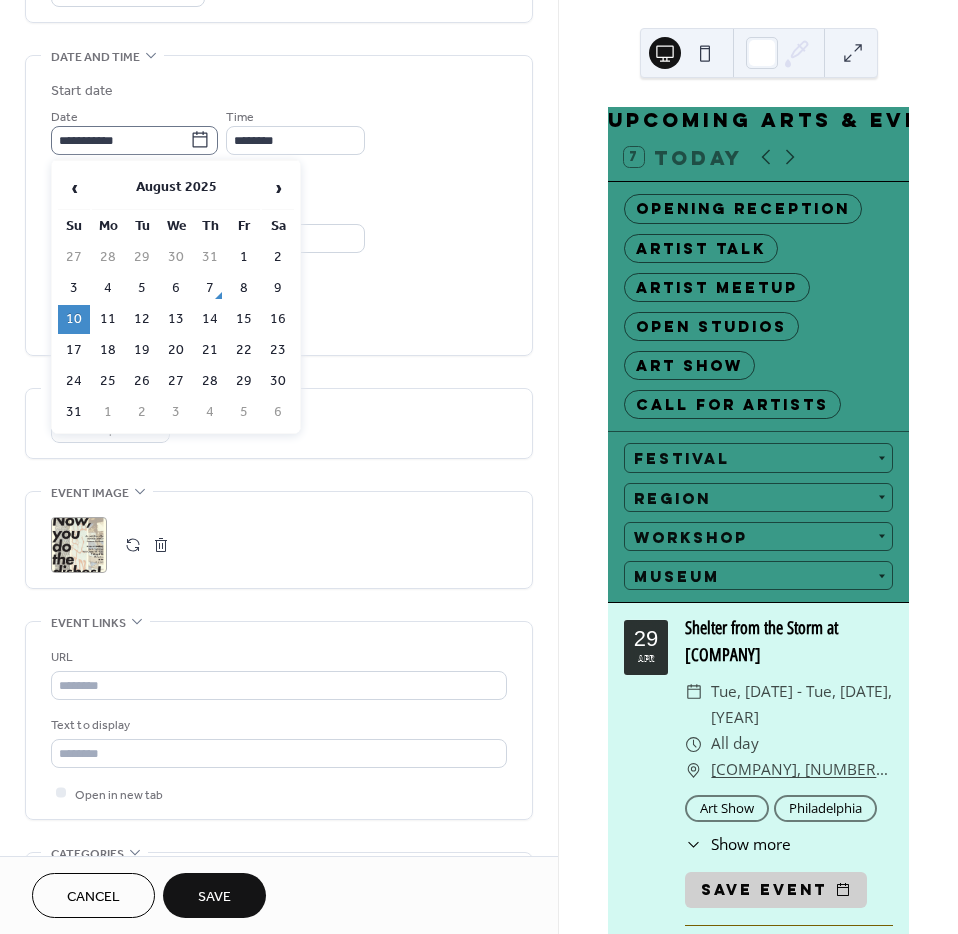 click 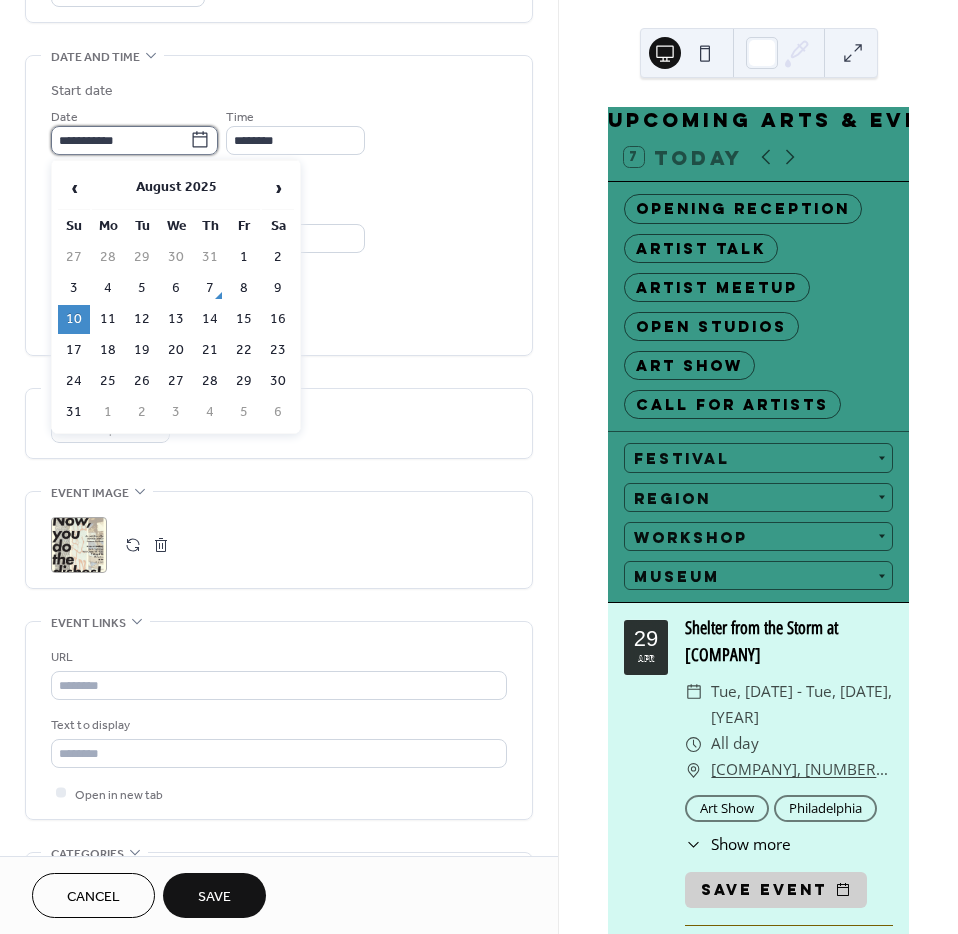 click on "**********" at bounding box center (120, 140) 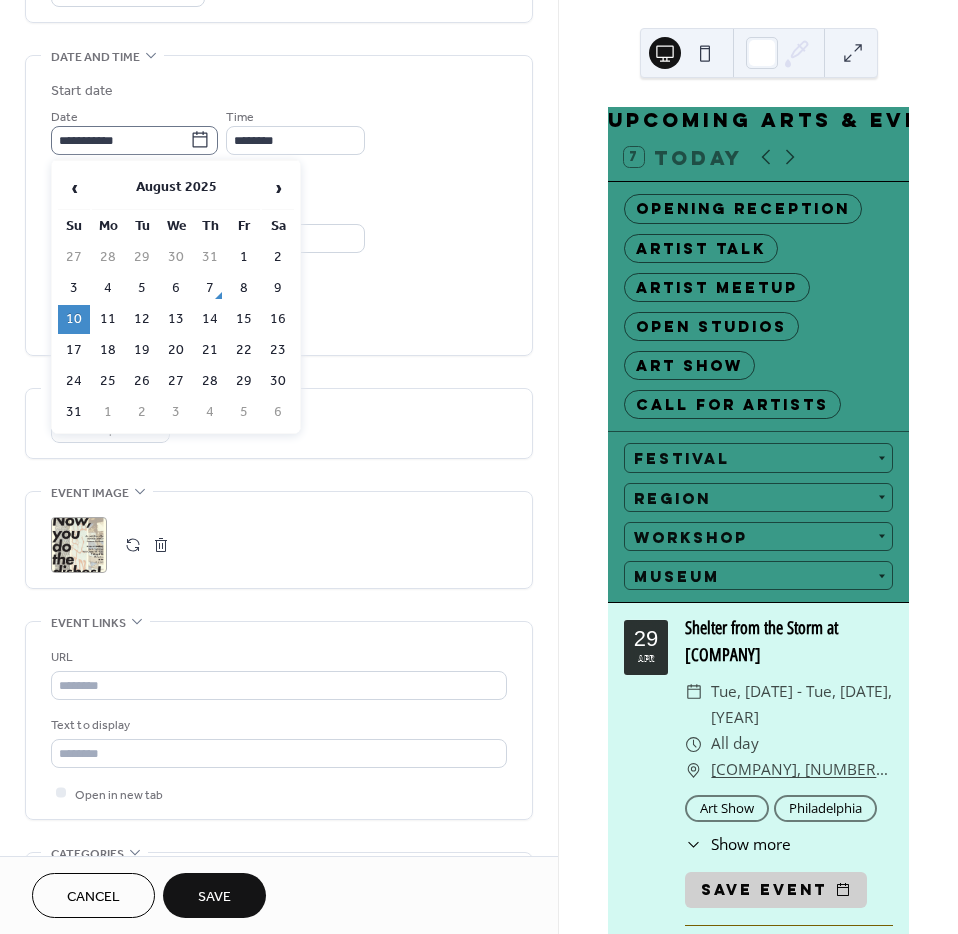 click 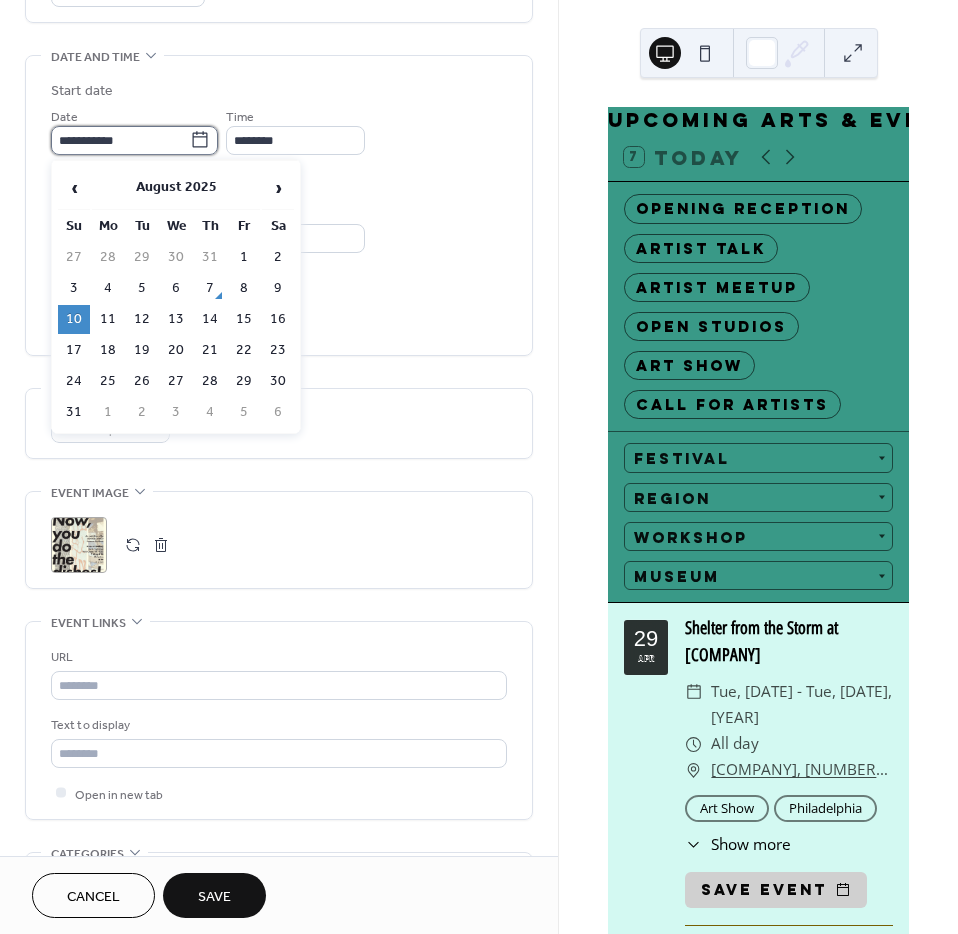 click on "**********" at bounding box center [120, 140] 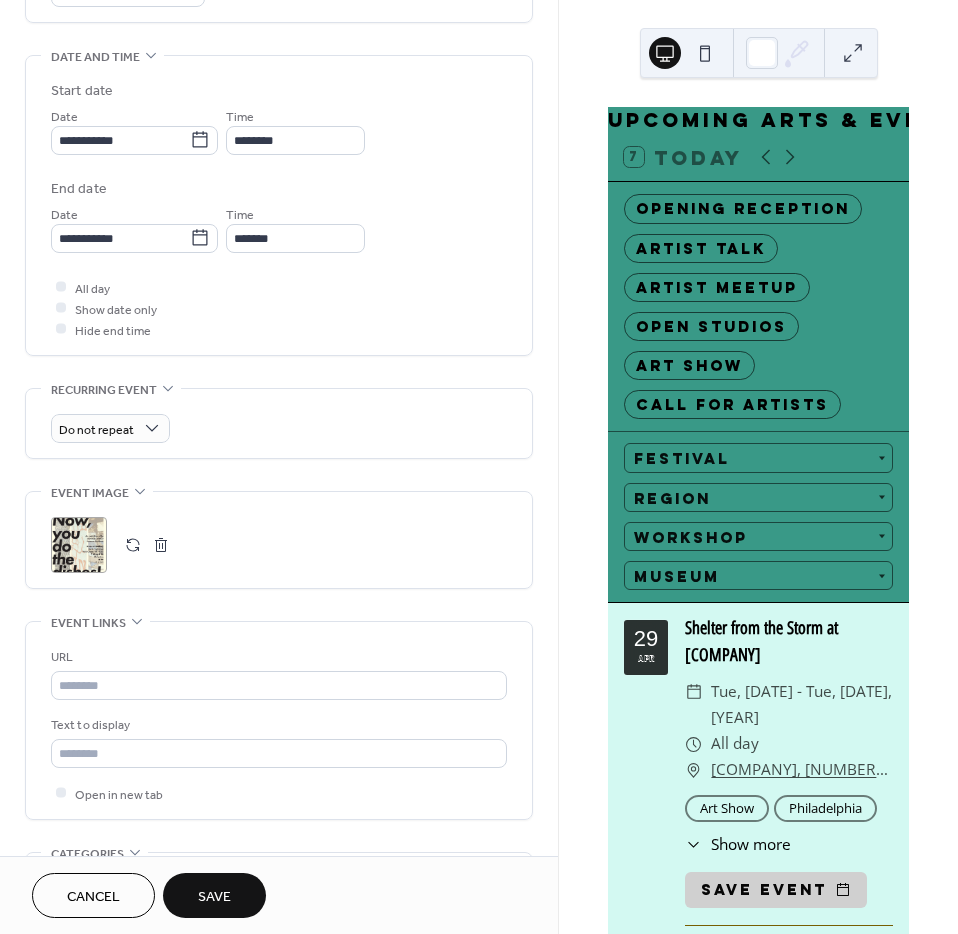 click on "All day Show date only Hide end time" at bounding box center (279, 308) 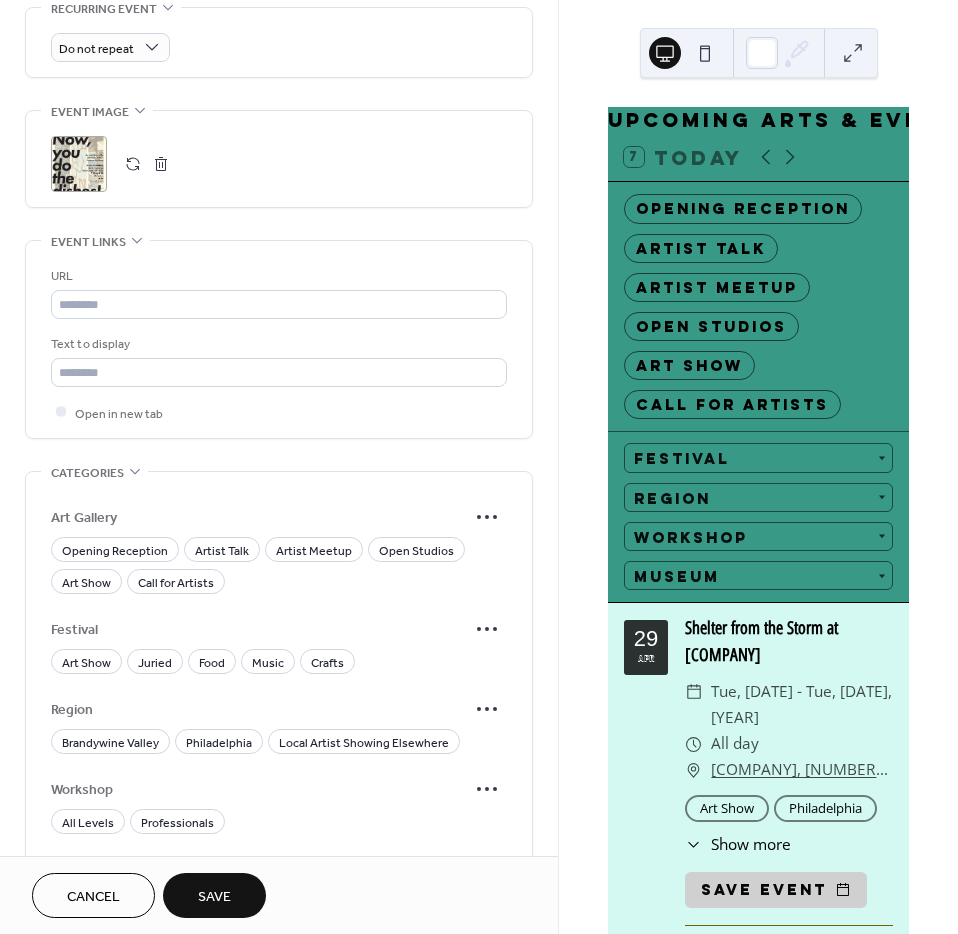 scroll, scrollTop: 982, scrollLeft: 0, axis: vertical 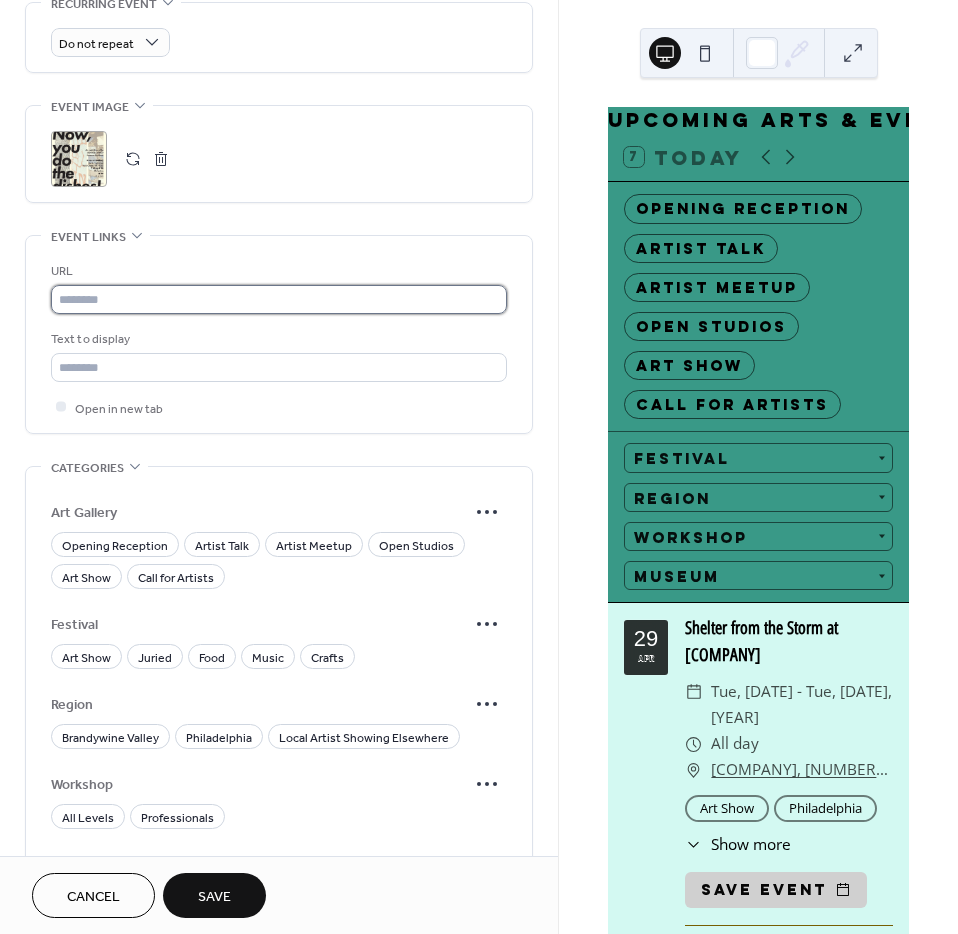 click at bounding box center (279, 299) 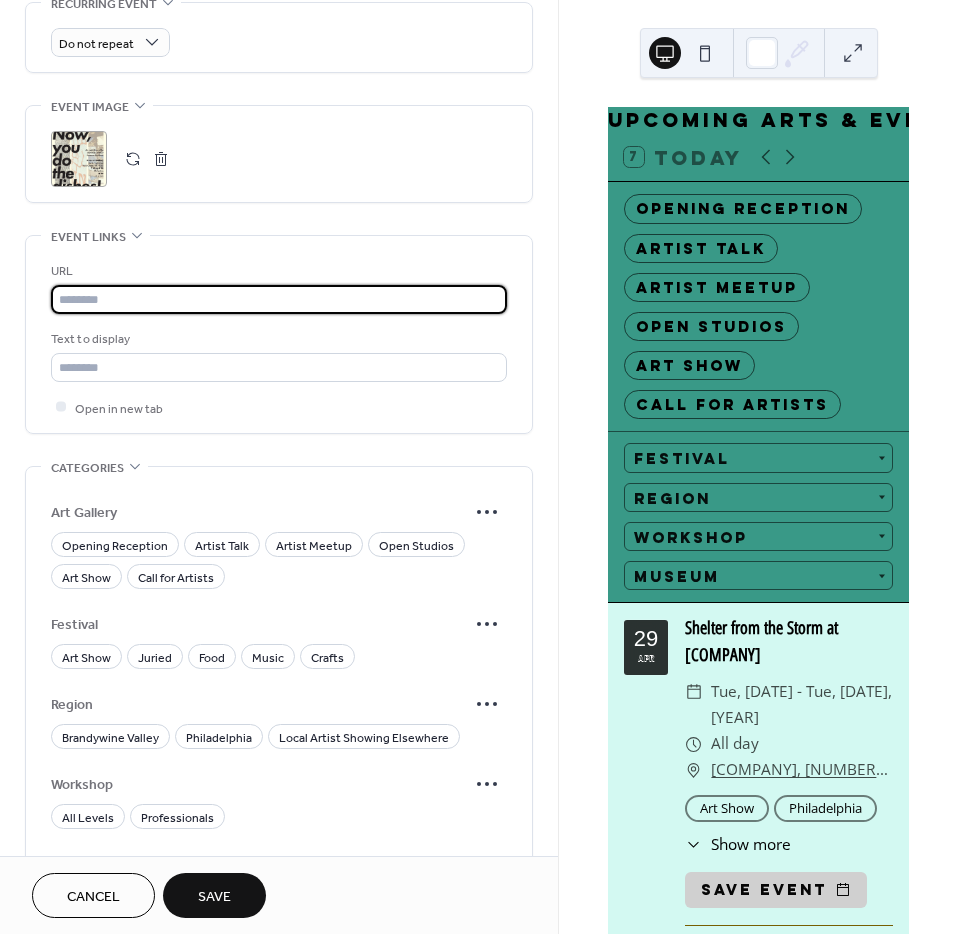 paste on "**********" 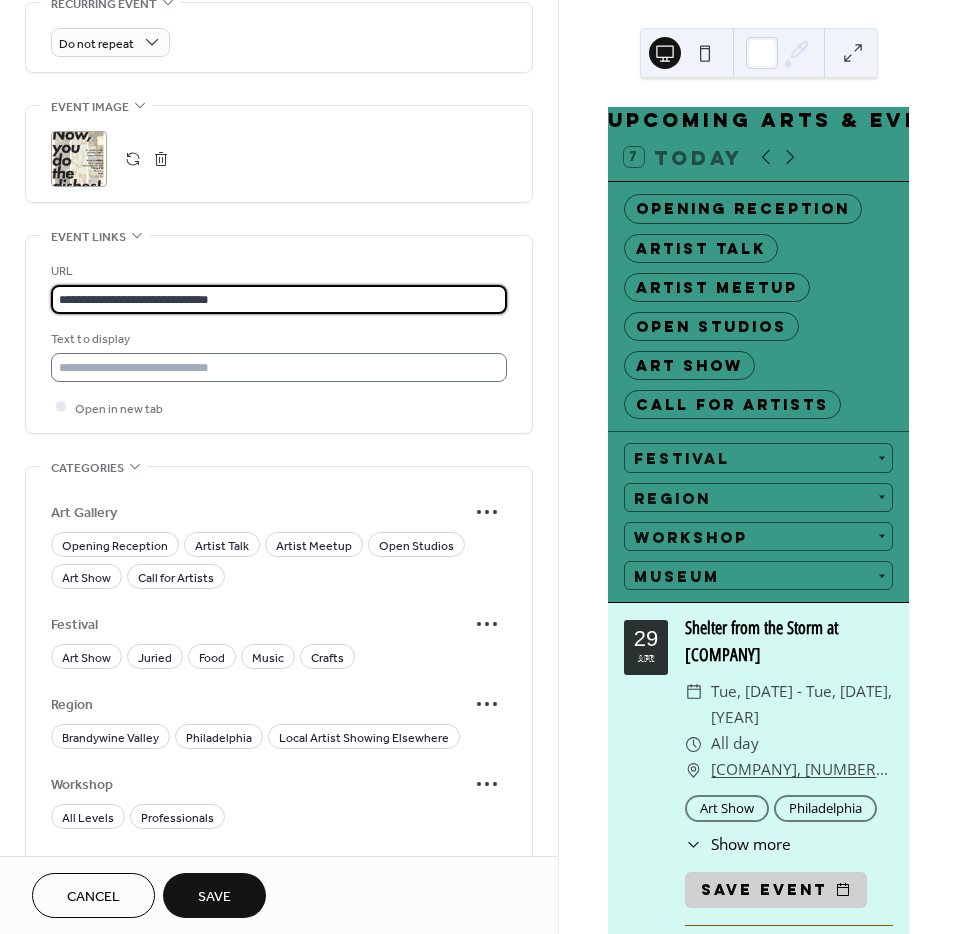 type on "**********" 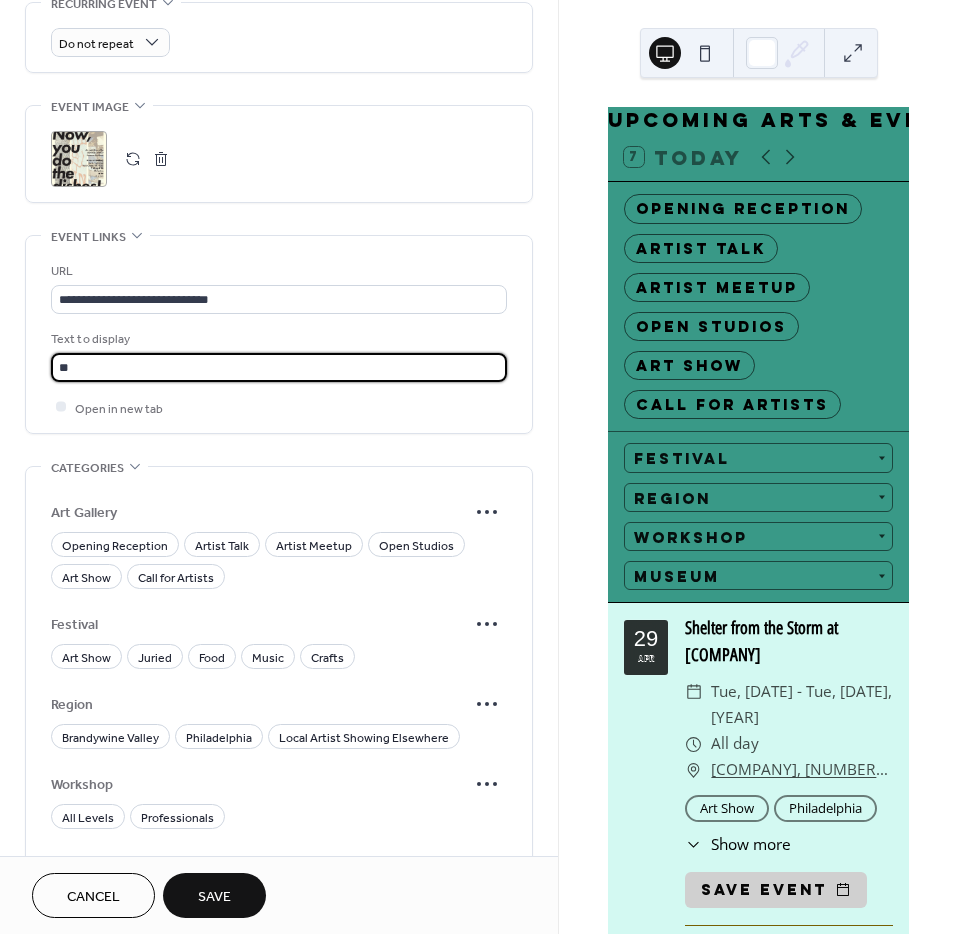 type on "*" 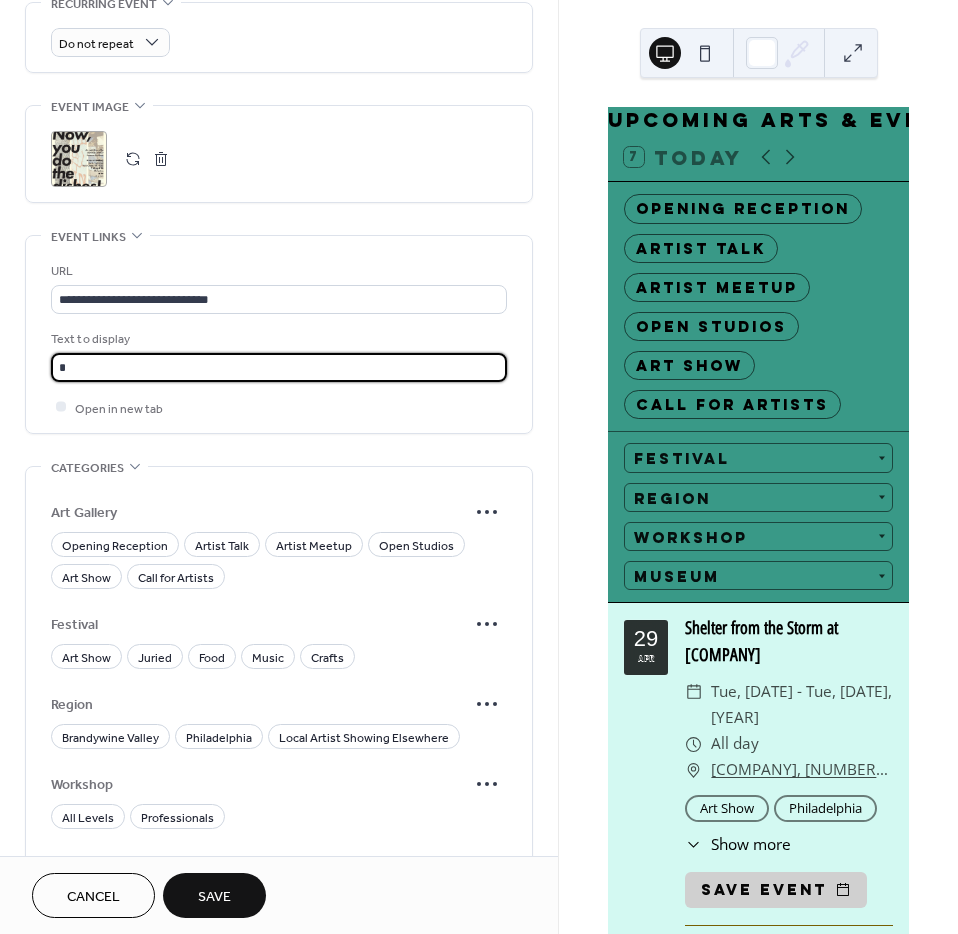 type 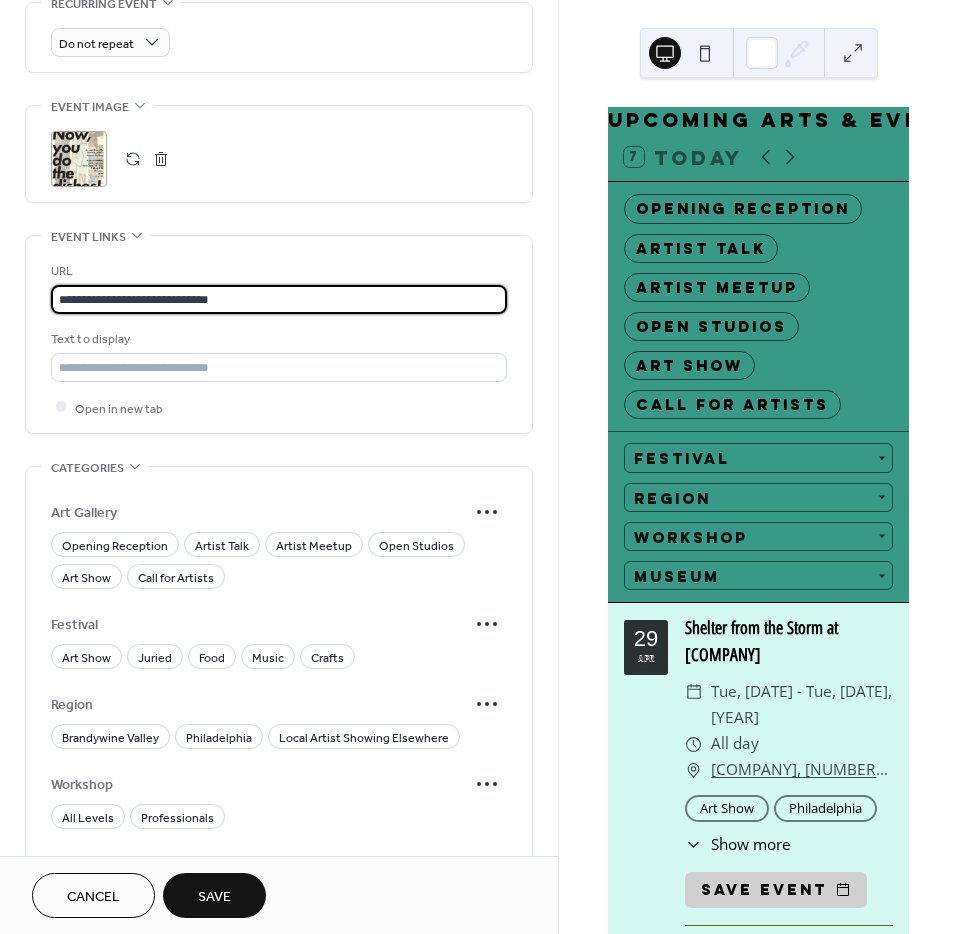 click on "**********" at bounding box center (279, 299) 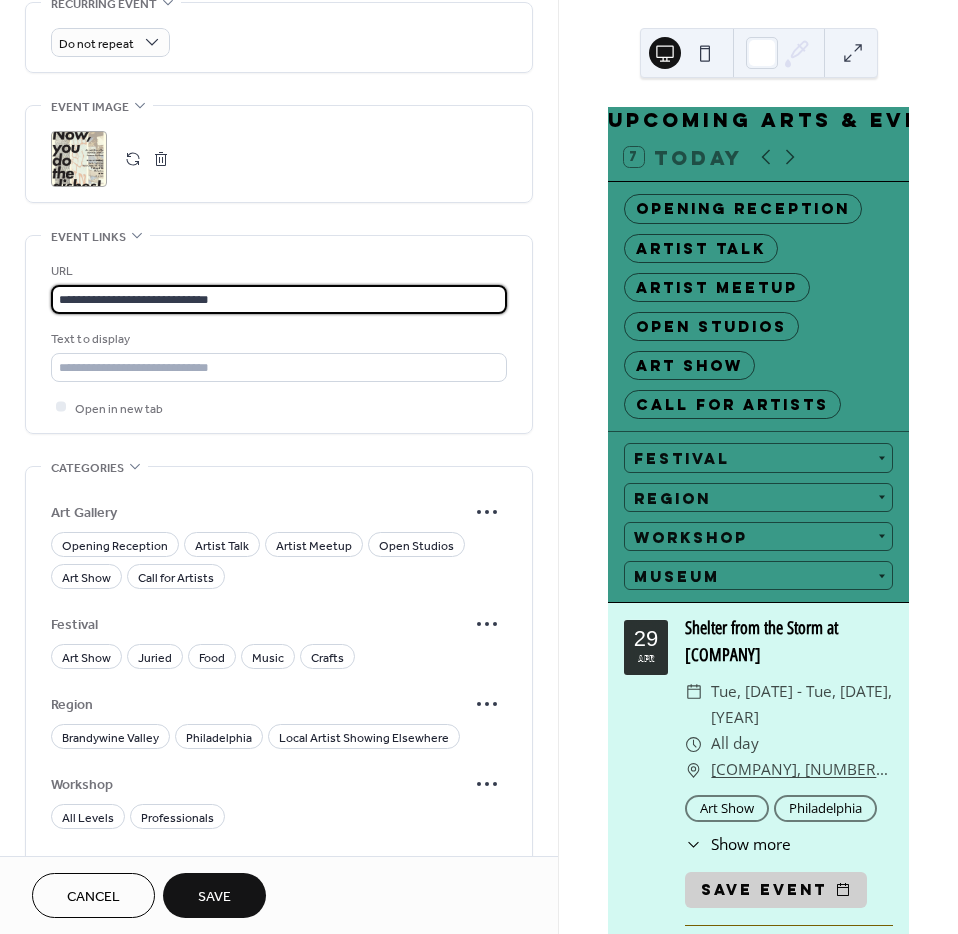 drag, startPoint x: 236, startPoint y: 295, endPoint x: 25, endPoint y: 293, distance: 211.00948 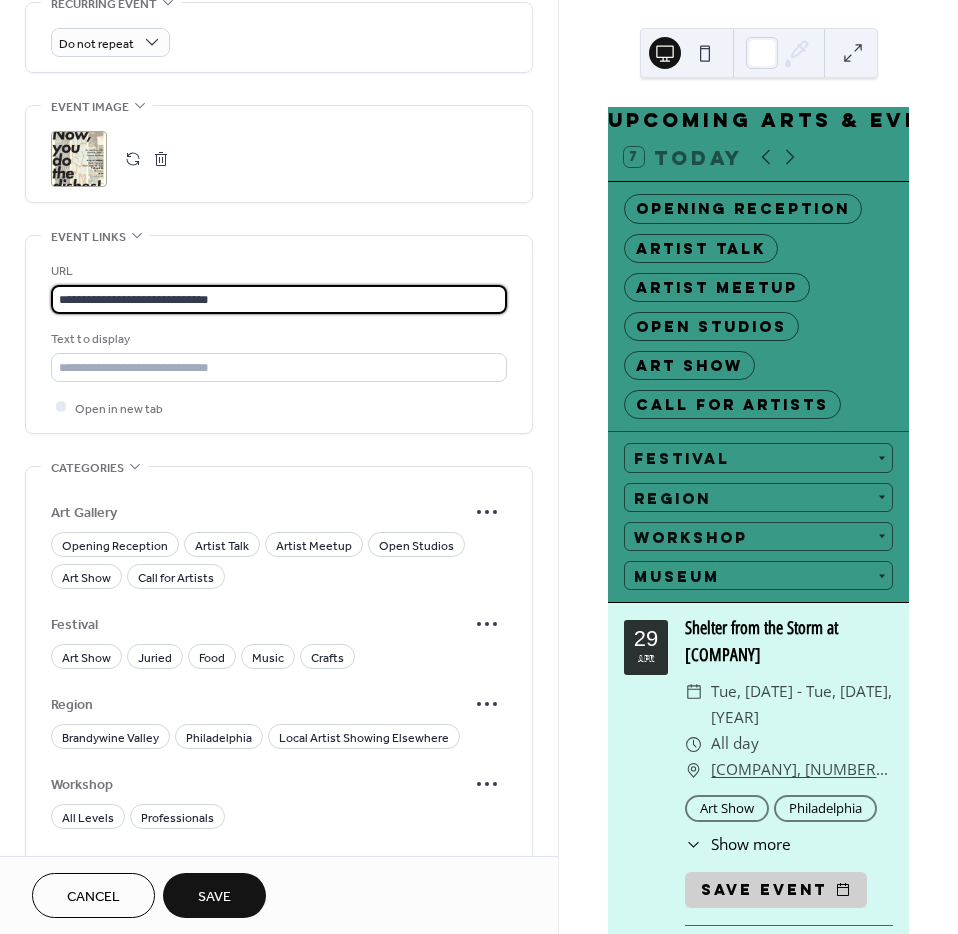 paste on "**********" 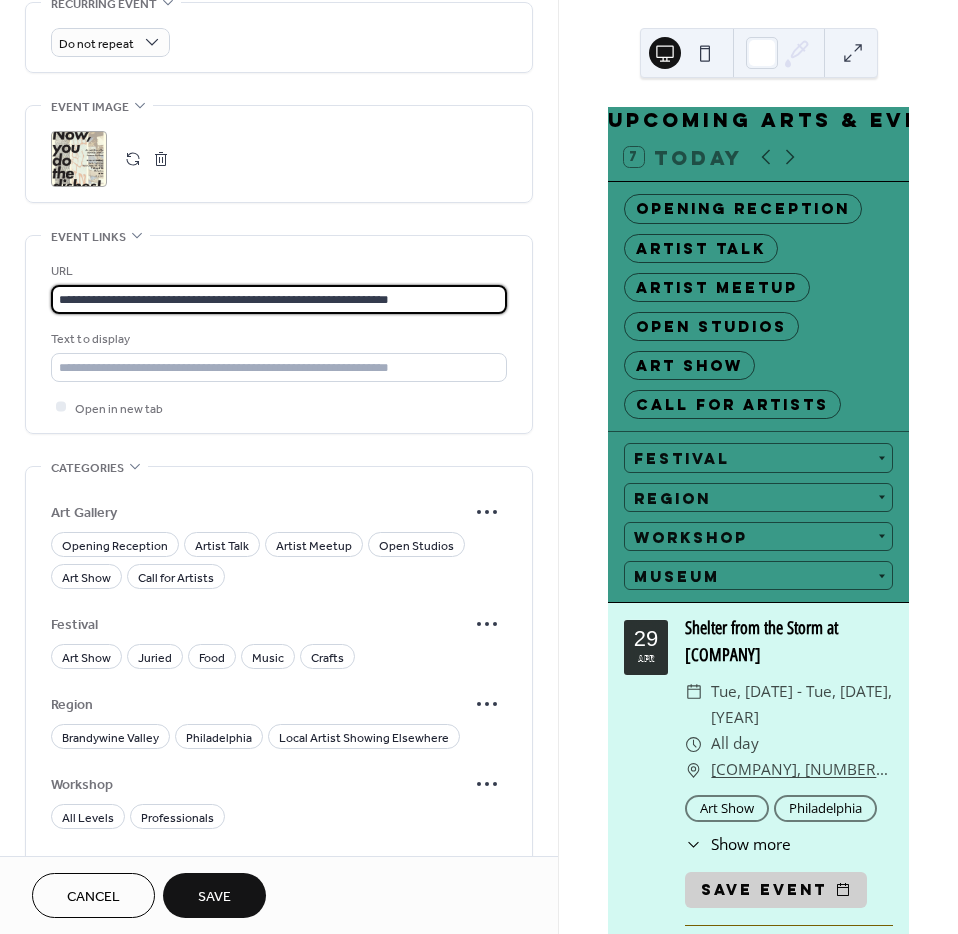 type on "**********" 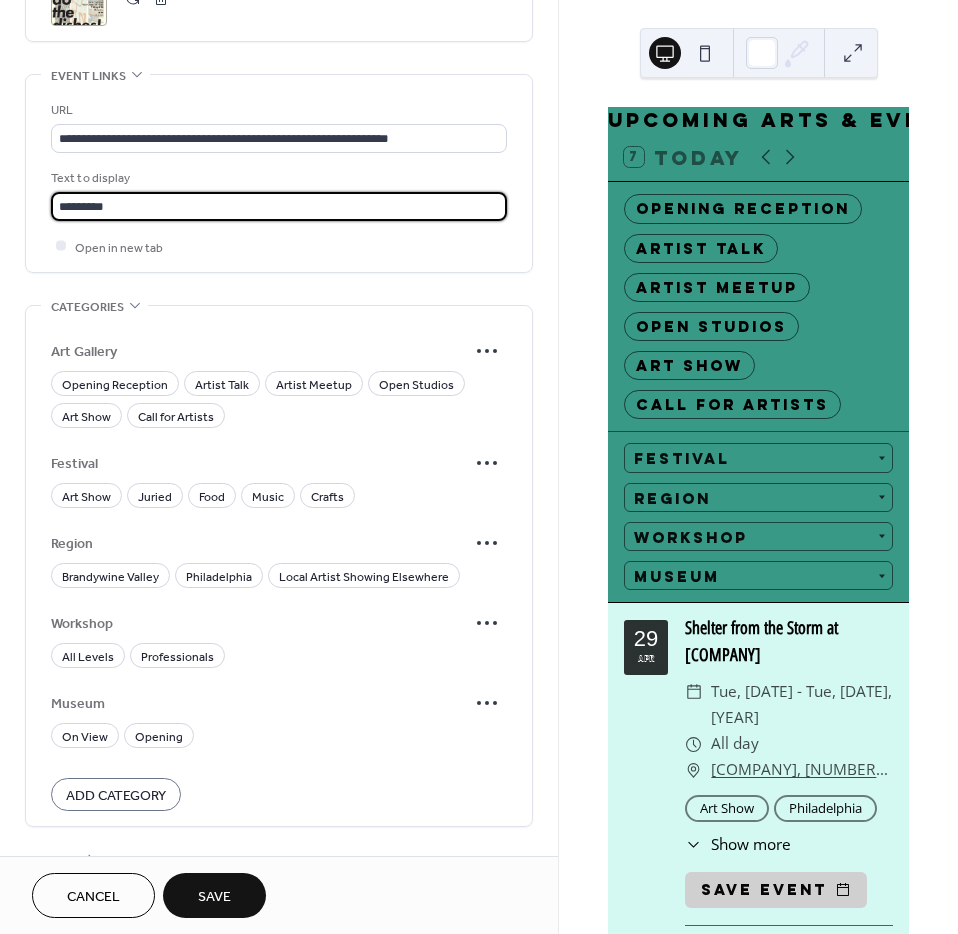 scroll, scrollTop: 1180, scrollLeft: 0, axis: vertical 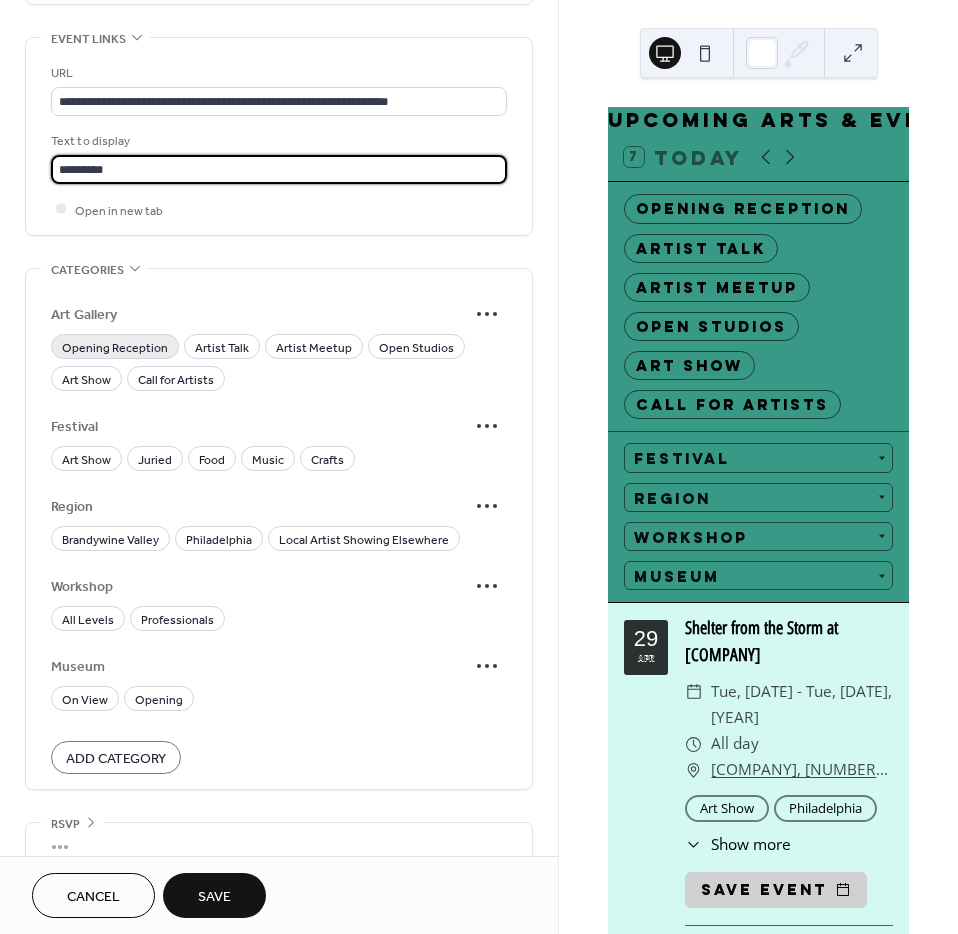 type on "*********" 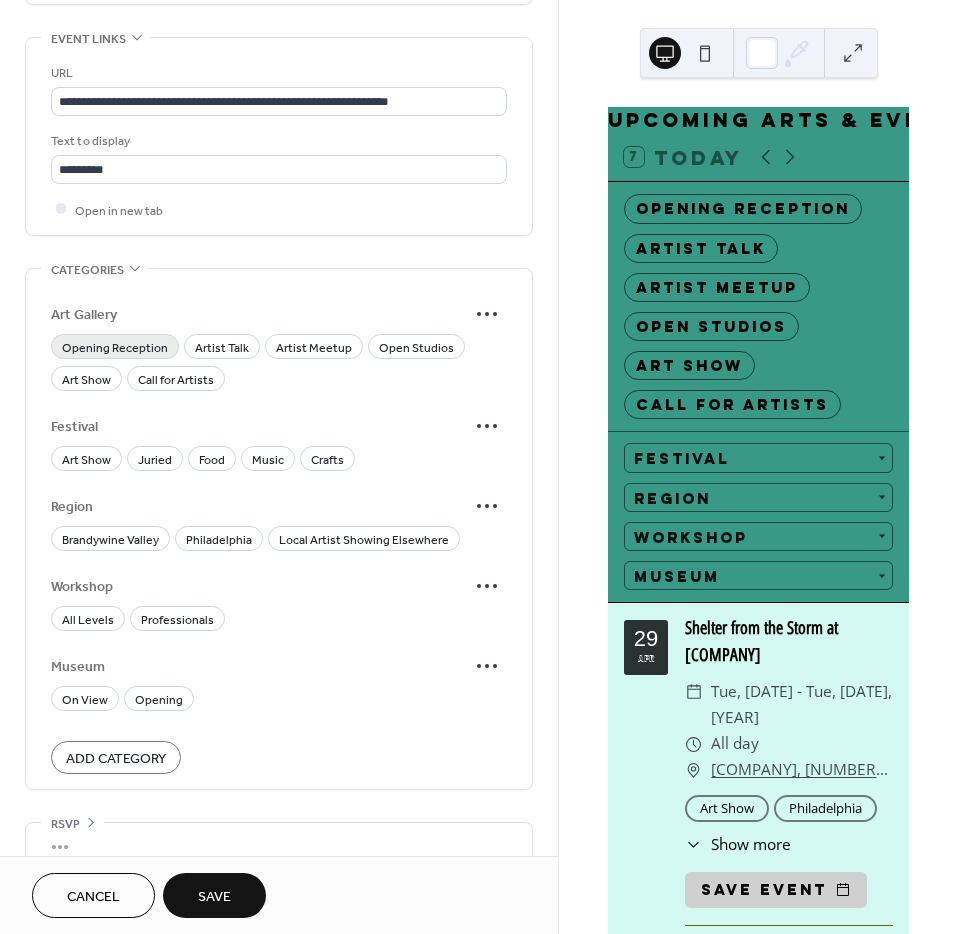 click on "Opening Reception" at bounding box center [115, 347] 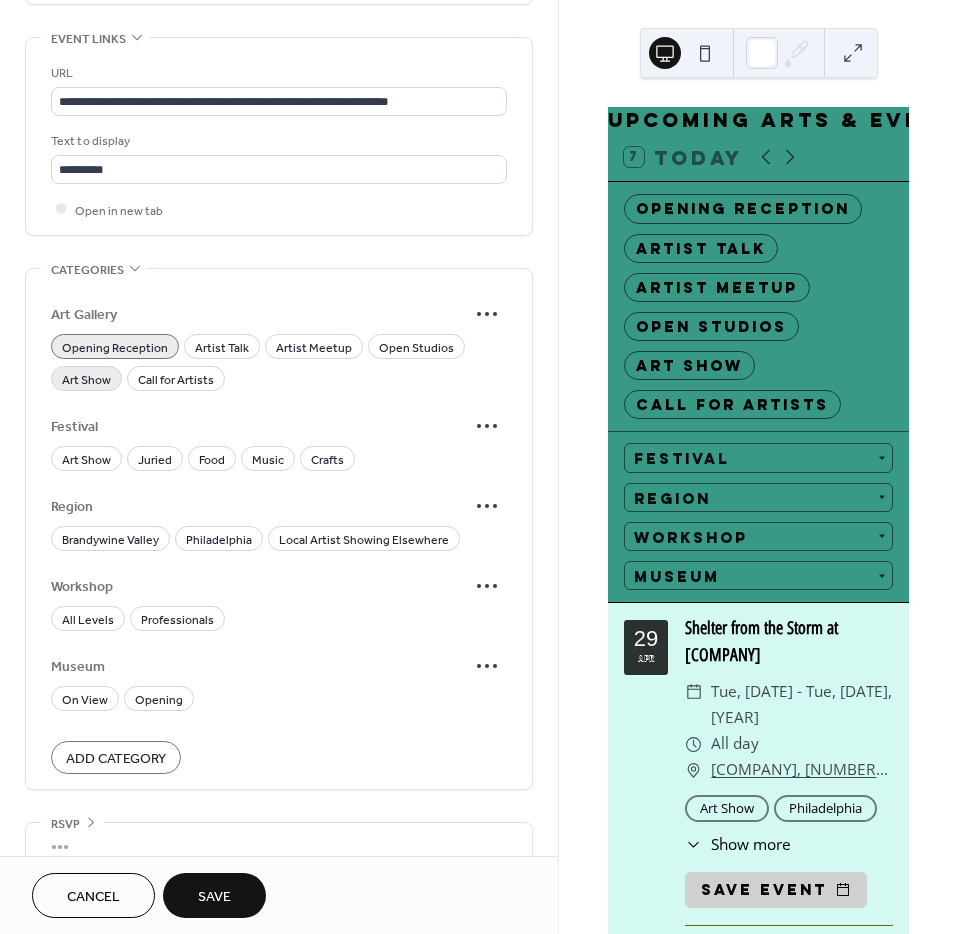 click on "Art Show" at bounding box center (86, 379) 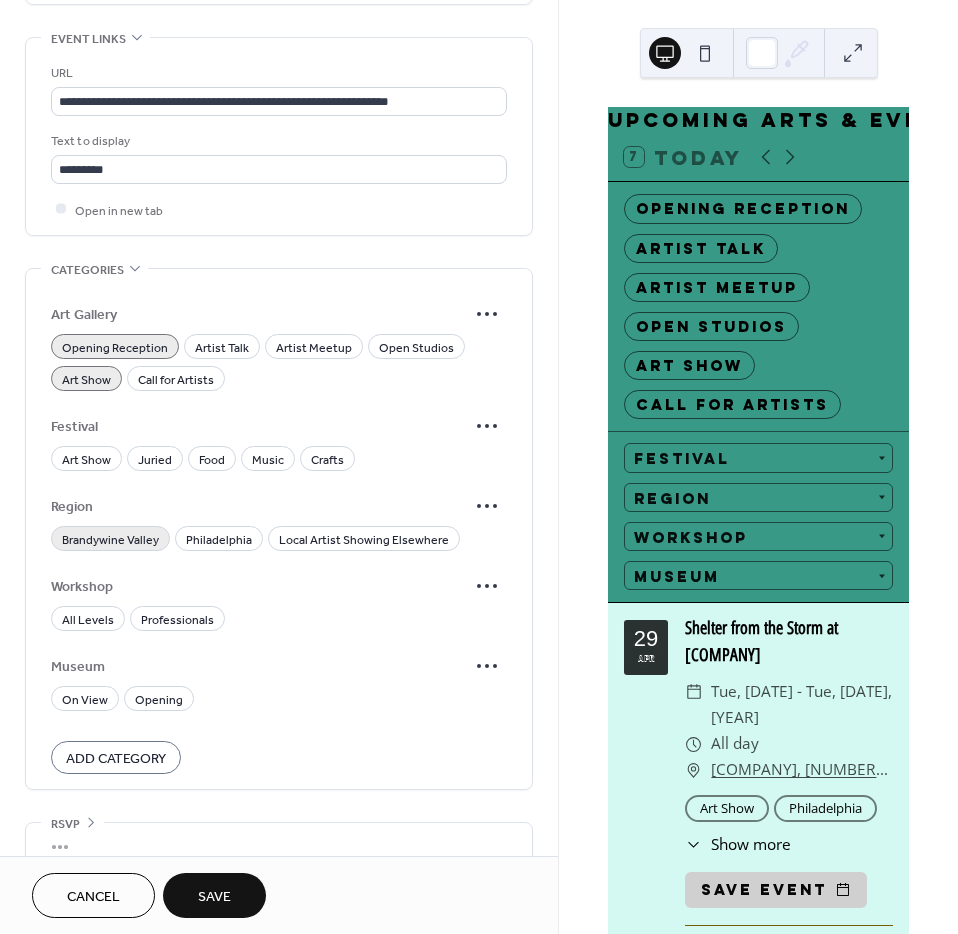 click on "Brandywine Valley" at bounding box center [110, 539] 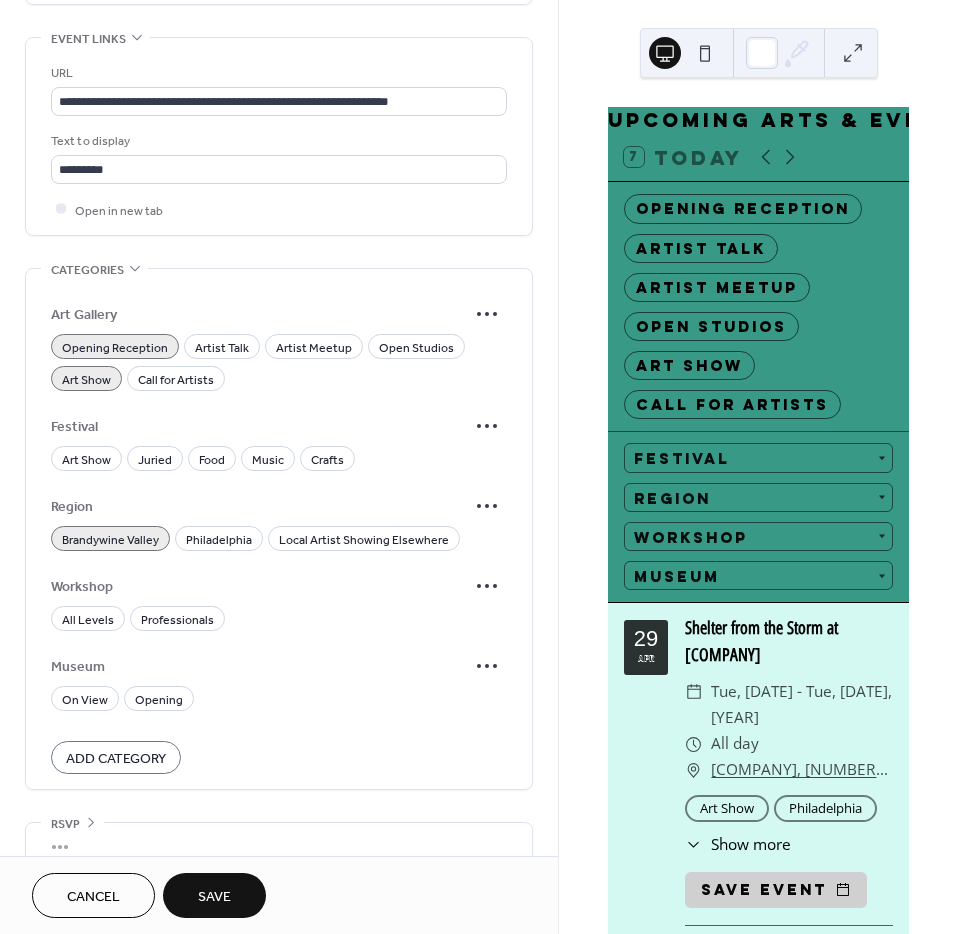 scroll, scrollTop: 1210, scrollLeft: 0, axis: vertical 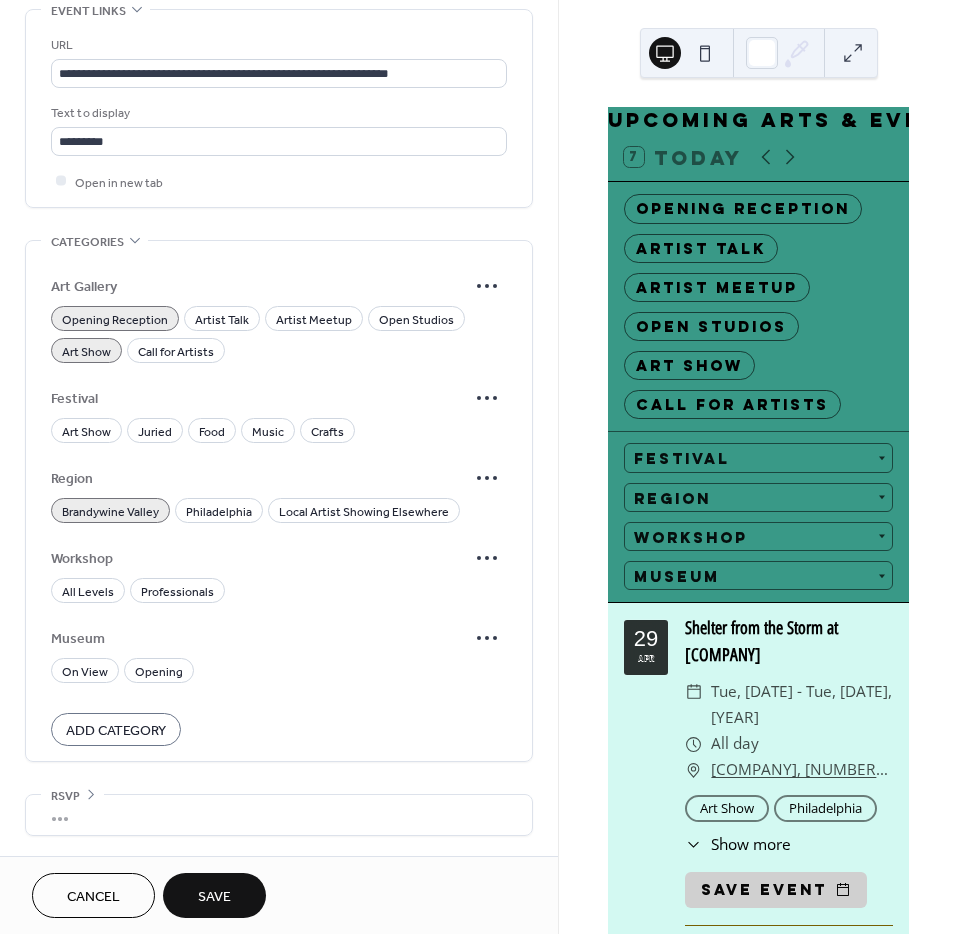click on "Save" at bounding box center [214, 895] 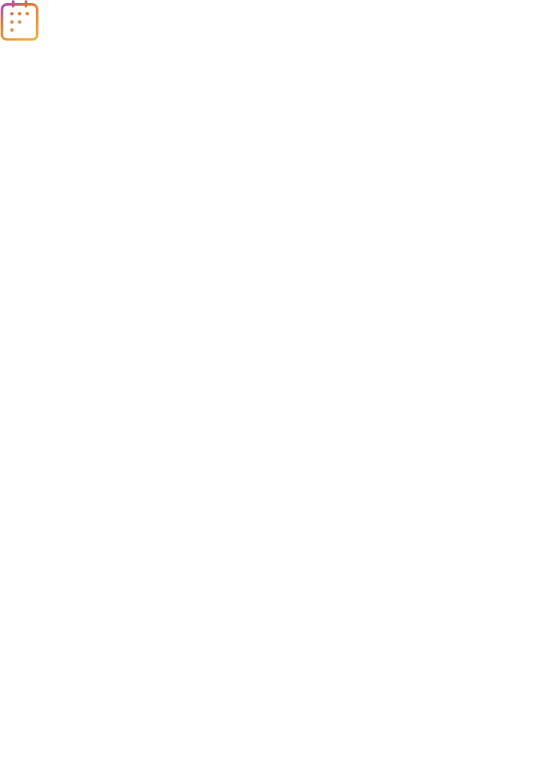 scroll, scrollTop: 0, scrollLeft: 0, axis: both 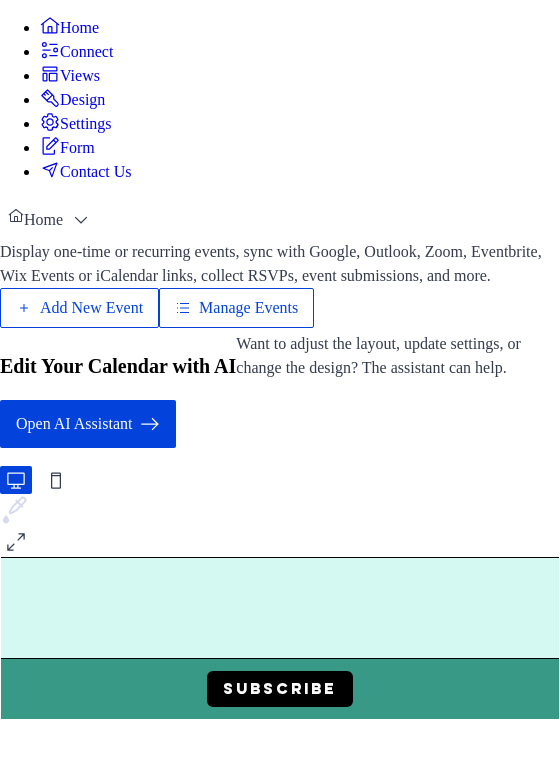 click on "Add New Event" at bounding box center [91, 308] 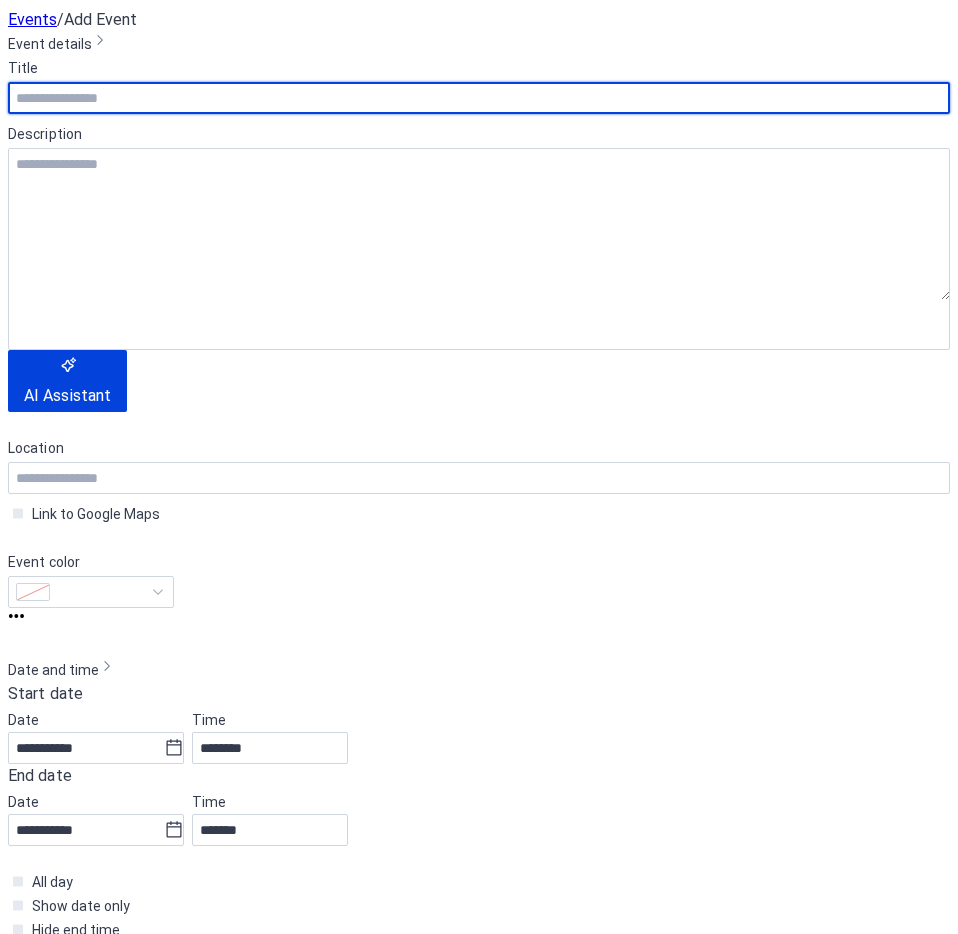 scroll, scrollTop: 0, scrollLeft: 0, axis: both 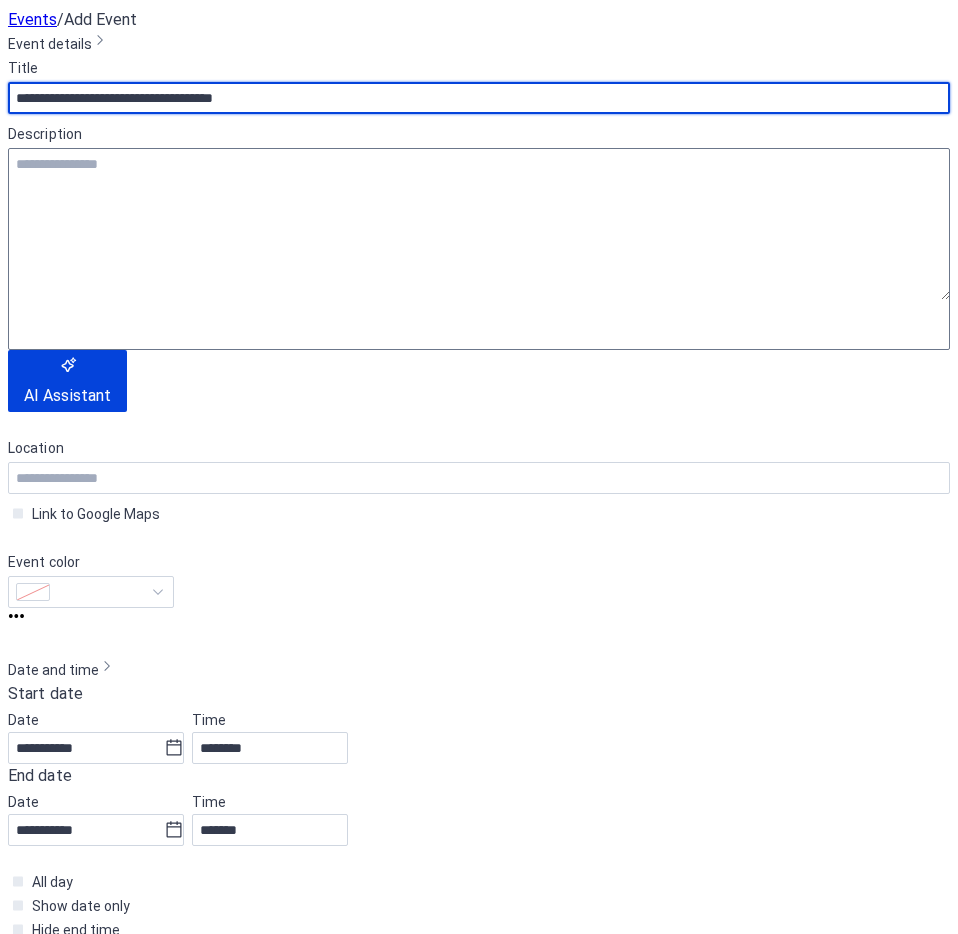 type on "**********" 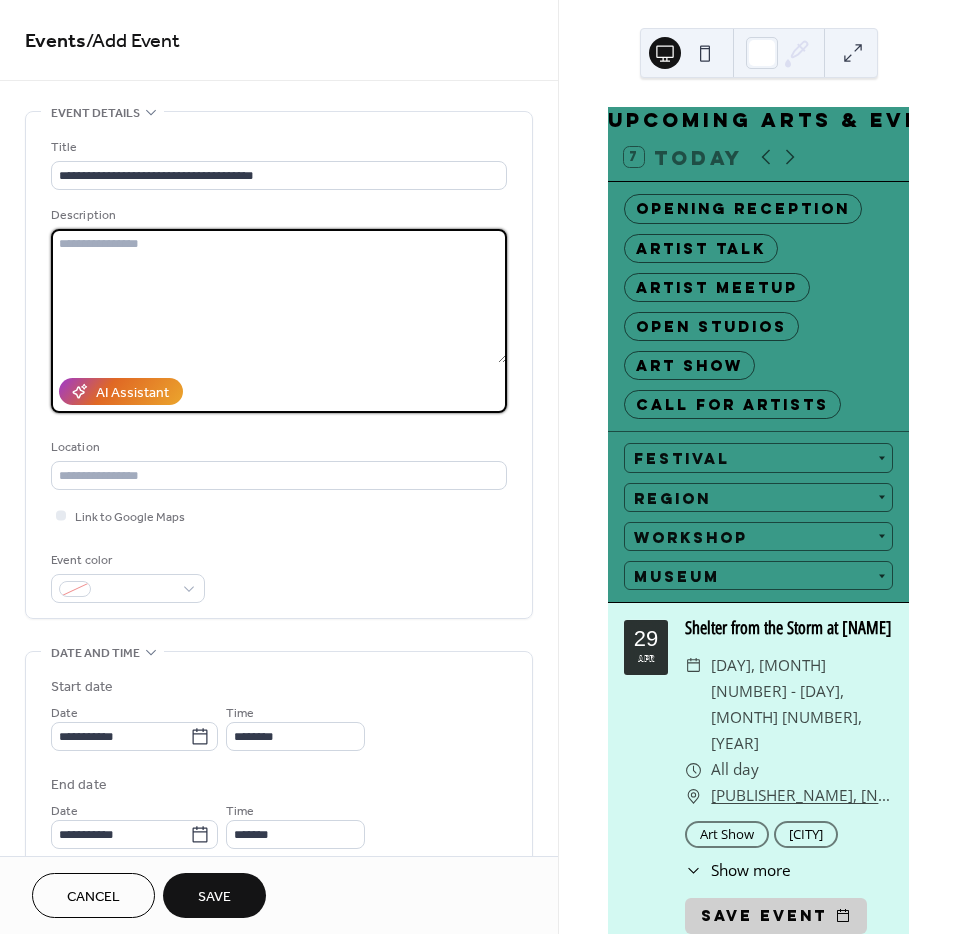 click at bounding box center (279, 296) 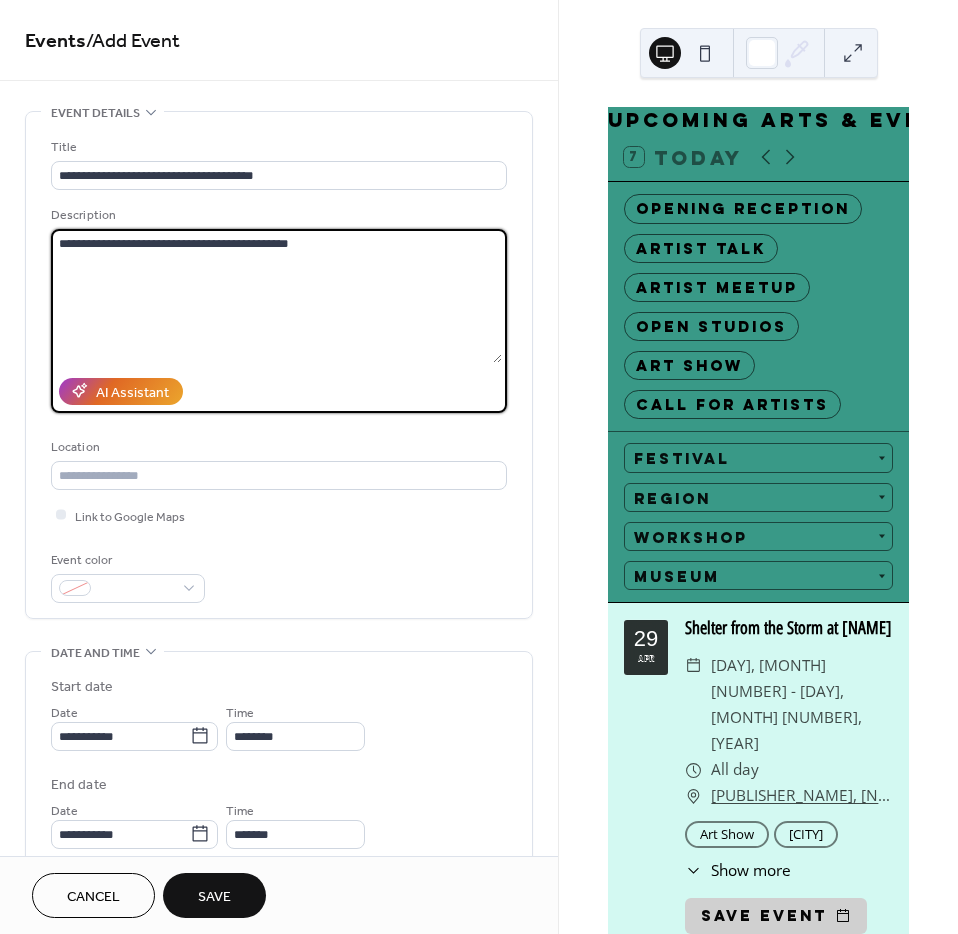 click on "**********" at bounding box center (276, 296) 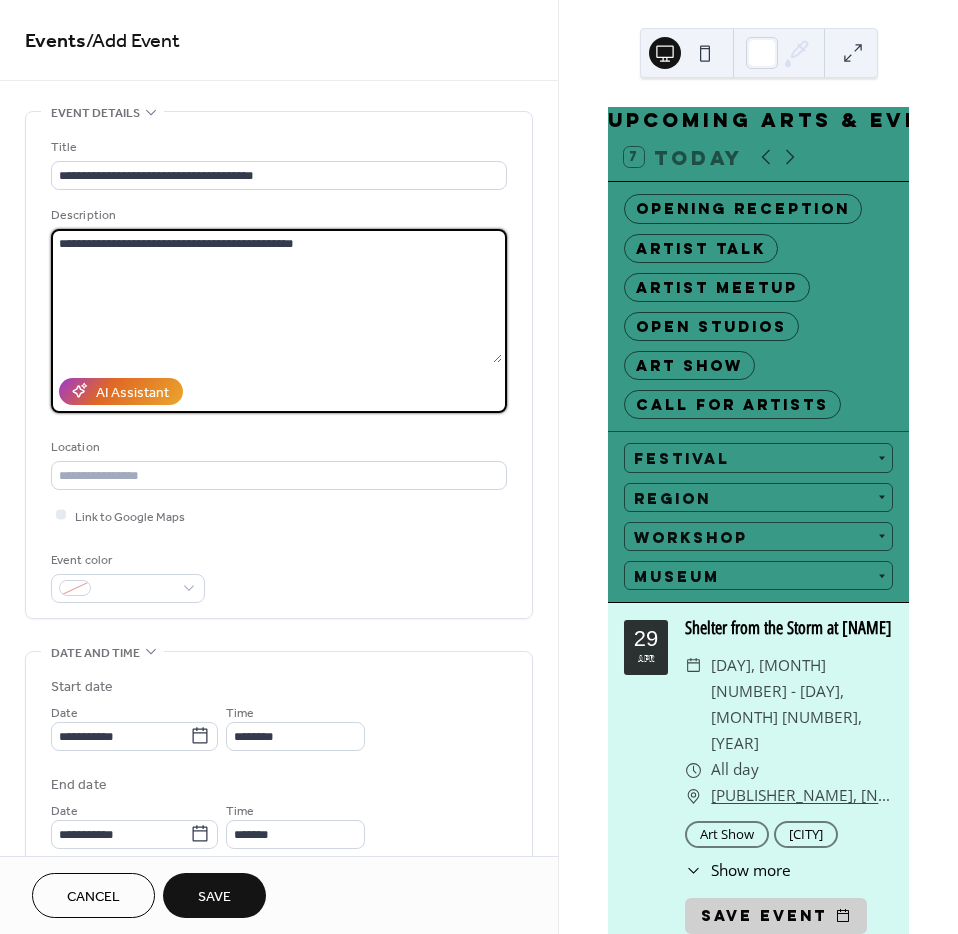 click on "**********" at bounding box center [276, 296] 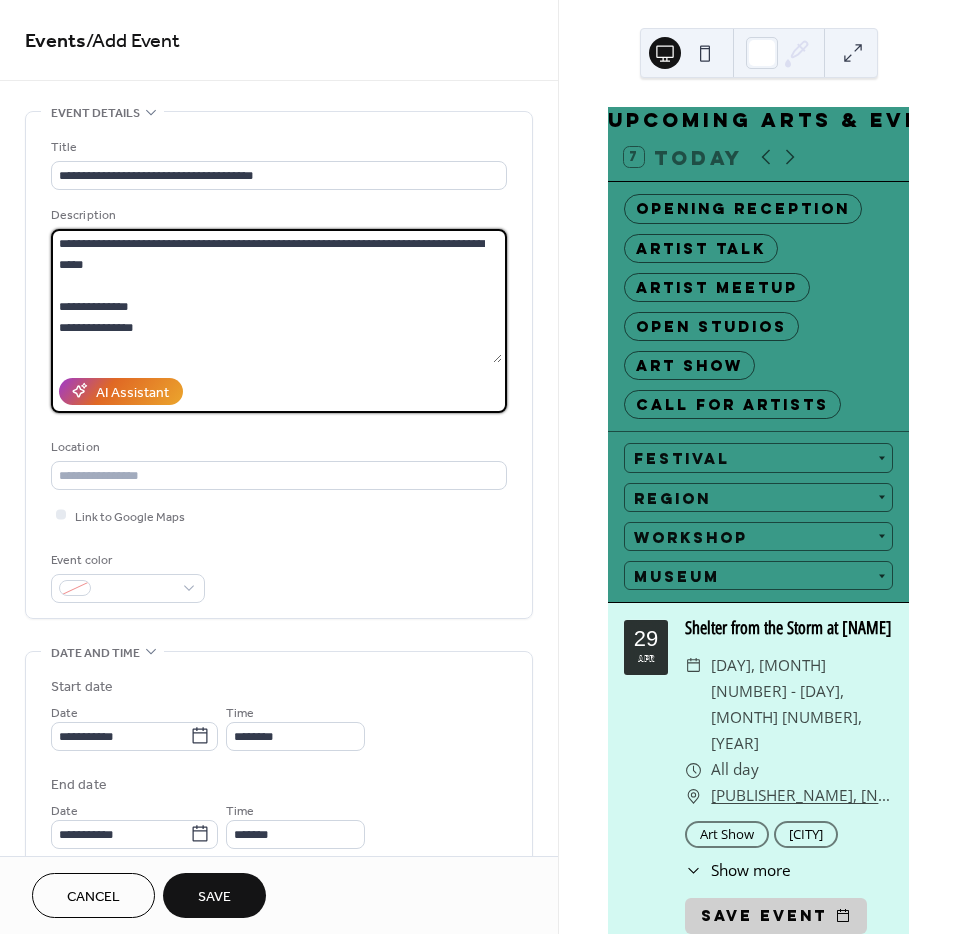 scroll, scrollTop: 17, scrollLeft: 0, axis: vertical 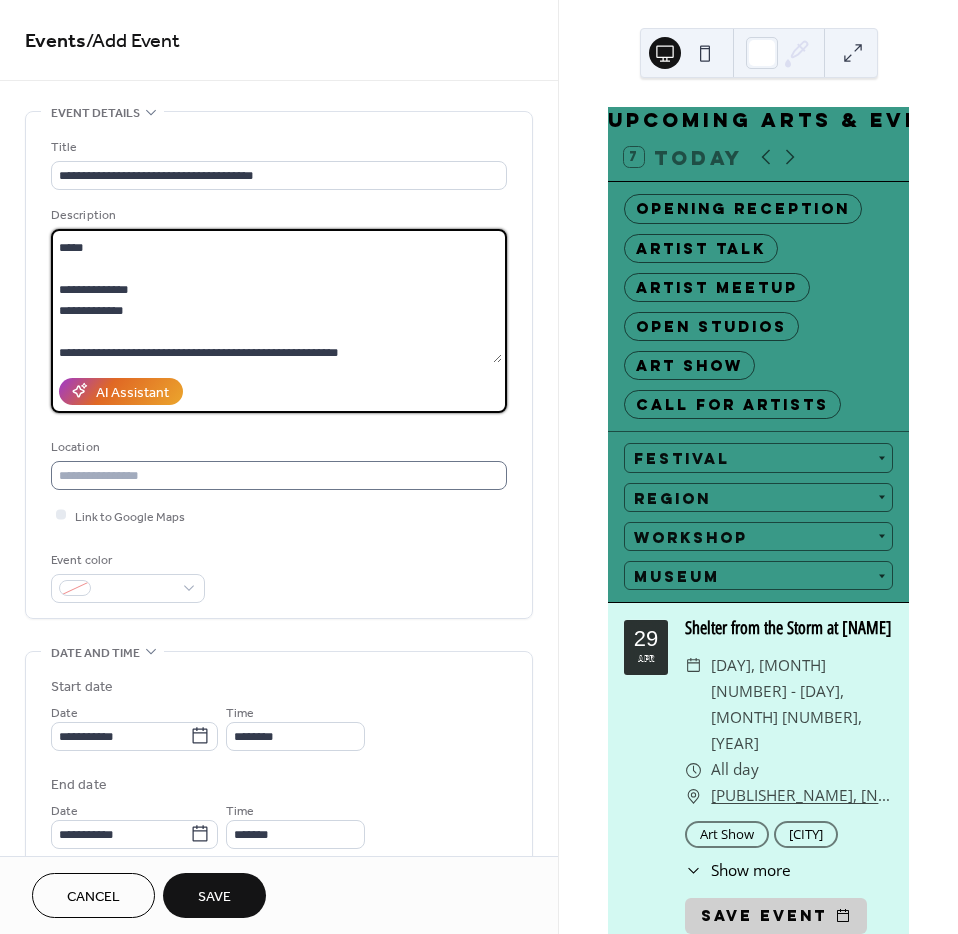 type on "**********" 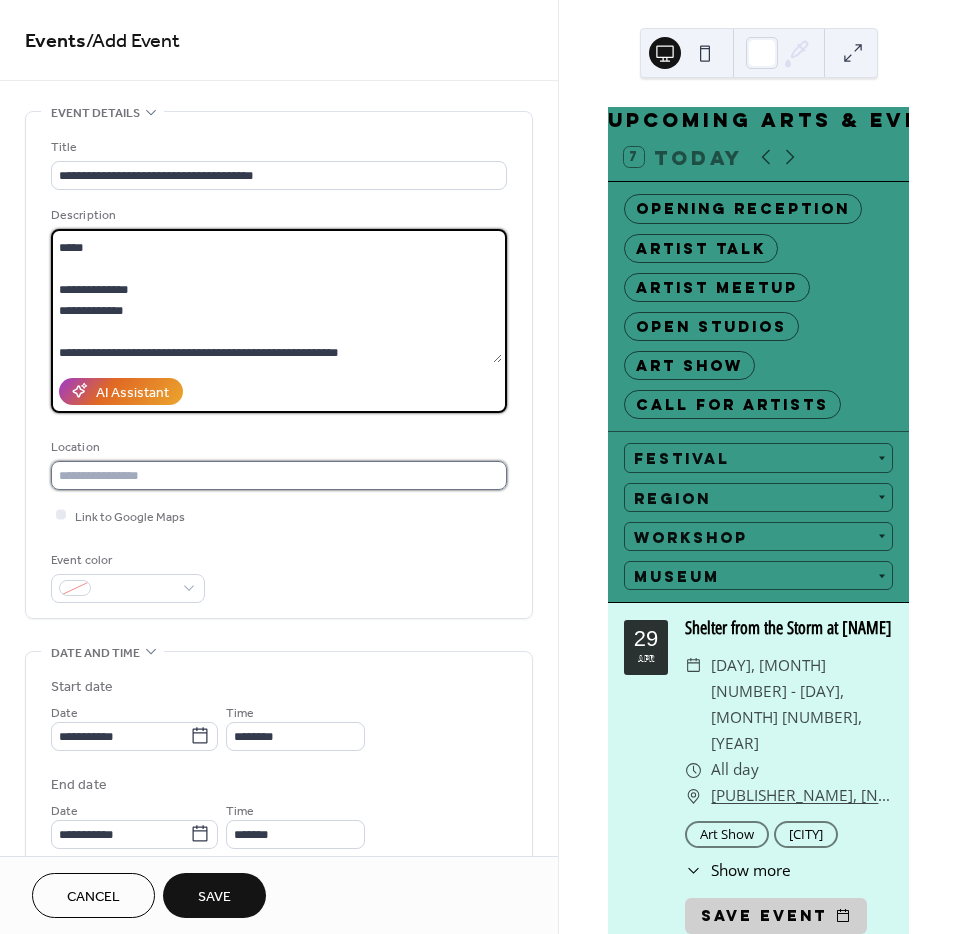 click at bounding box center (279, 475) 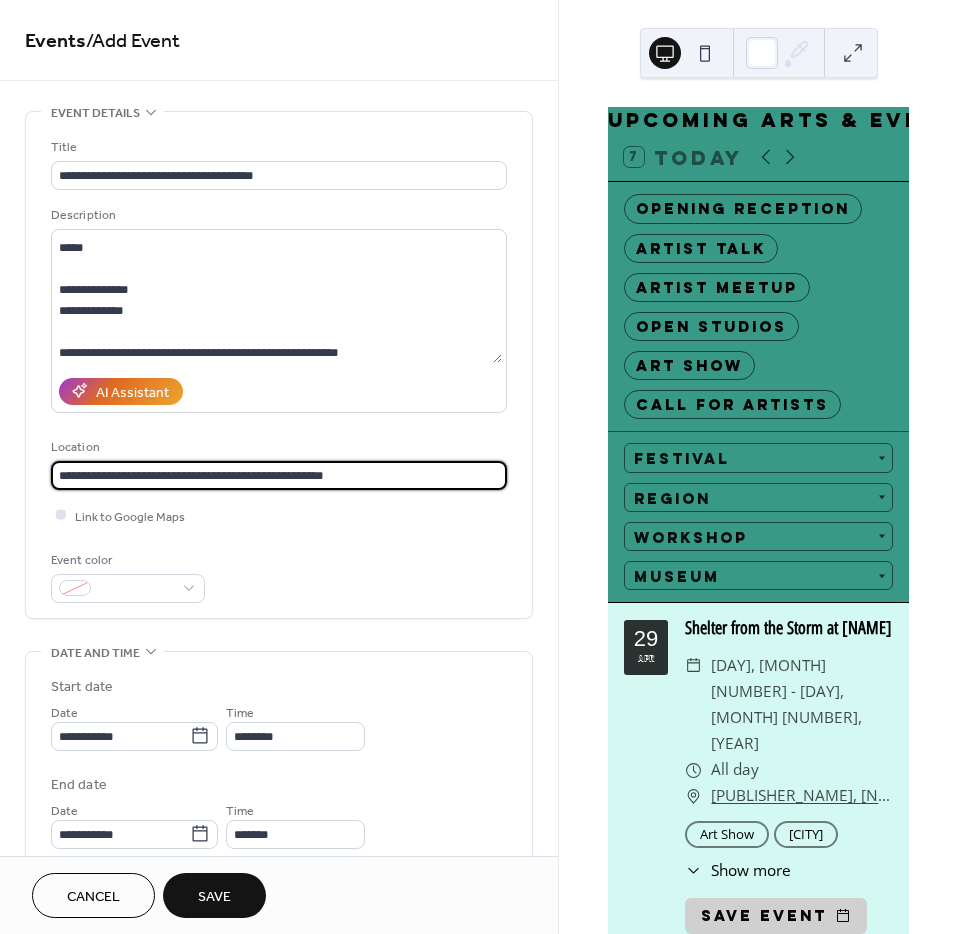type on "**********" 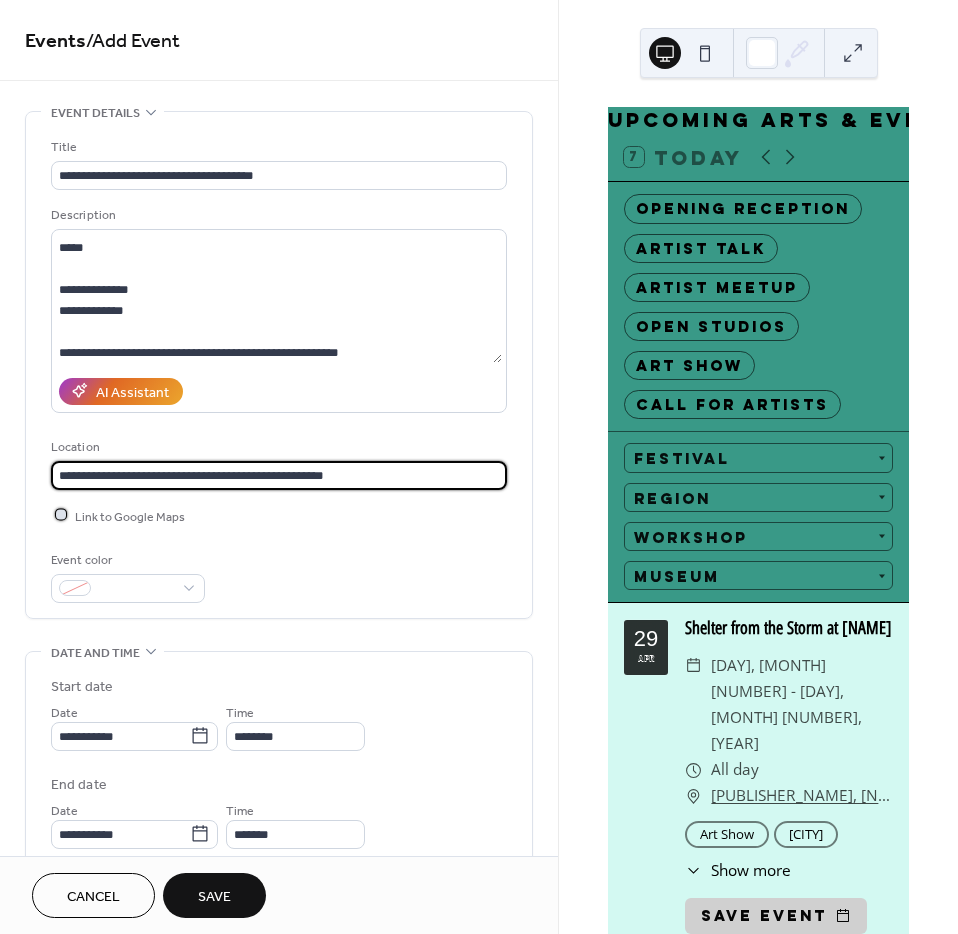 click on "Link to Google Maps" at bounding box center (130, 516) 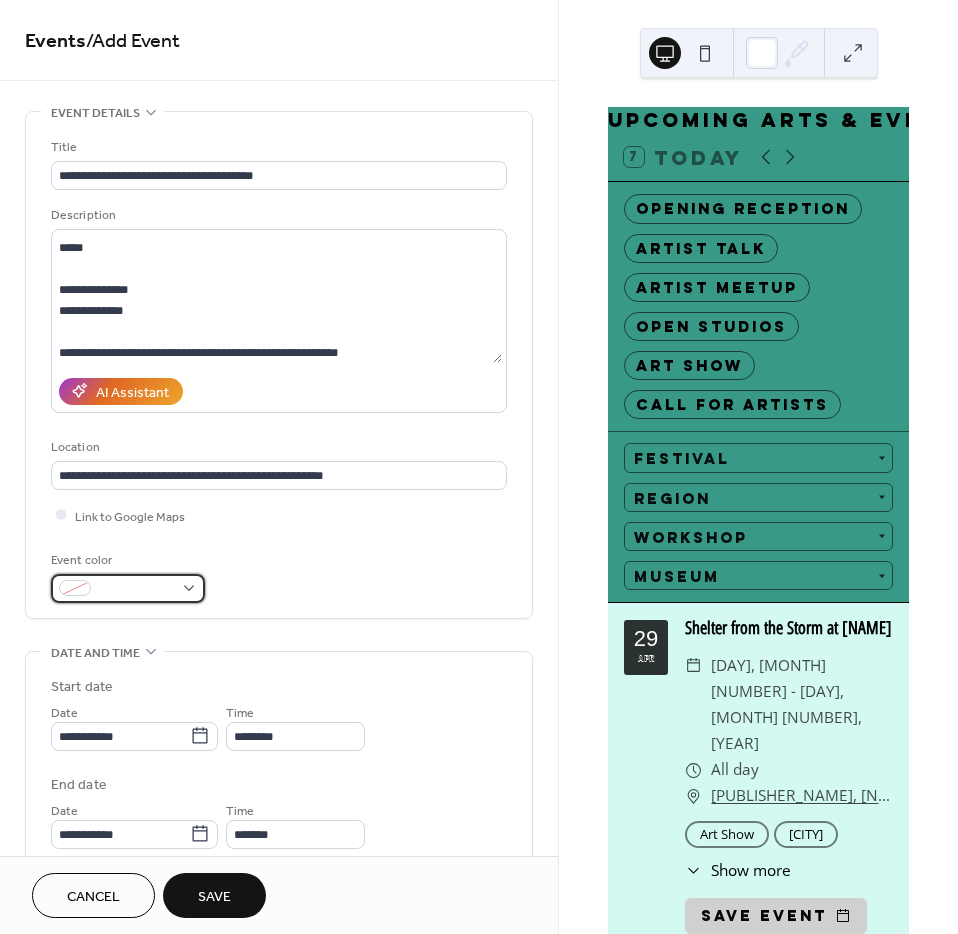 click at bounding box center (136, 589) 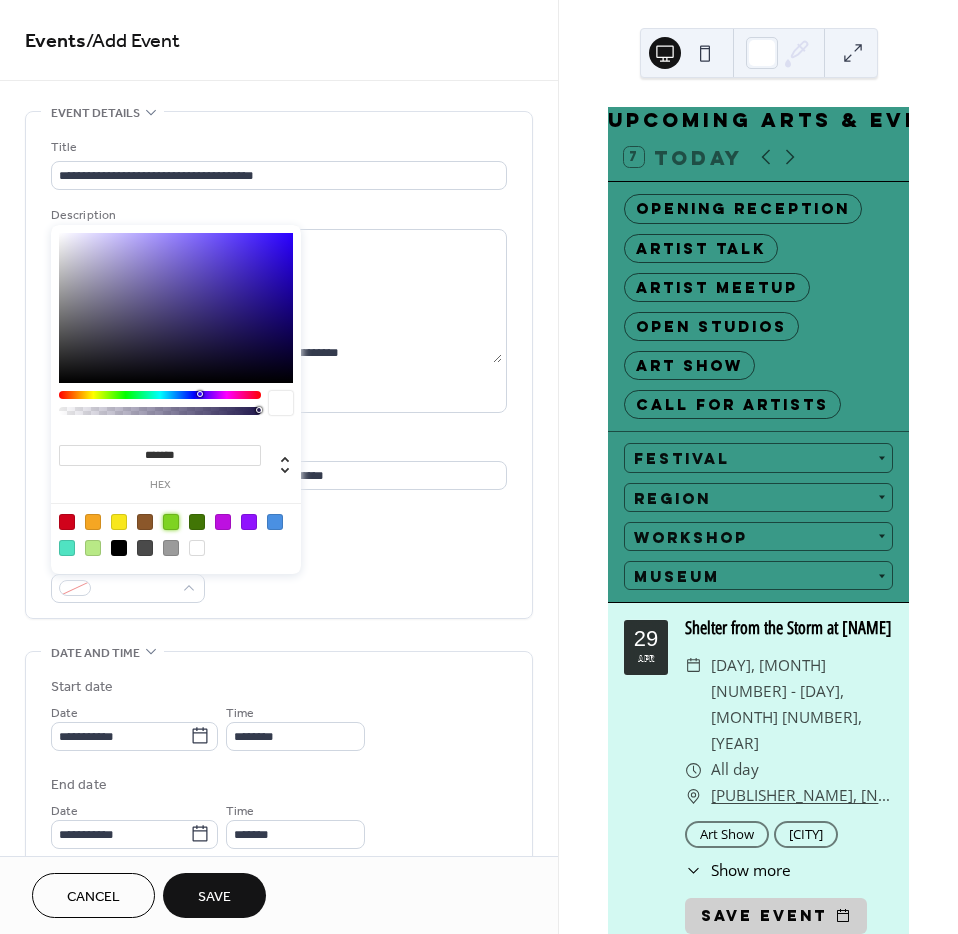 click at bounding box center [171, 522] 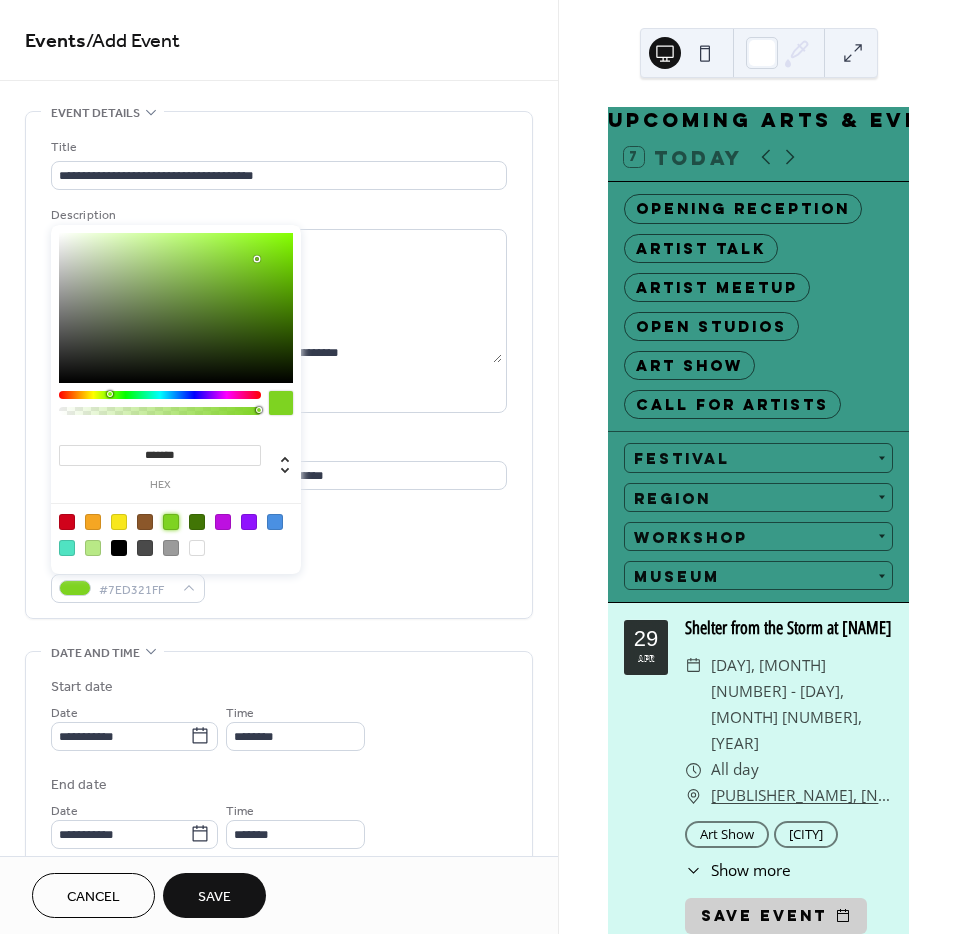 click on "Event color #7ED321FF" at bounding box center [279, 576] 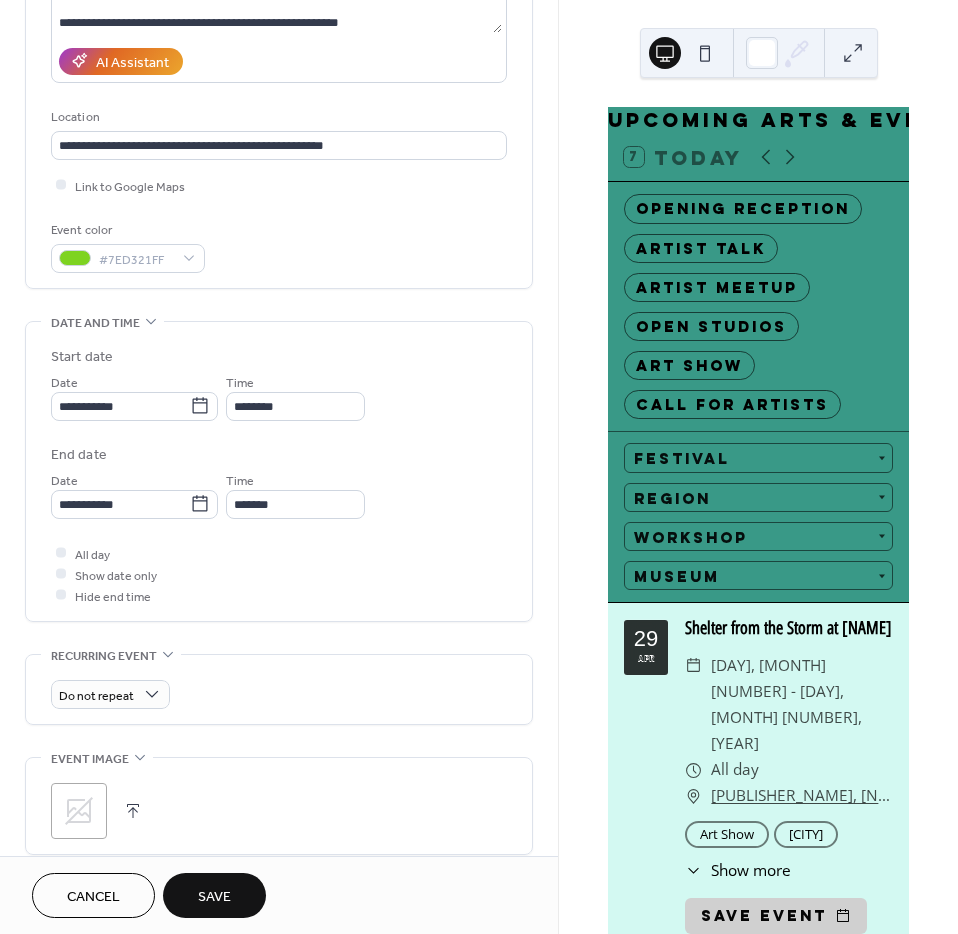 scroll, scrollTop: 331, scrollLeft: 0, axis: vertical 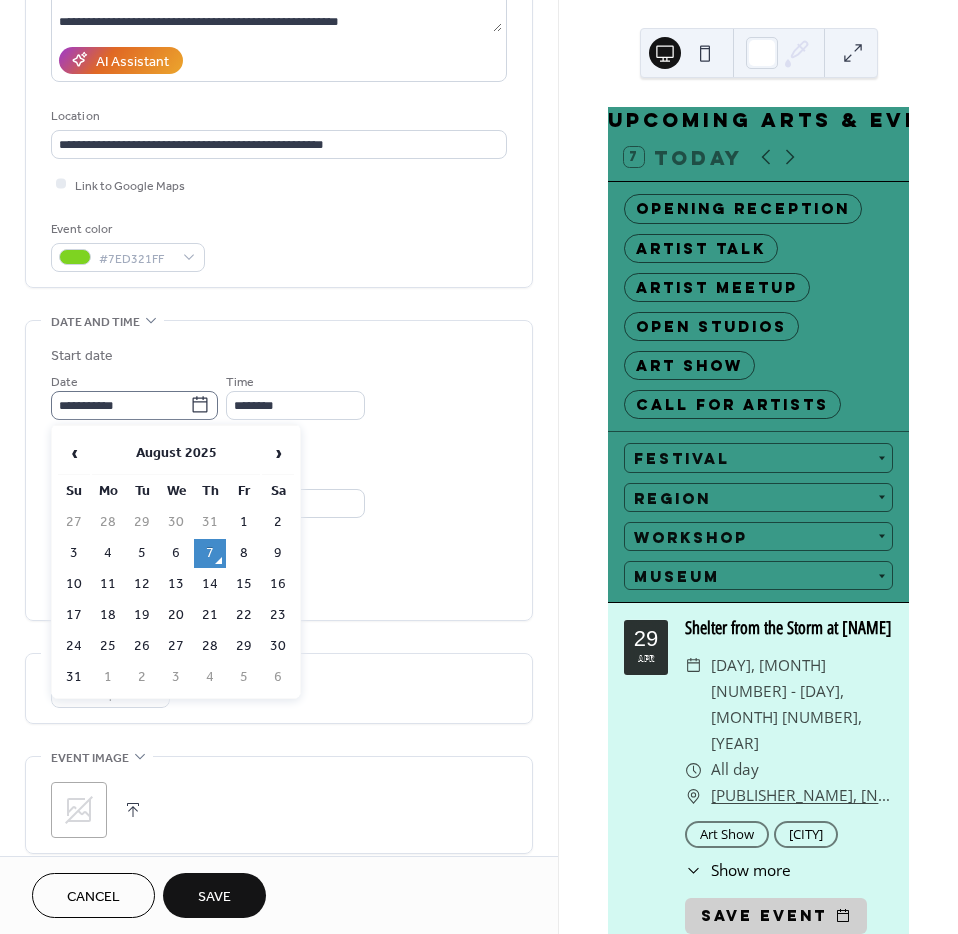 click 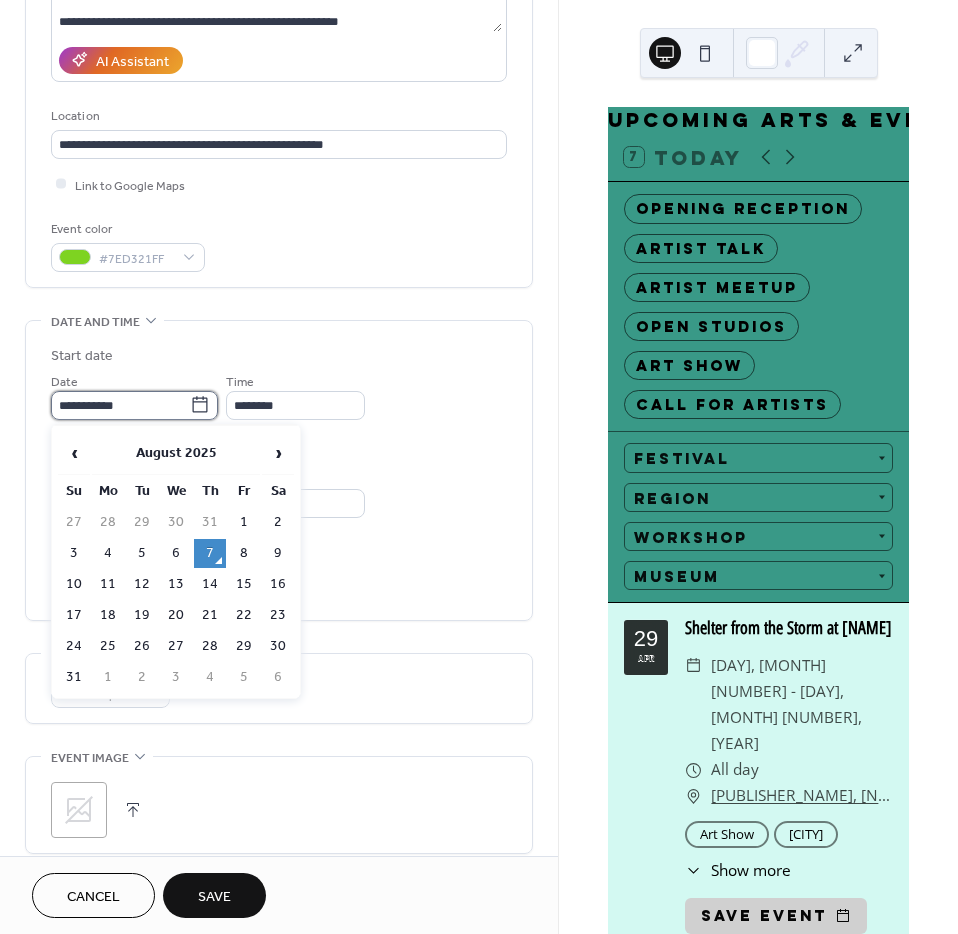 click on "**********" at bounding box center [120, 405] 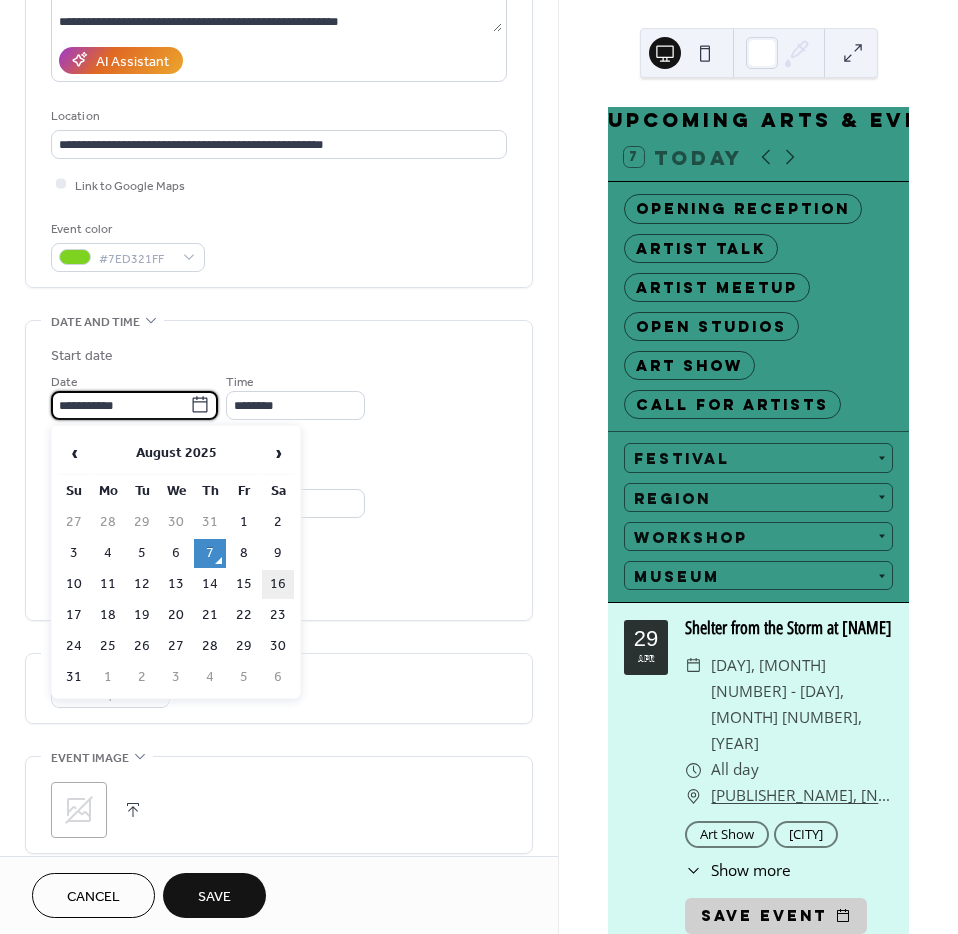 click on "16" at bounding box center (278, 584) 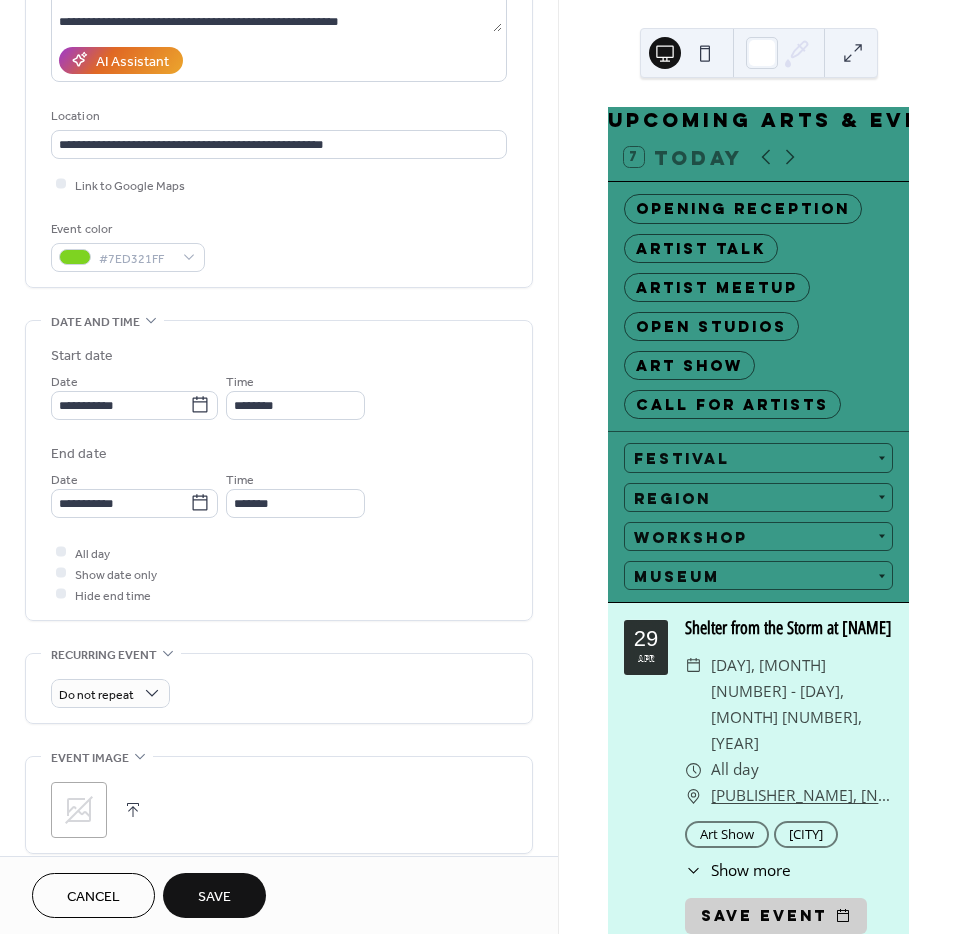 type on "**********" 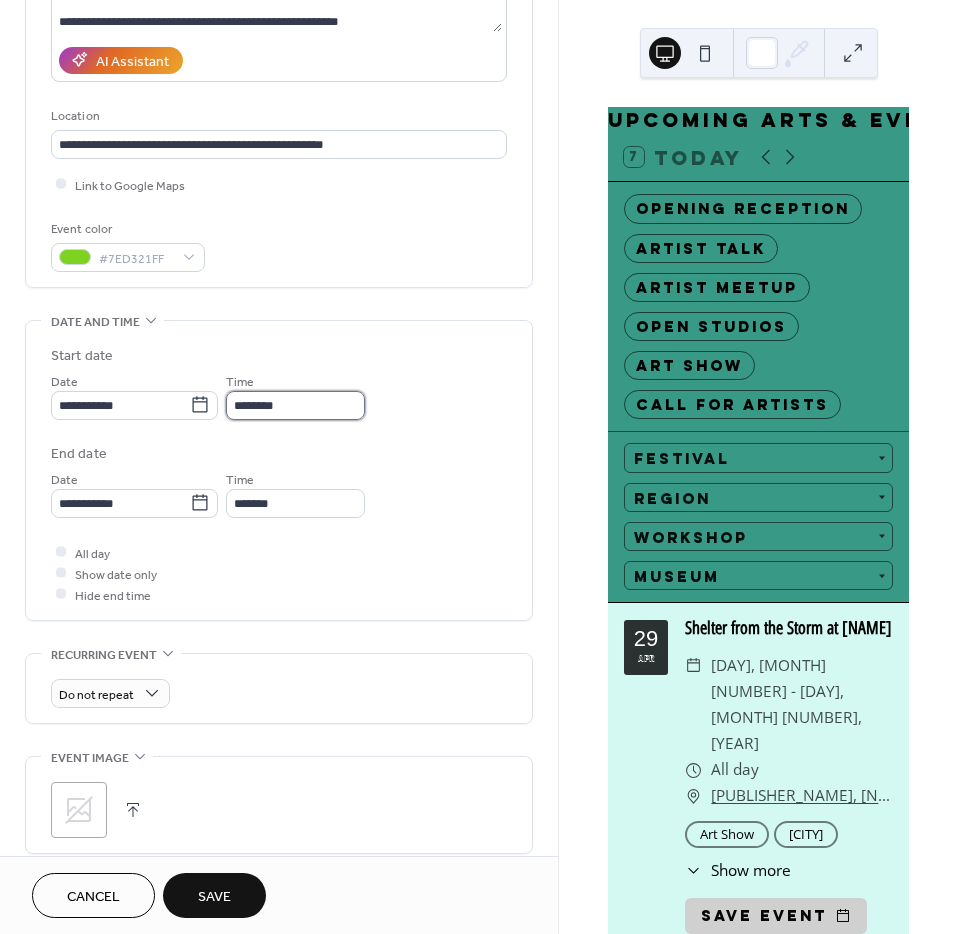 click on "********" at bounding box center [295, 405] 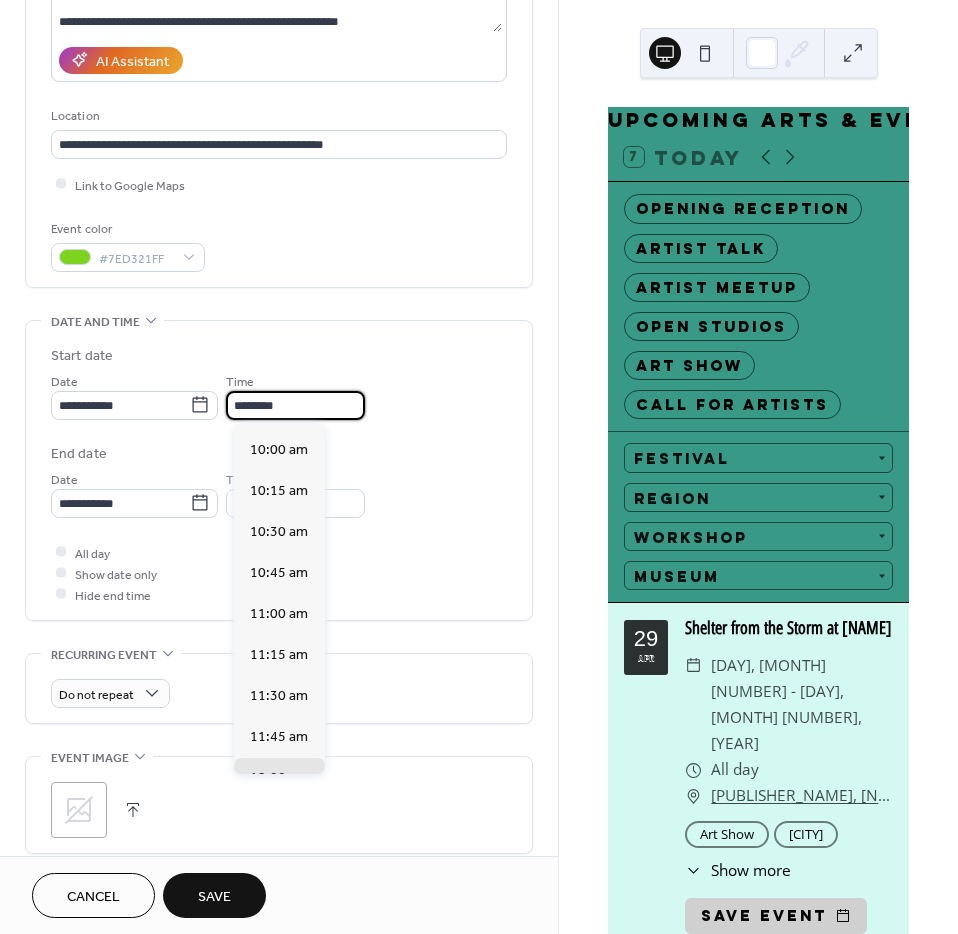 scroll, scrollTop: 1630, scrollLeft: 0, axis: vertical 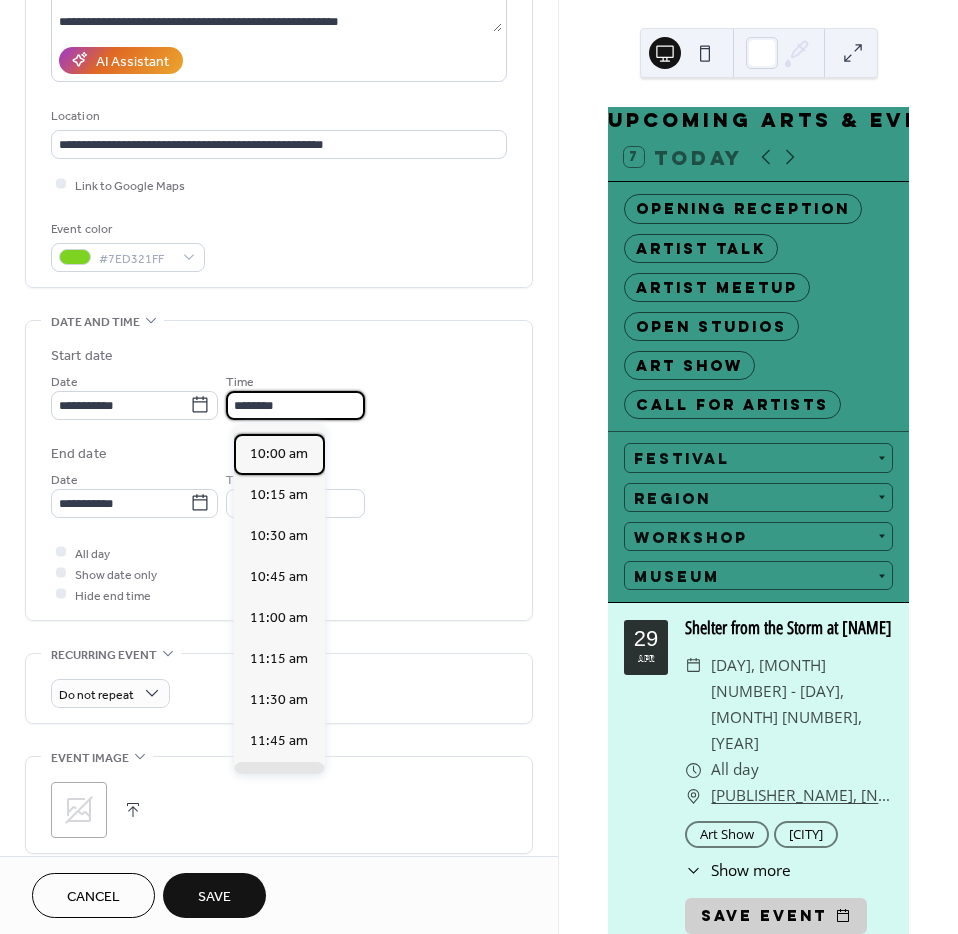 click on "10:00 am" at bounding box center (279, 454) 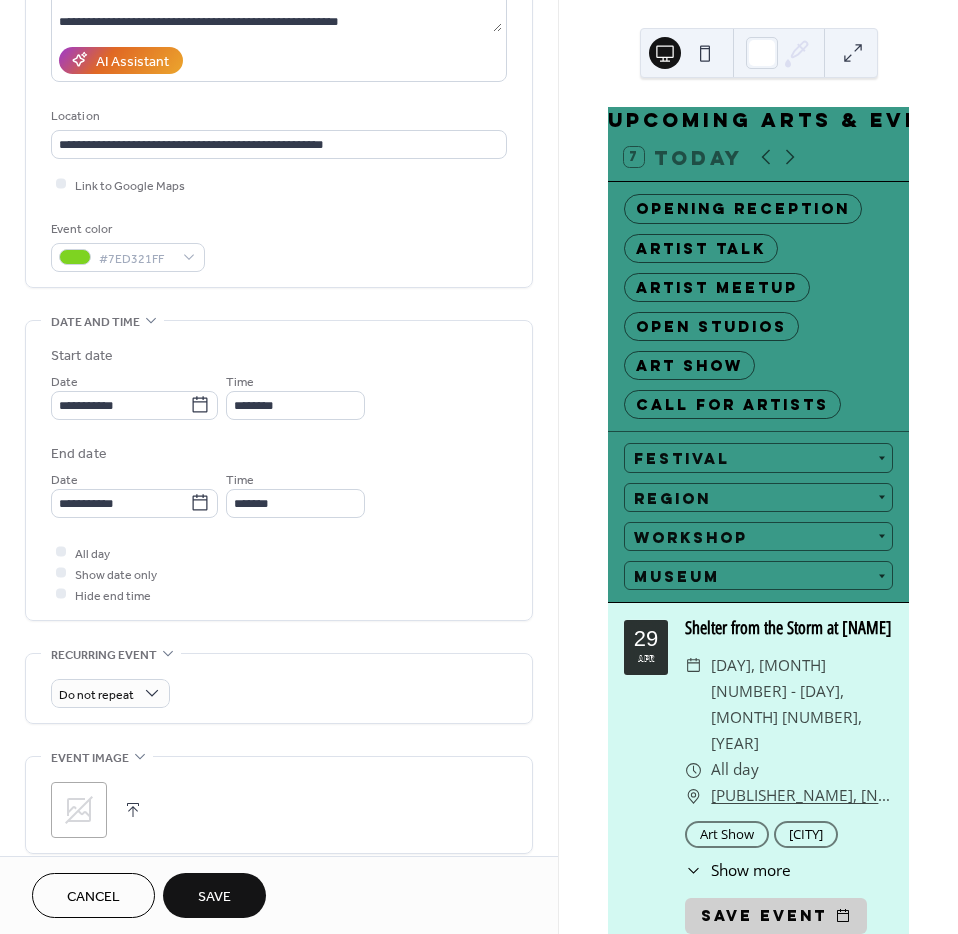 type on "********" 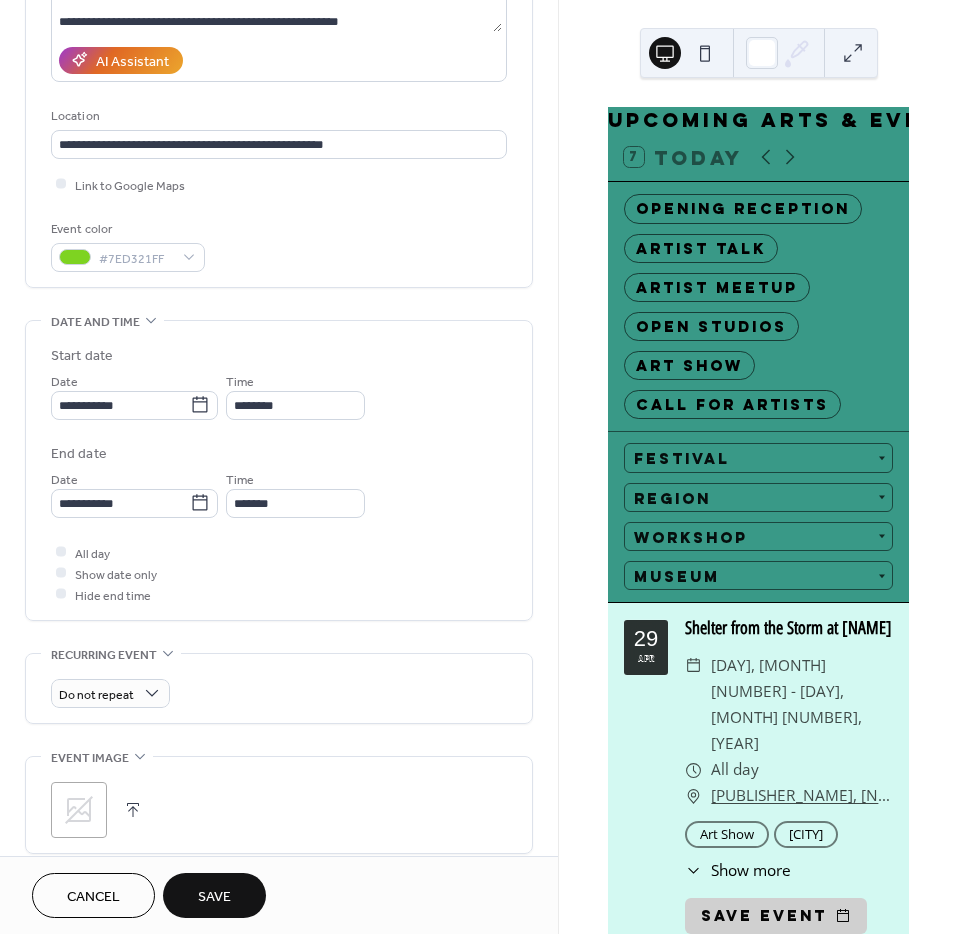 type on "********" 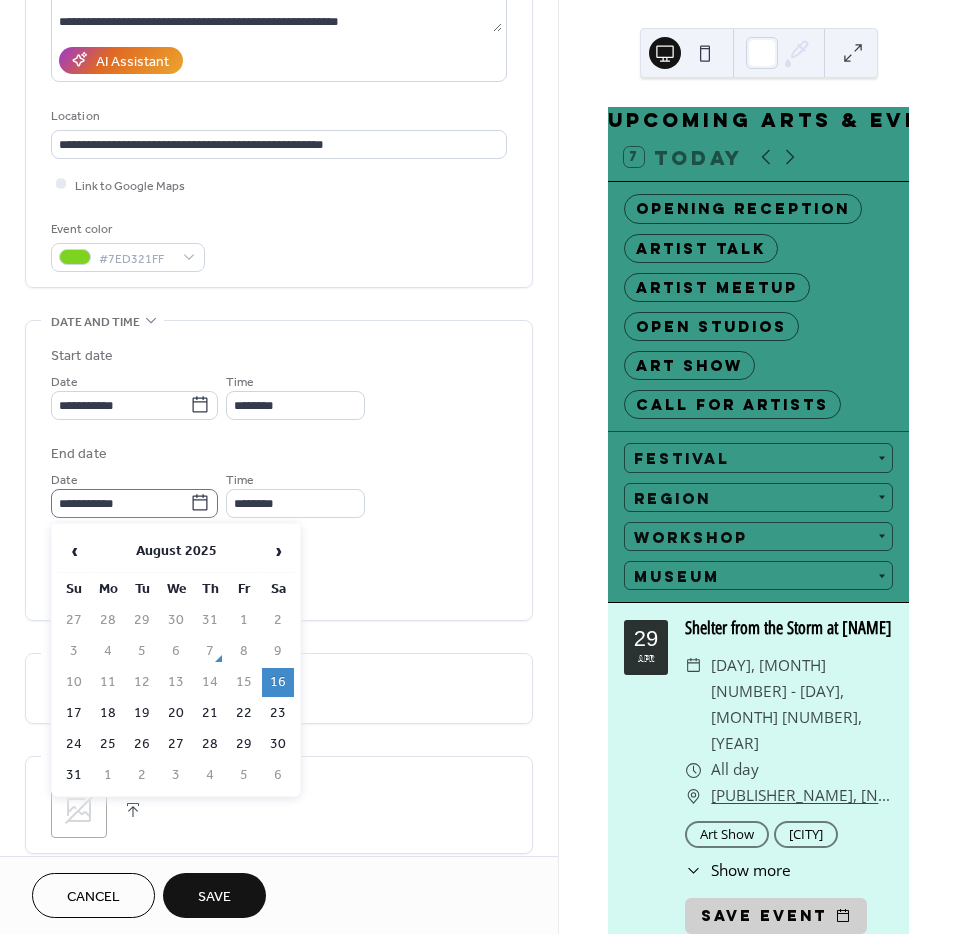 click 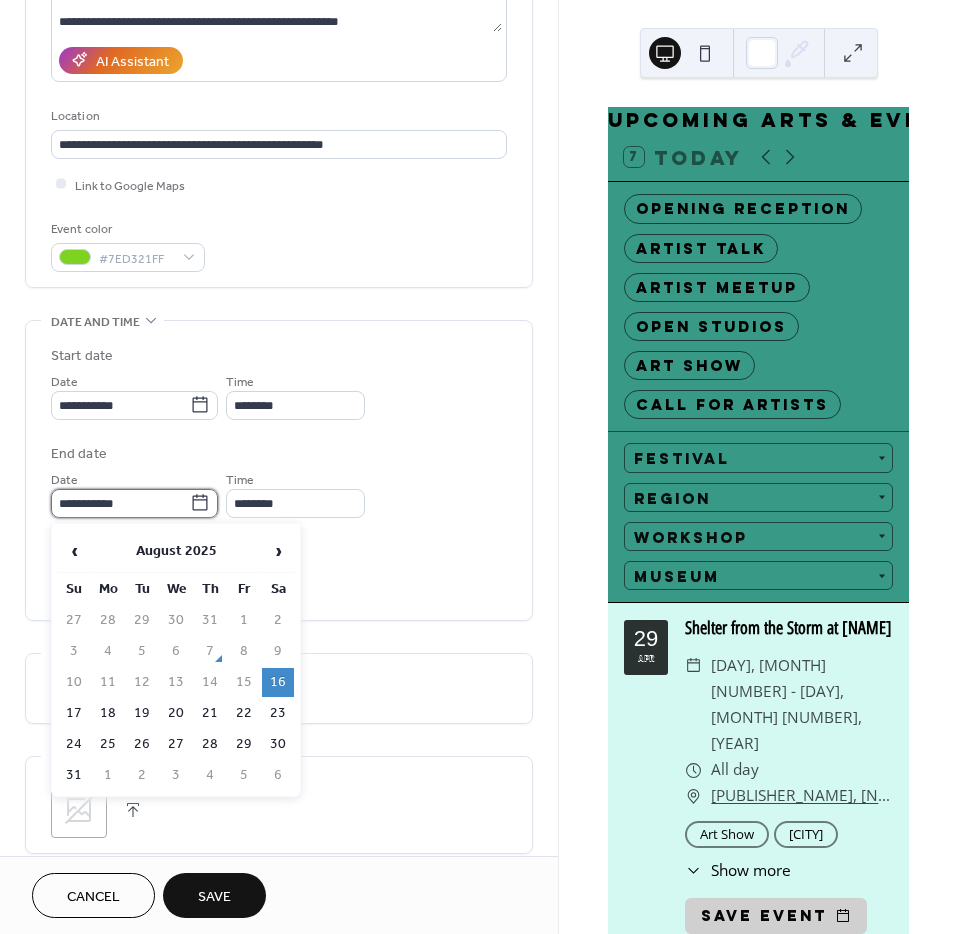 click on "**********" at bounding box center [120, 503] 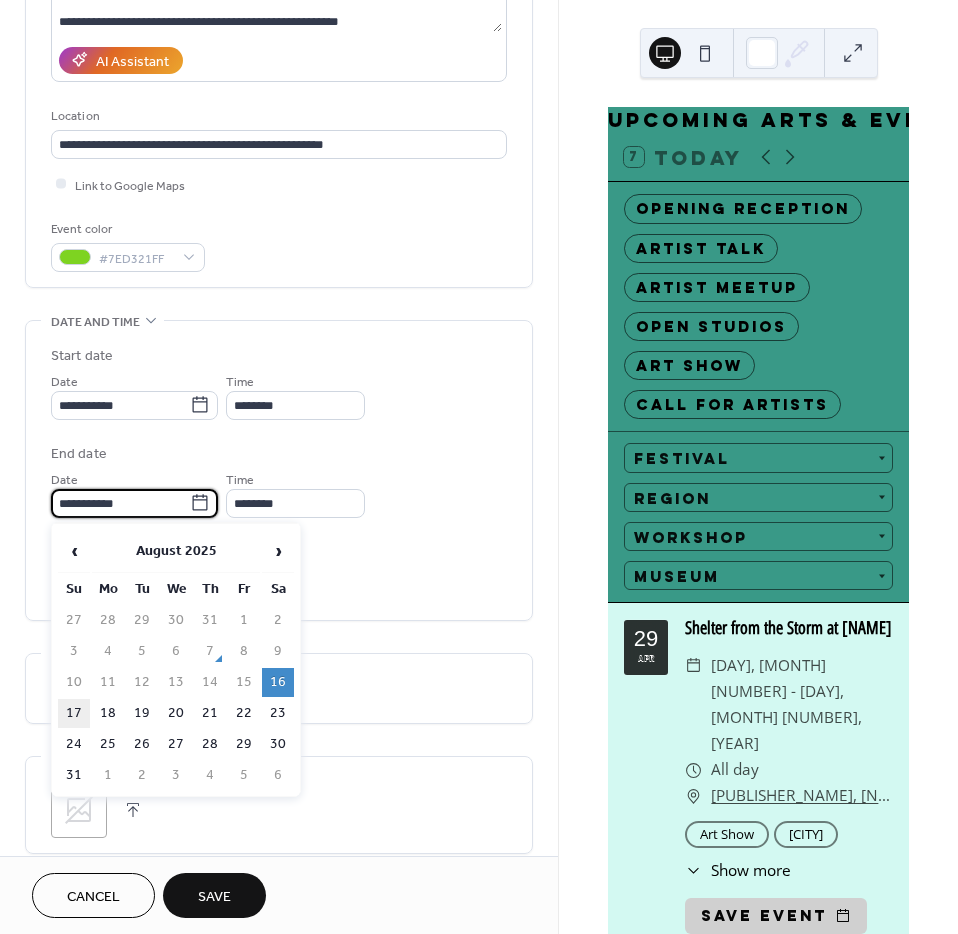 click on "17" at bounding box center (74, 713) 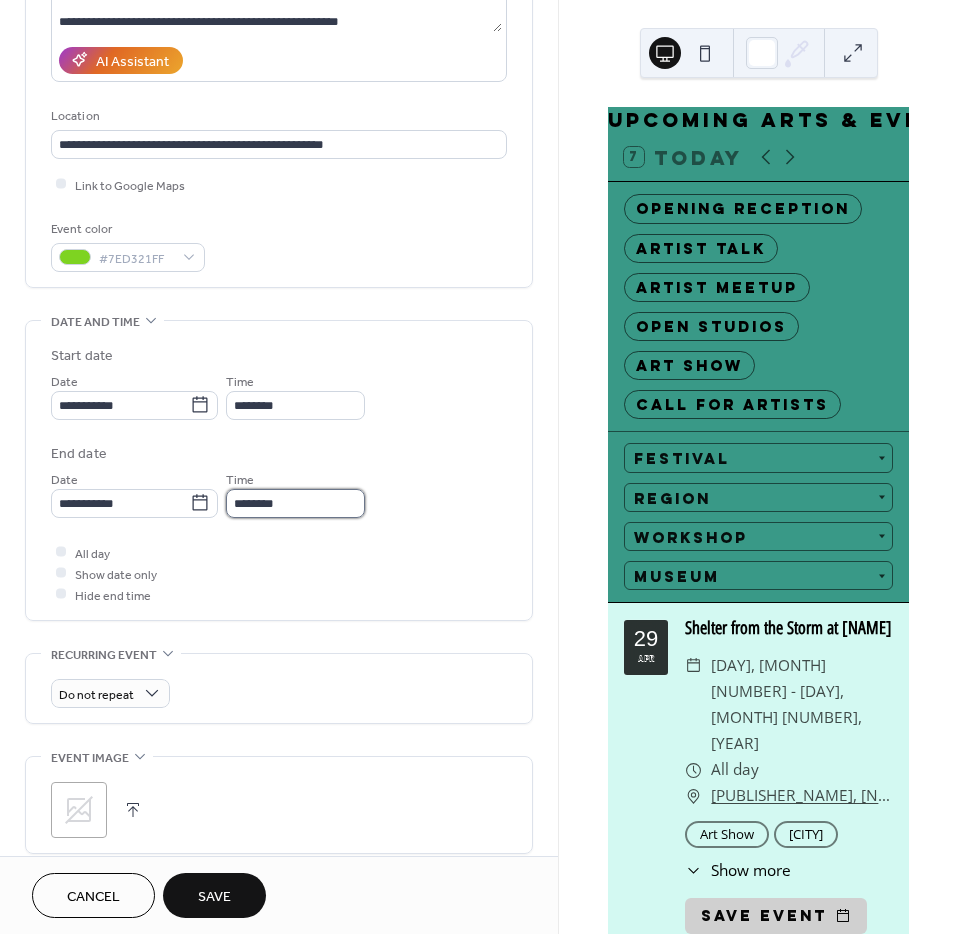 click on "********" at bounding box center (295, 503) 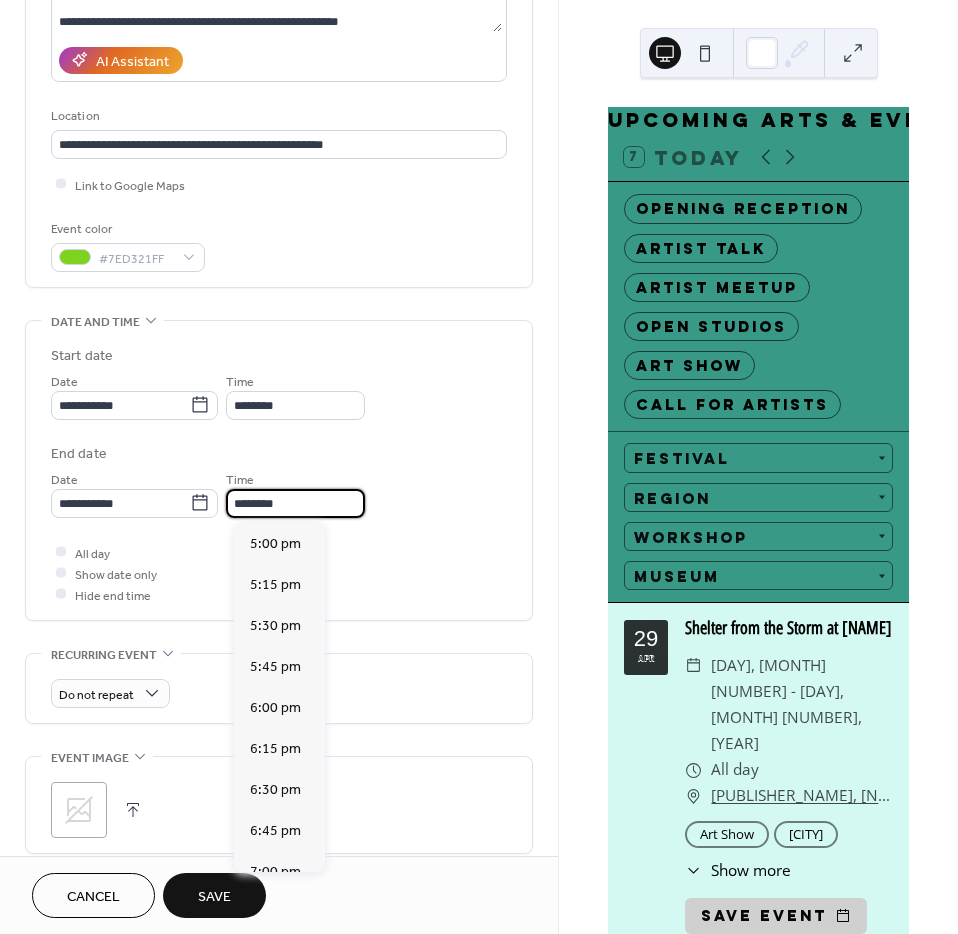 scroll, scrollTop: 2794, scrollLeft: 0, axis: vertical 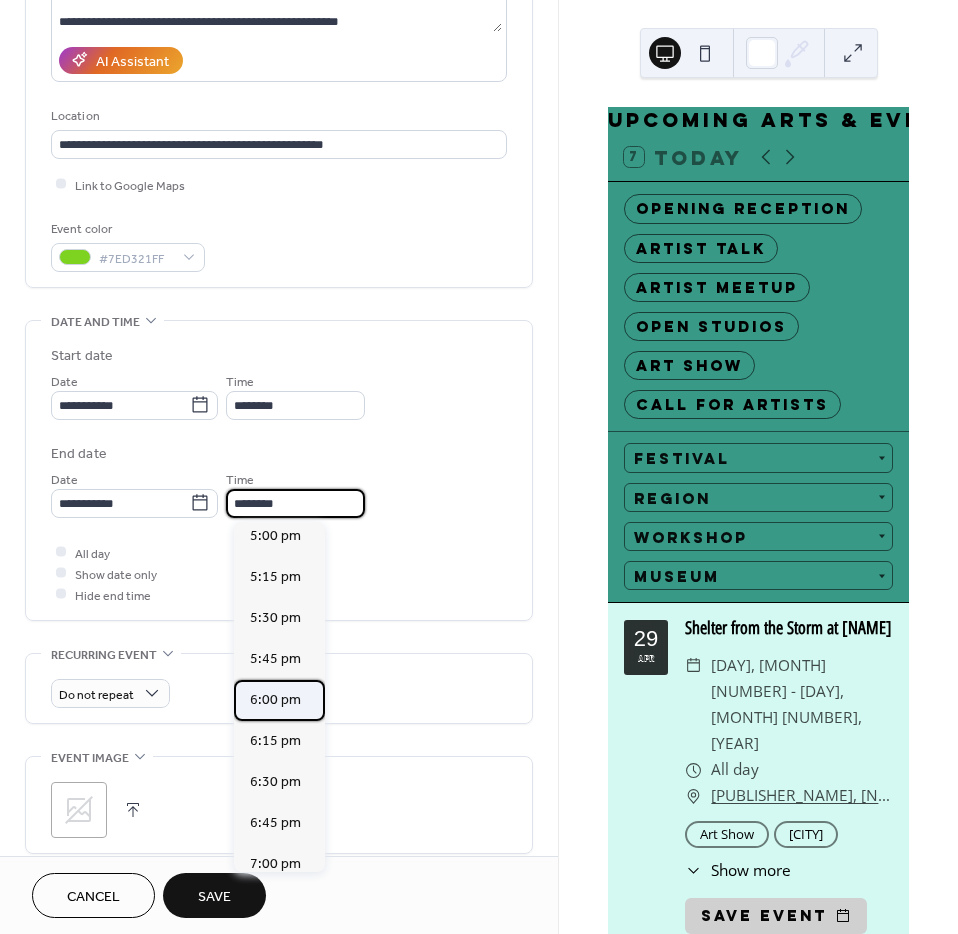 click on "6:00 pm" at bounding box center (275, 700) 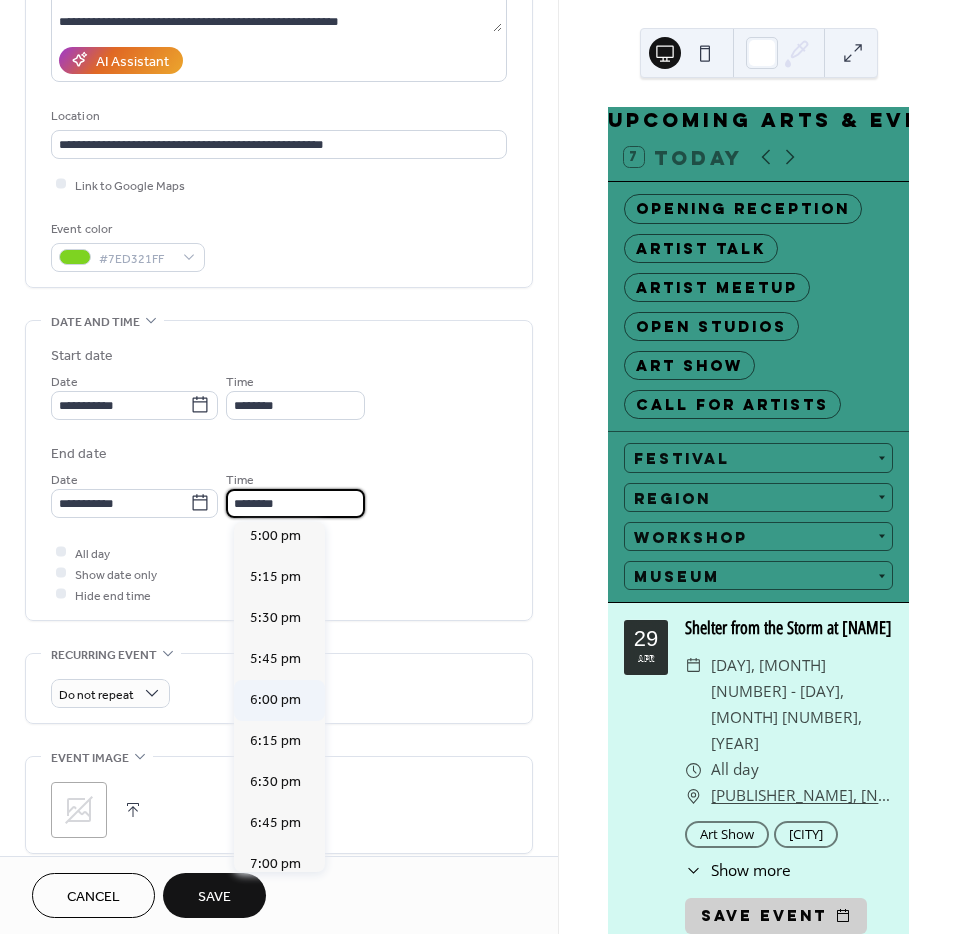 type on "*******" 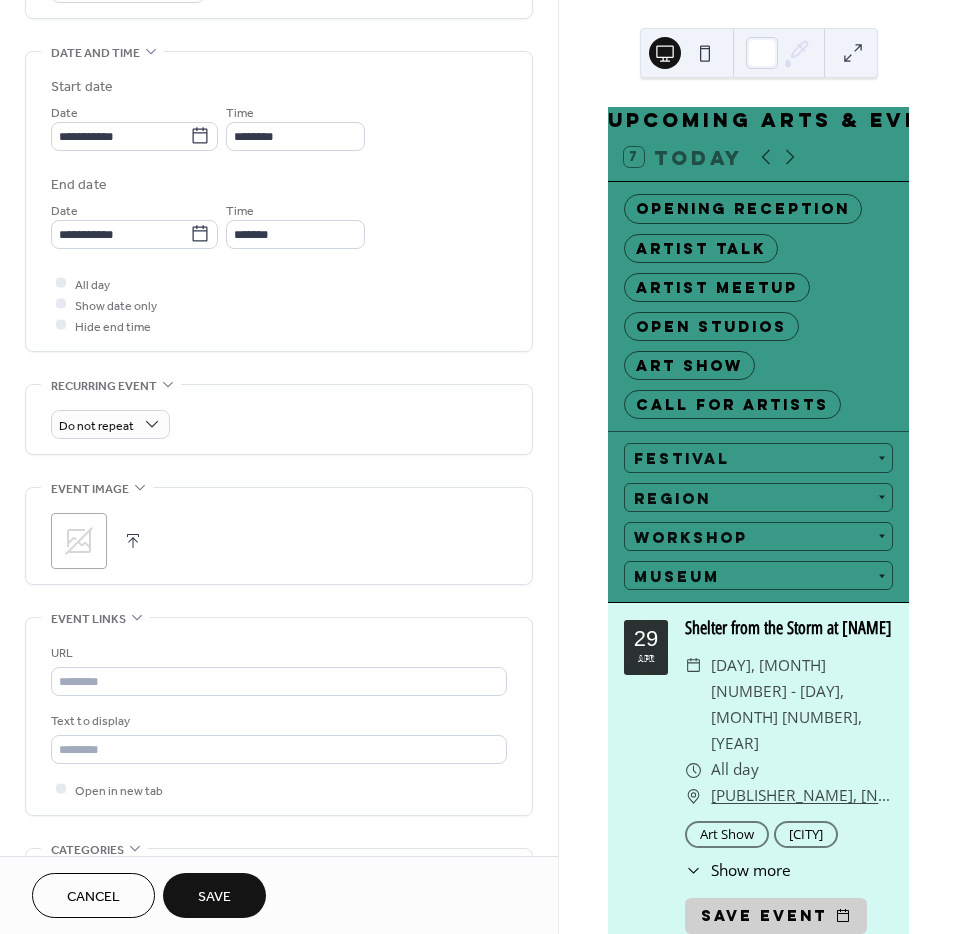 scroll, scrollTop: 601, scrollLeft: 0, axis: vertical 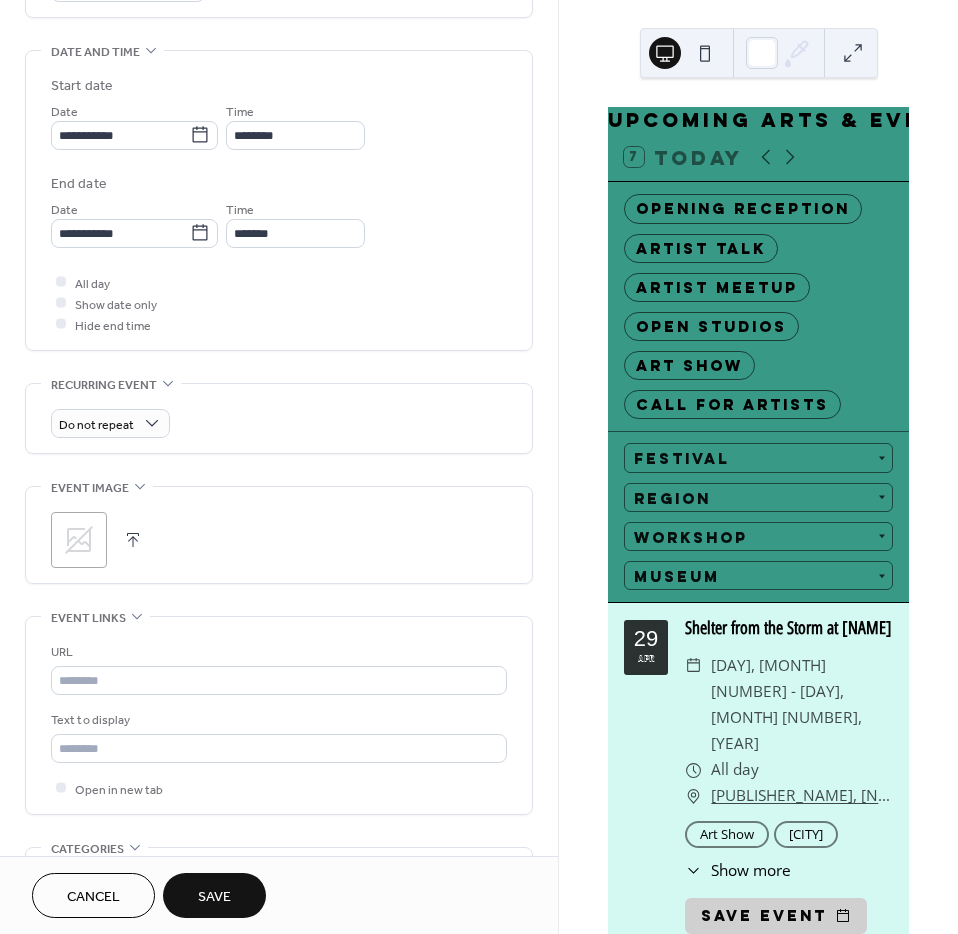 click at bounding box center (133, 540) 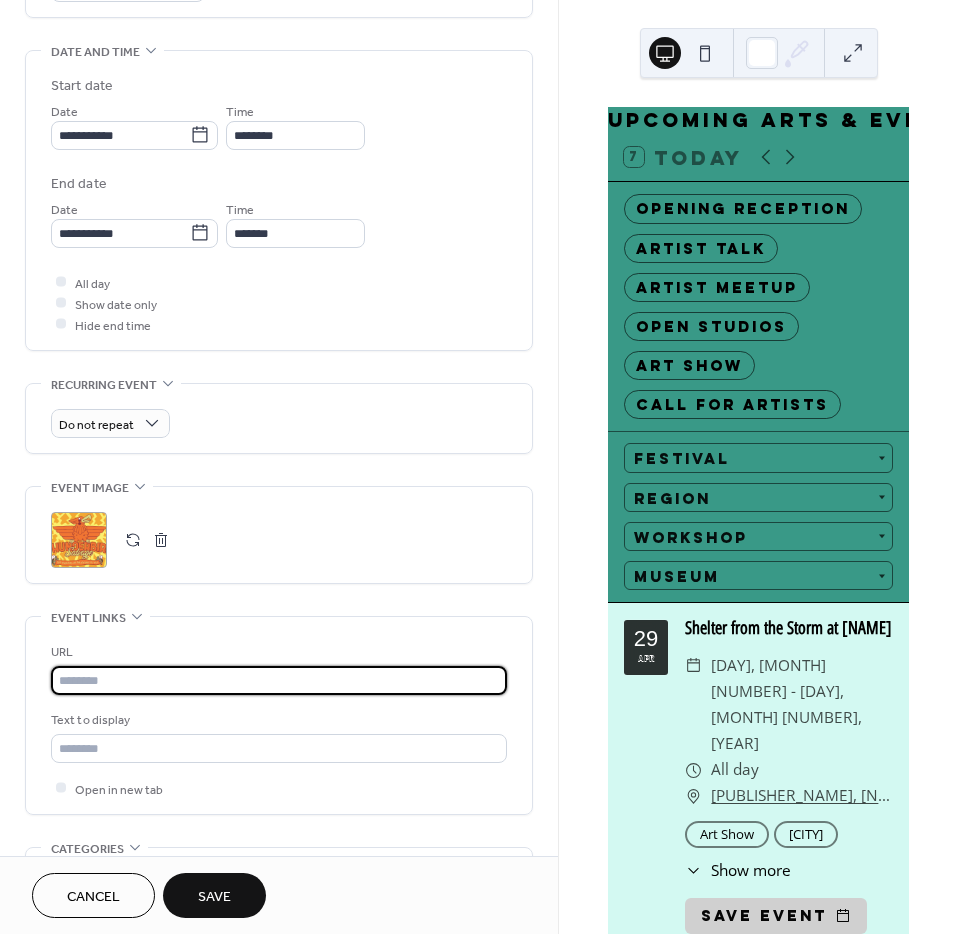 click at bounding box center [279, 680] 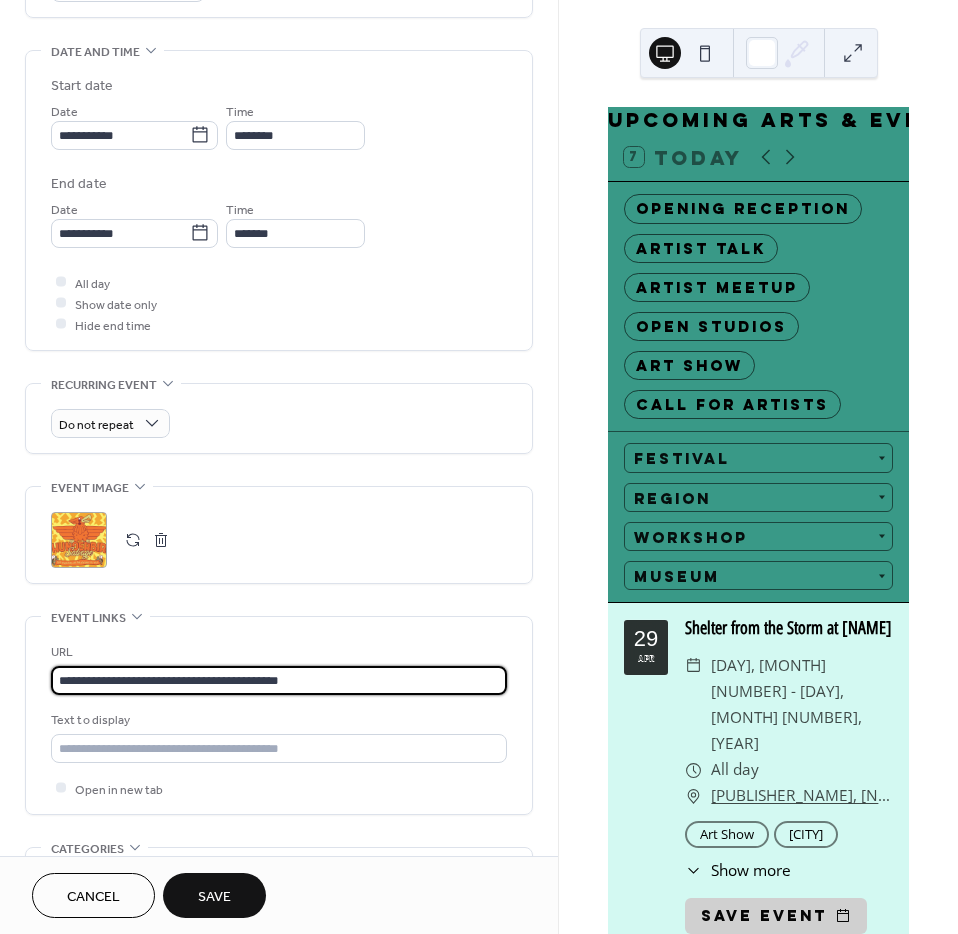 type on "**********" 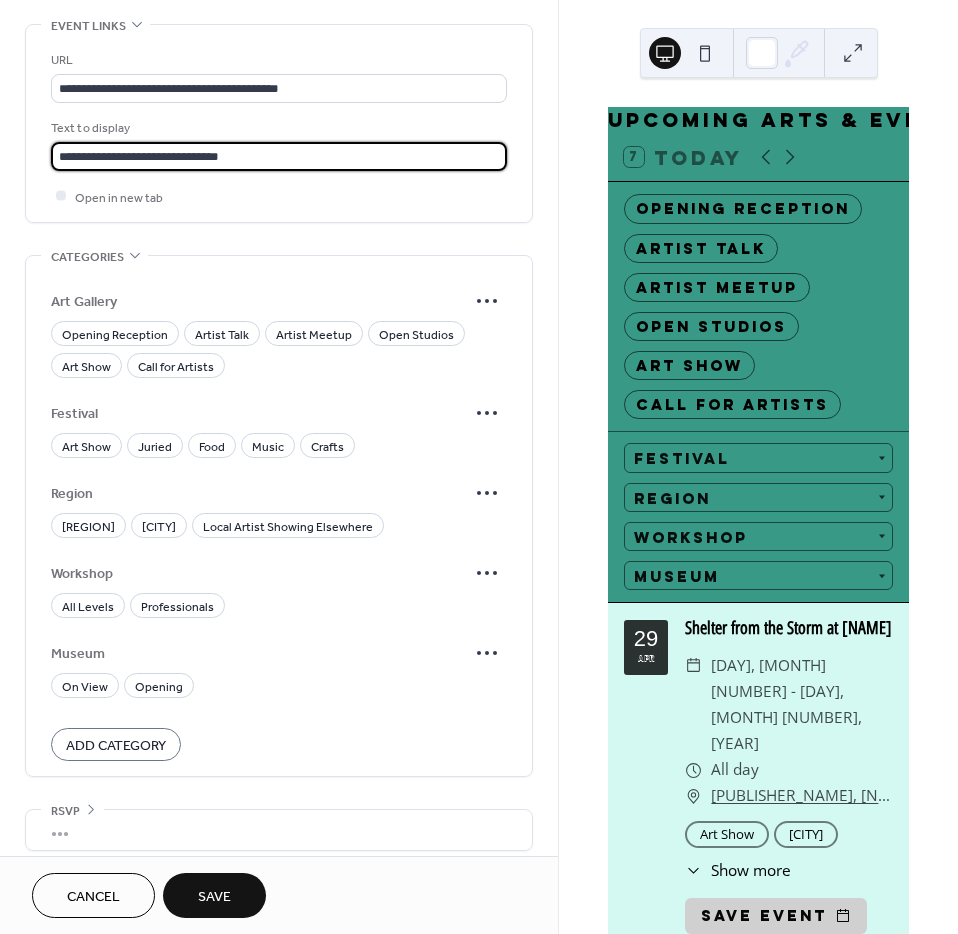 scroll, scrollTop: 1210, scrollLeft: 0, axis: vertical 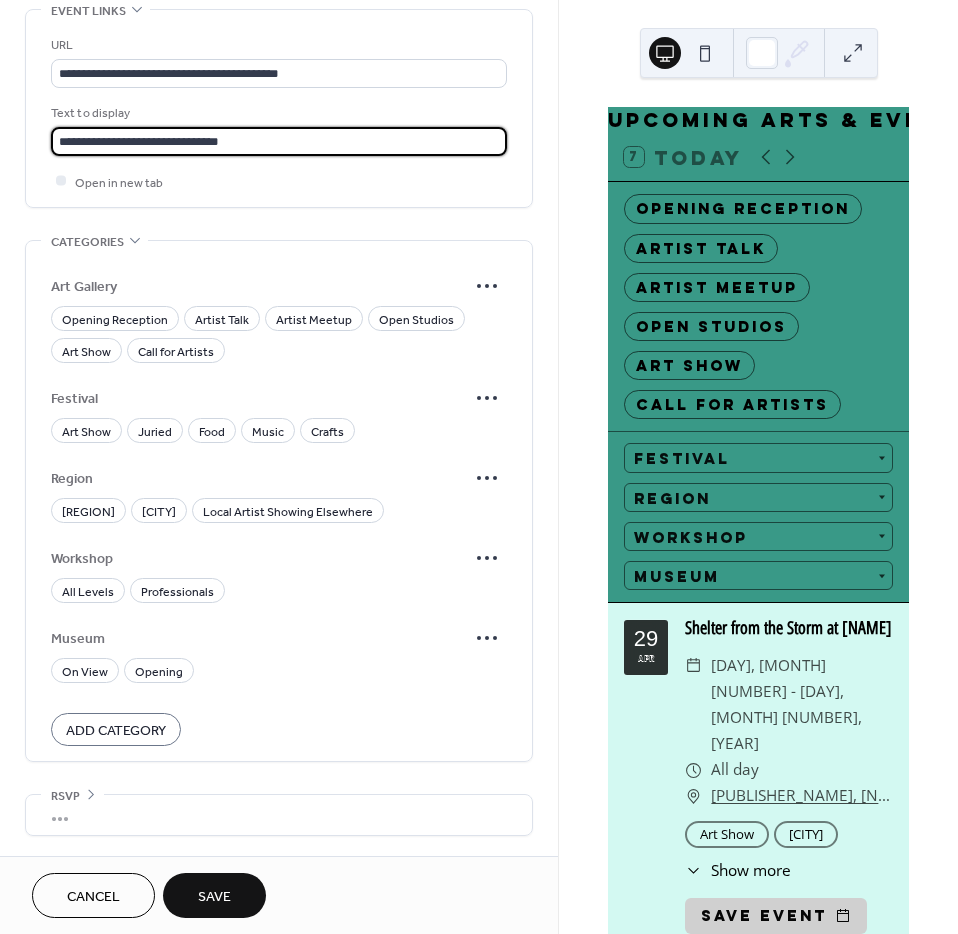 type on "**********" 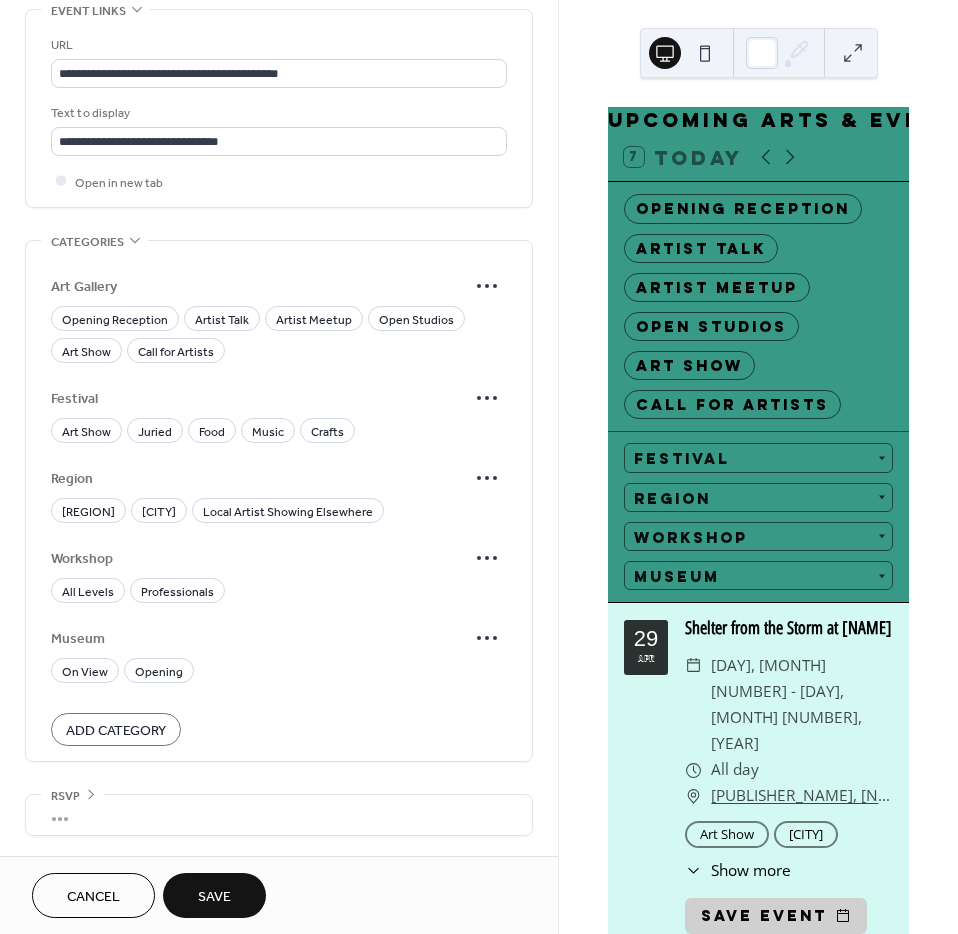 click on "Save" at bounding box center (214, 897) 